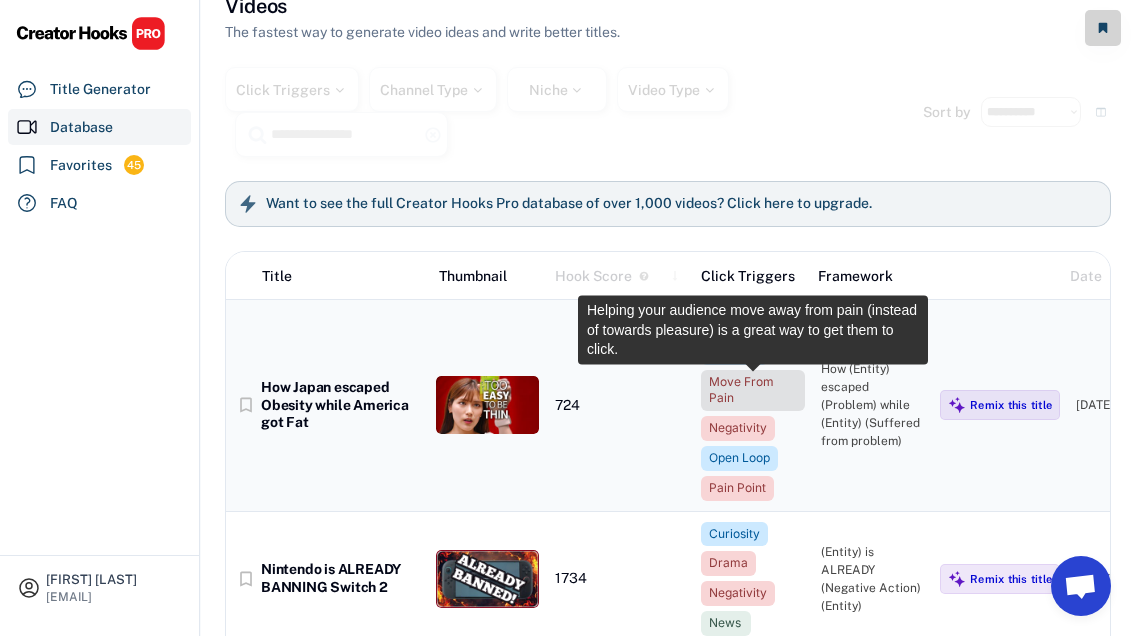 scroll, scrollTop: 36, scrollLeft: 0, axis: vertical 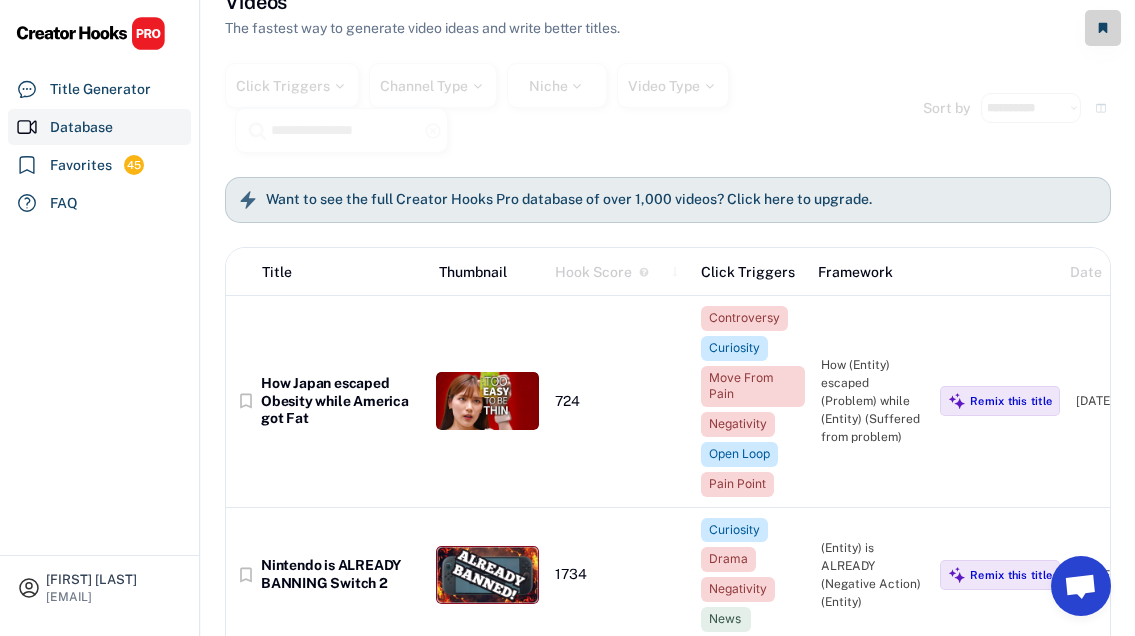 click on "Want to see the full Creator Hooks Pro database of over 1,000 videos? Click here to upgrade." at bounding box center [569, 200] 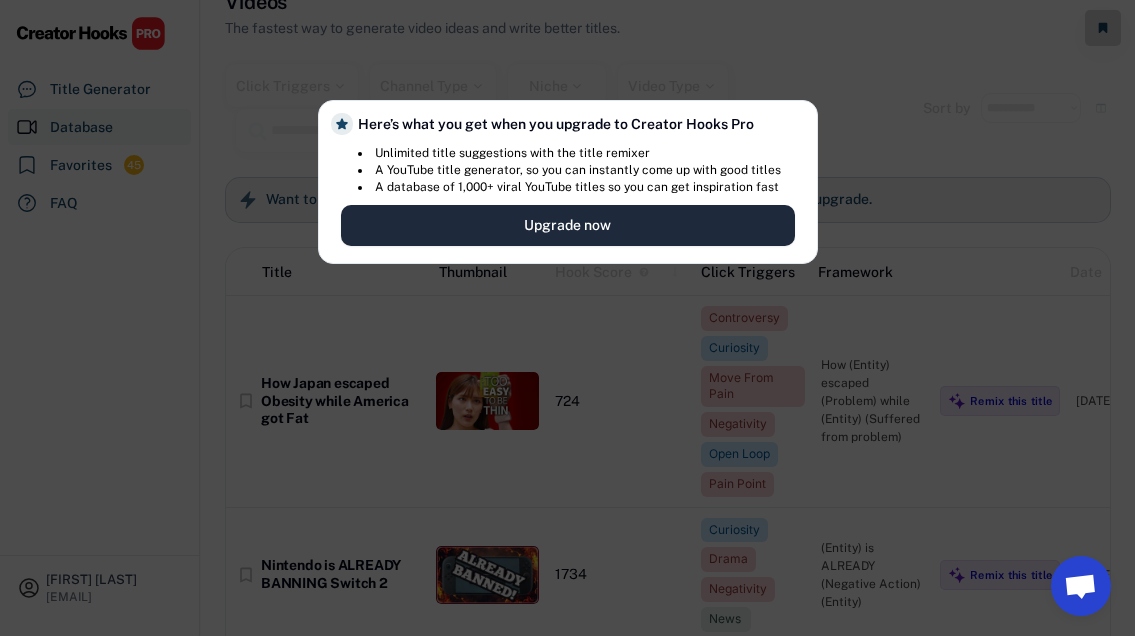 click on "Upgrade now" at bounding box center [568, 225] 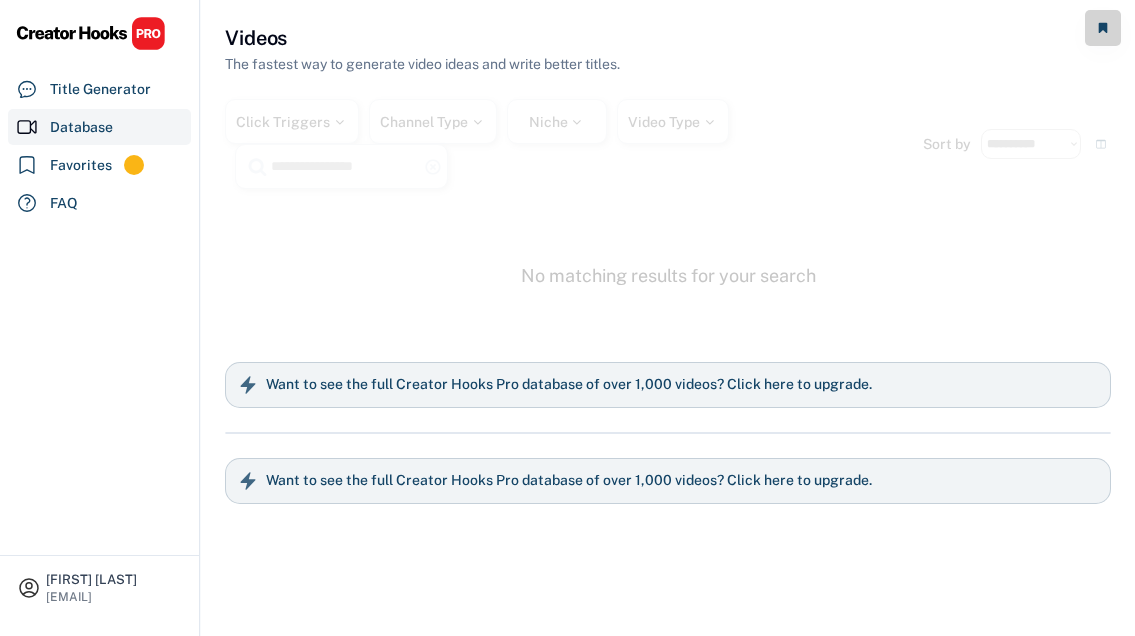 scroll, scrollTop: 0, scrollLeft: 0, axis: both 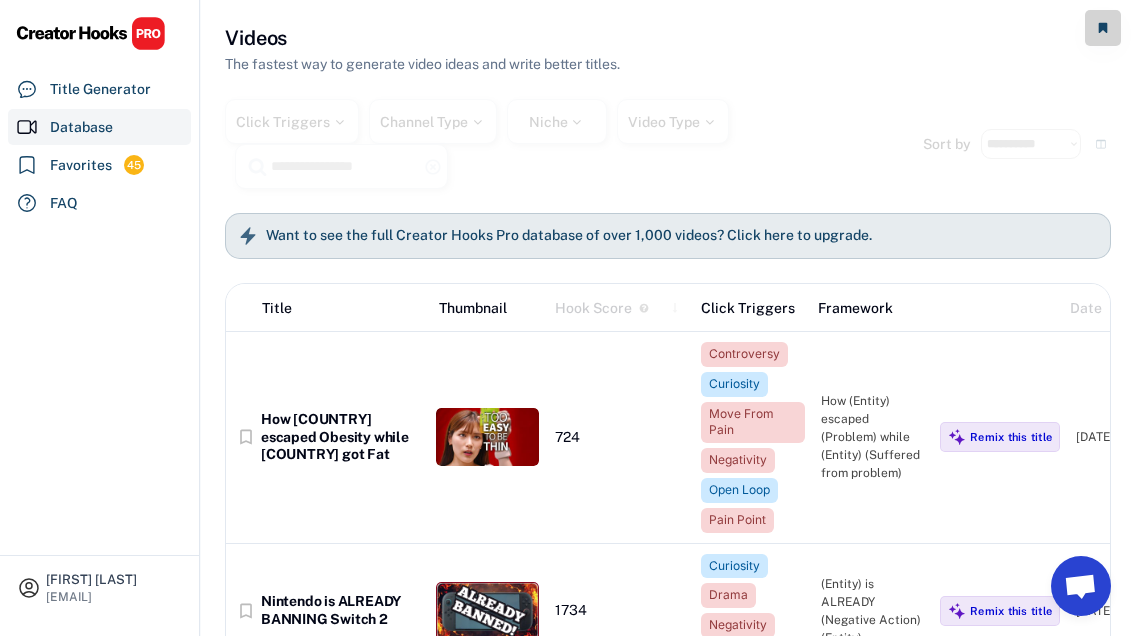 click on "Want to see the full Creator Hooks Pro database of over 1,000 videos? Click here to upgrade." at bounding box center (555, 236) 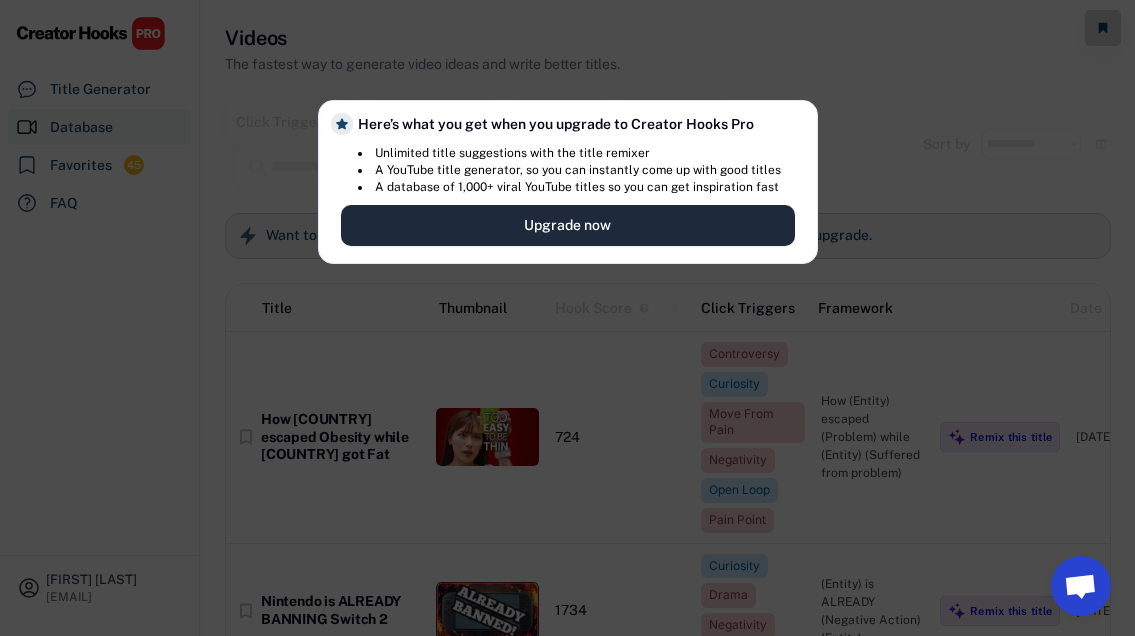 click on "Upgrade now" at bounding box center (568, 225) 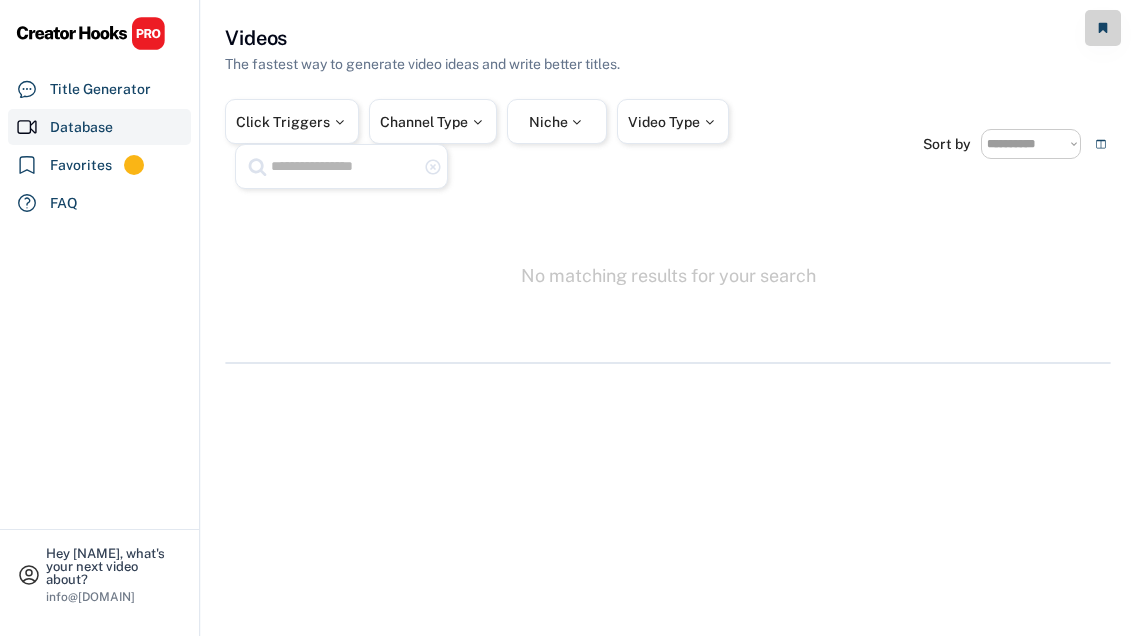 scroll, scrollTop: 0, scrollLeft: 0, axis: both 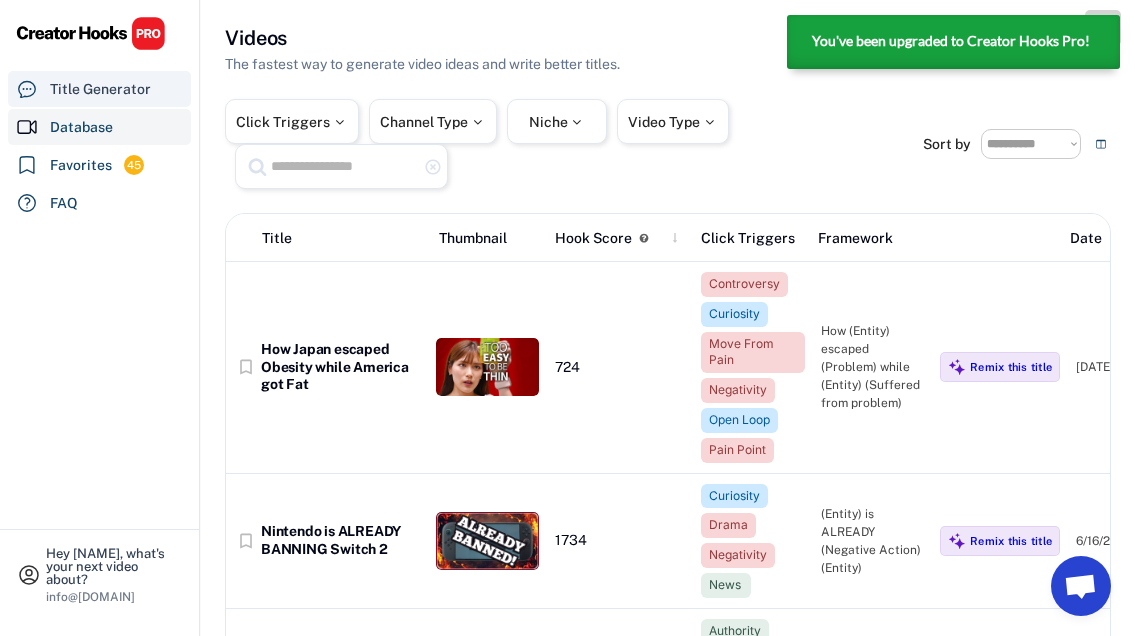 click on "Title Generator" at bounding box center [100, 89] 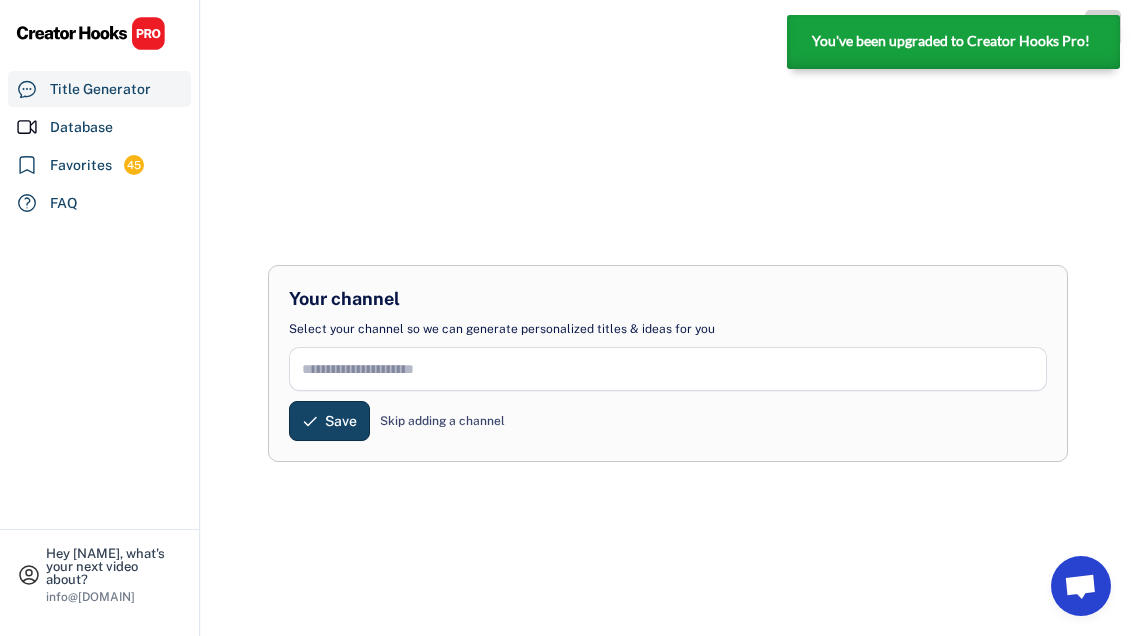 click at bounding box center (668, 369) 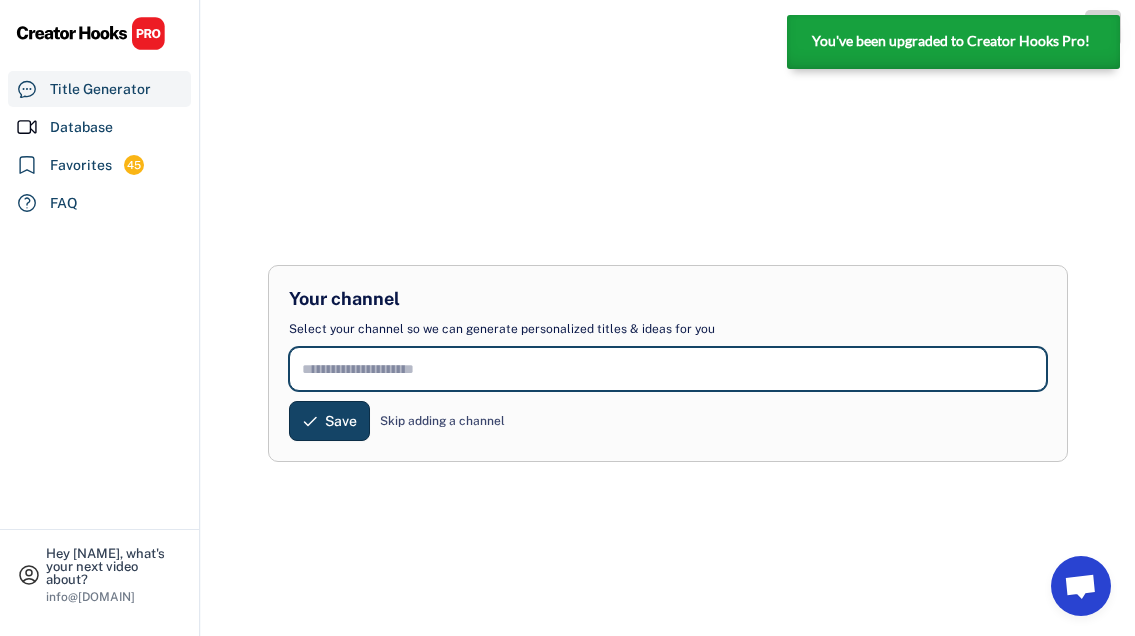 click at bounding box center (668, 369) 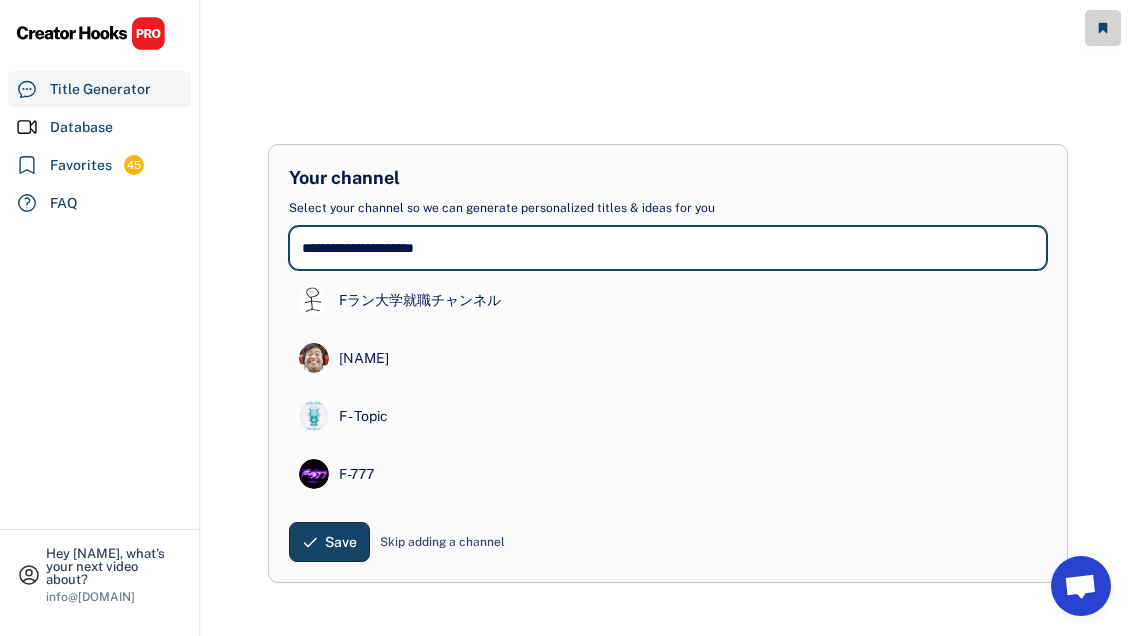 click at bounding box center (668, 248) 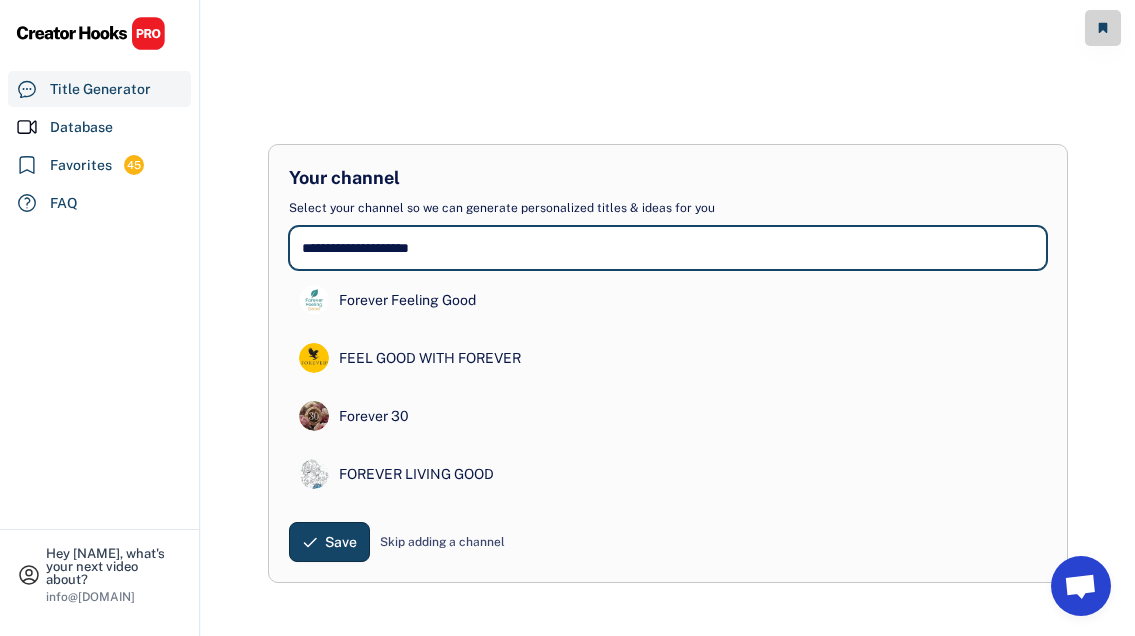 click at bounding box center (668, 248) 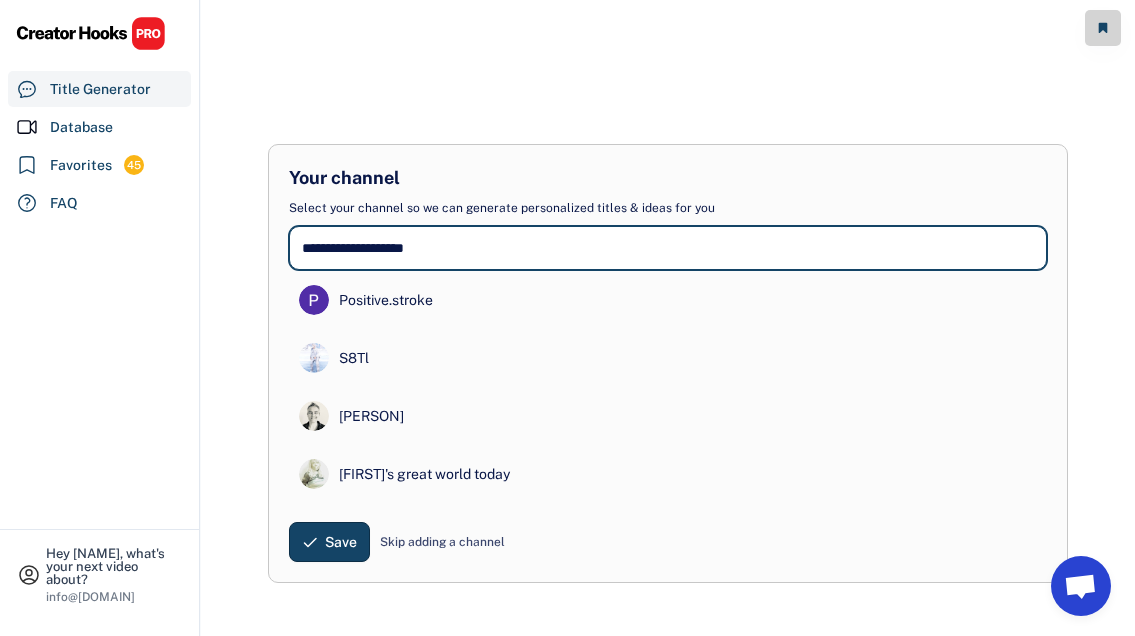 click at bounding box center (668, 248) 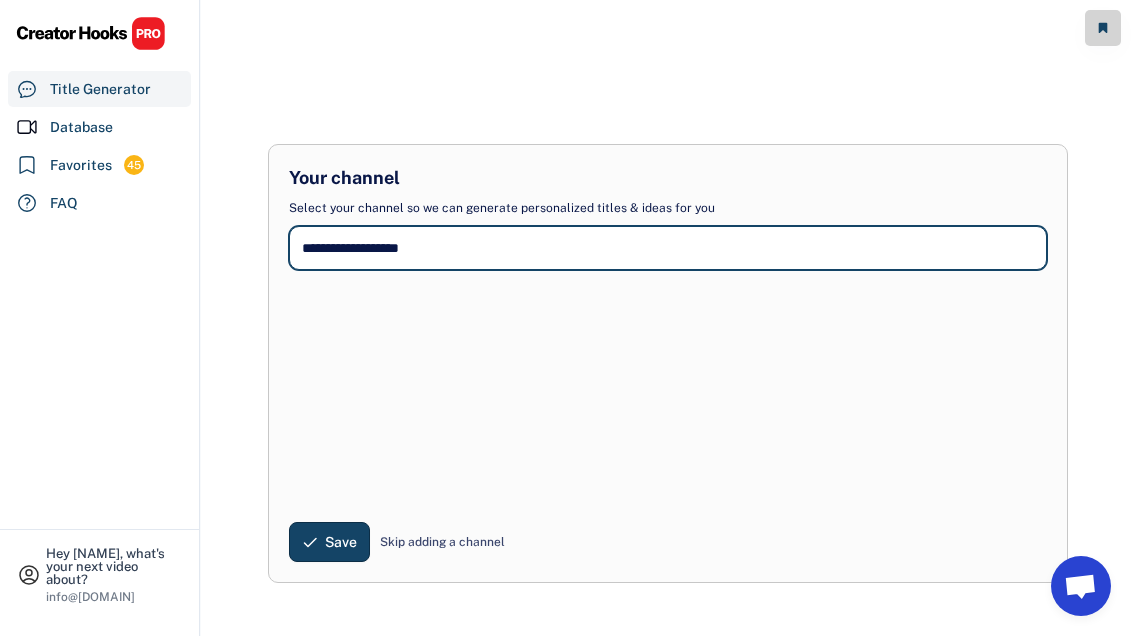click on "Skip adding a channel" at bounding box center (442, 542) 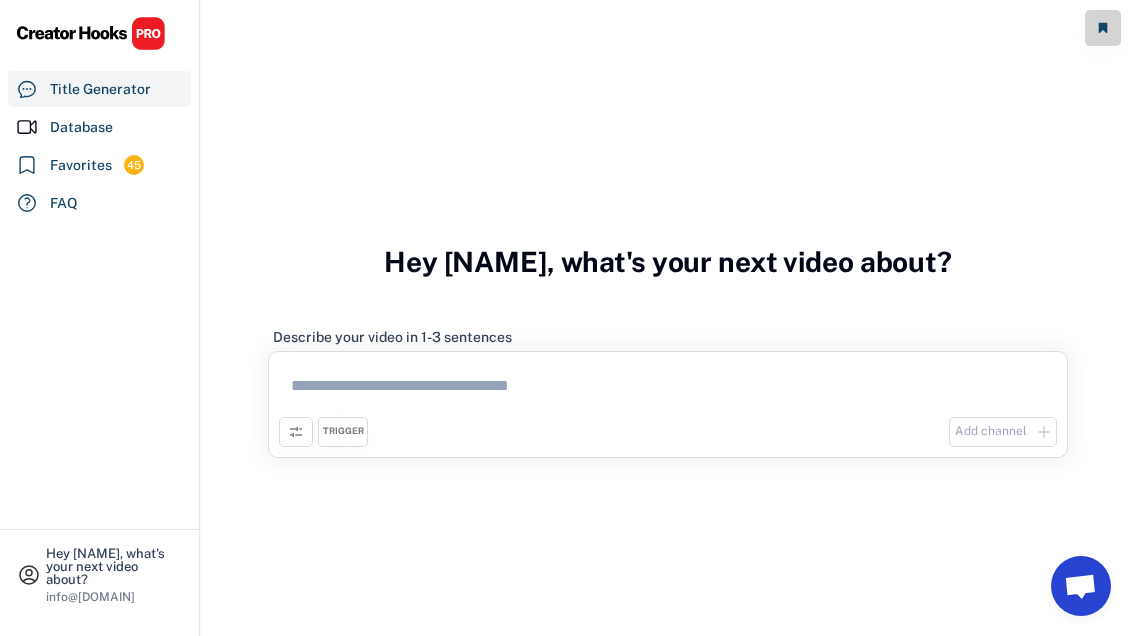click at bounding box center [668, 389] 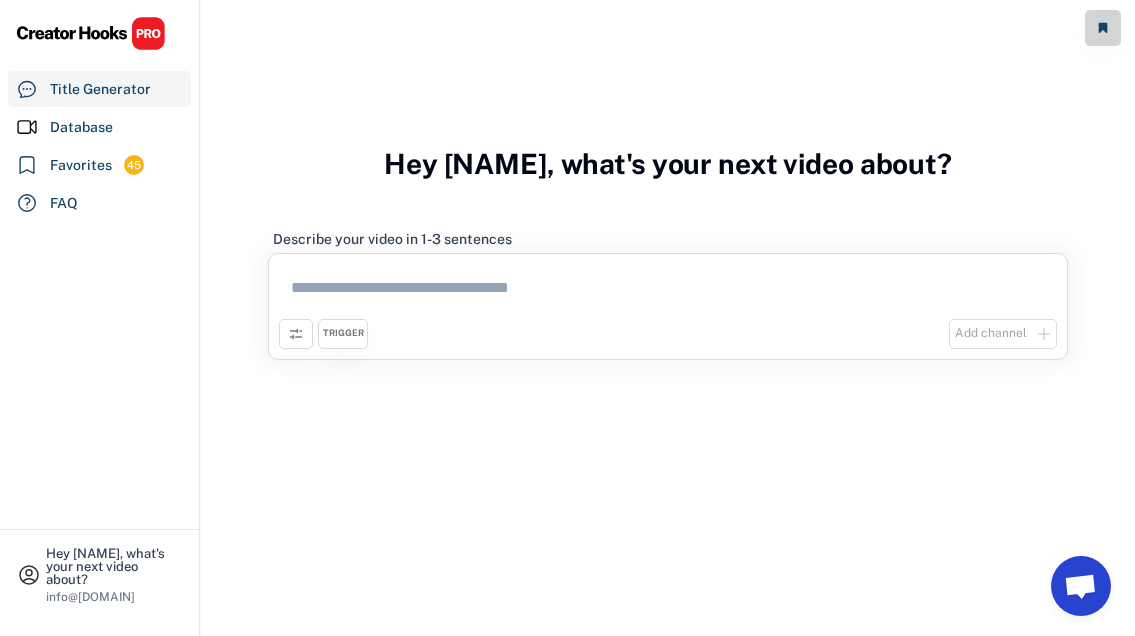 scroll, scrollTop: 96, scrollLeft: 0, axis: vertical 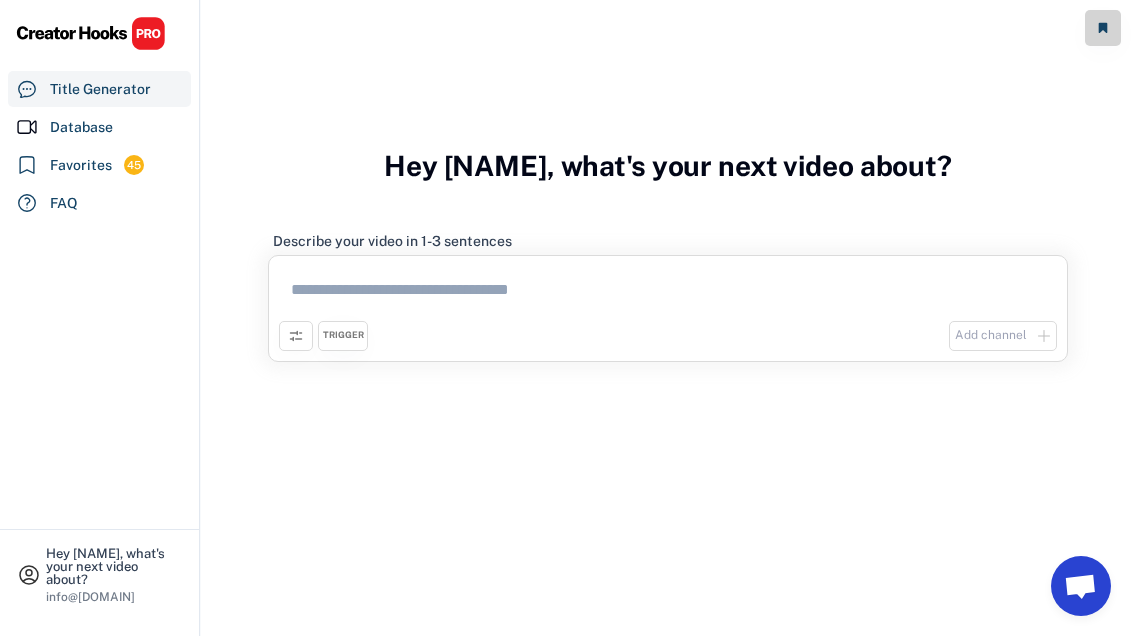click at bounding box center [668, 293] 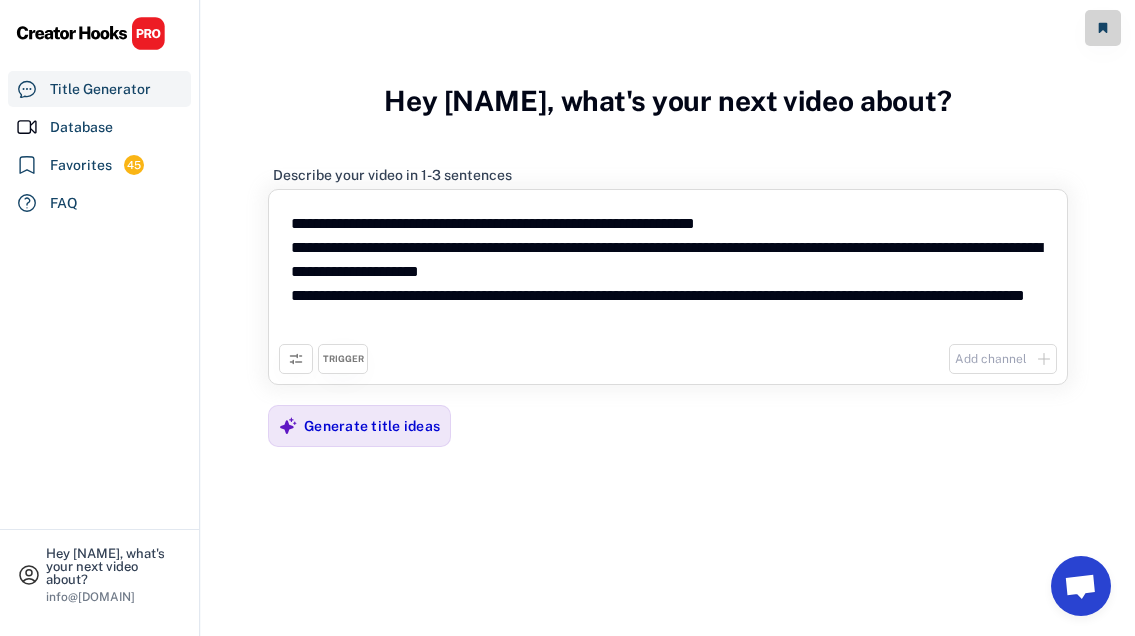 scroll, scrollTop: 109, scrollLeft: 0, axis: vertical 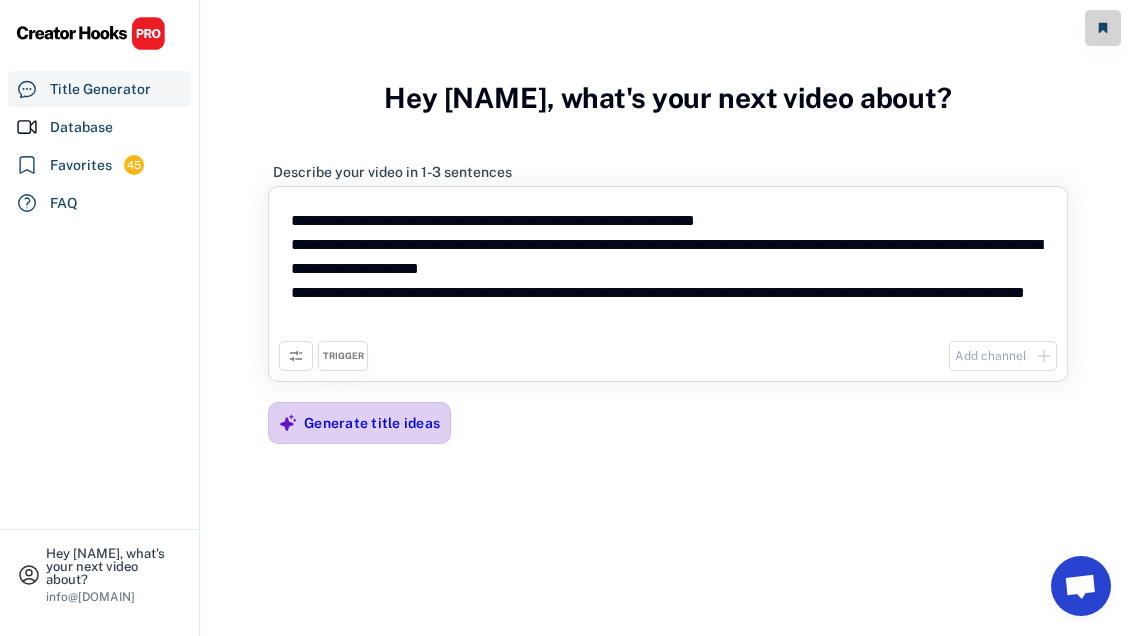 type on "**********" 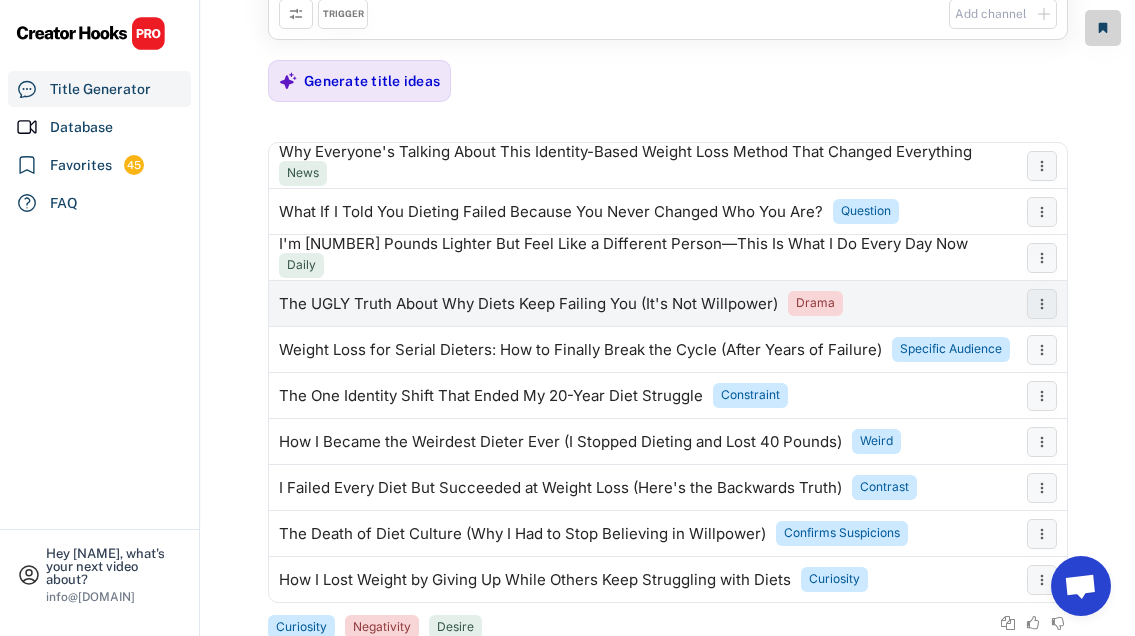 scroll, scrollTop: 0, scrollLeft: 0, axis: both 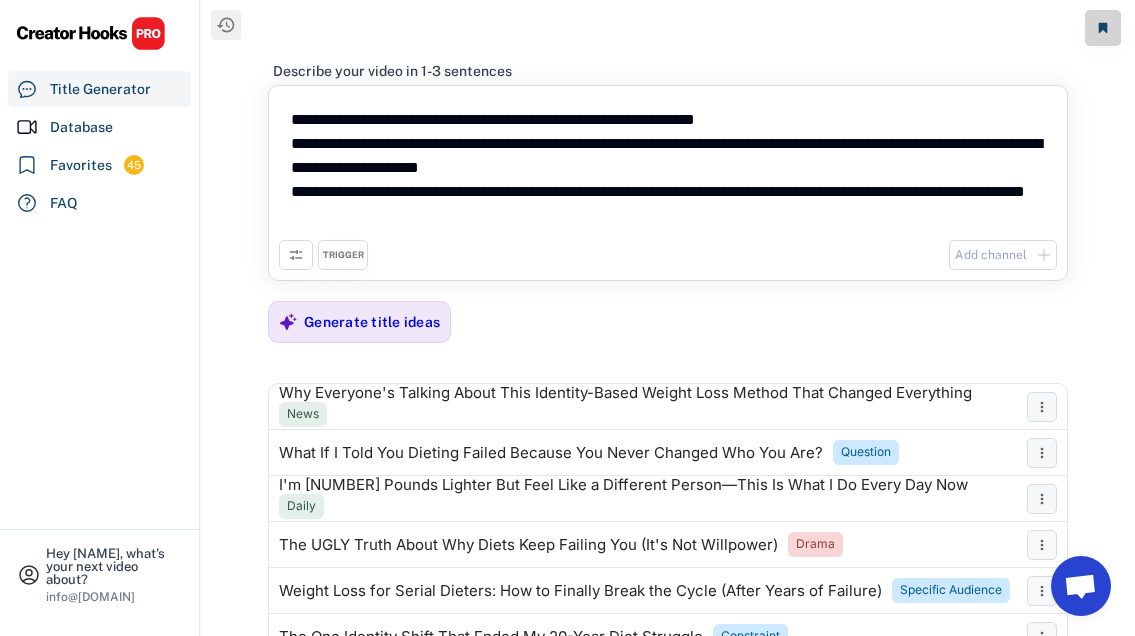 click at bounding box center [296, 255] 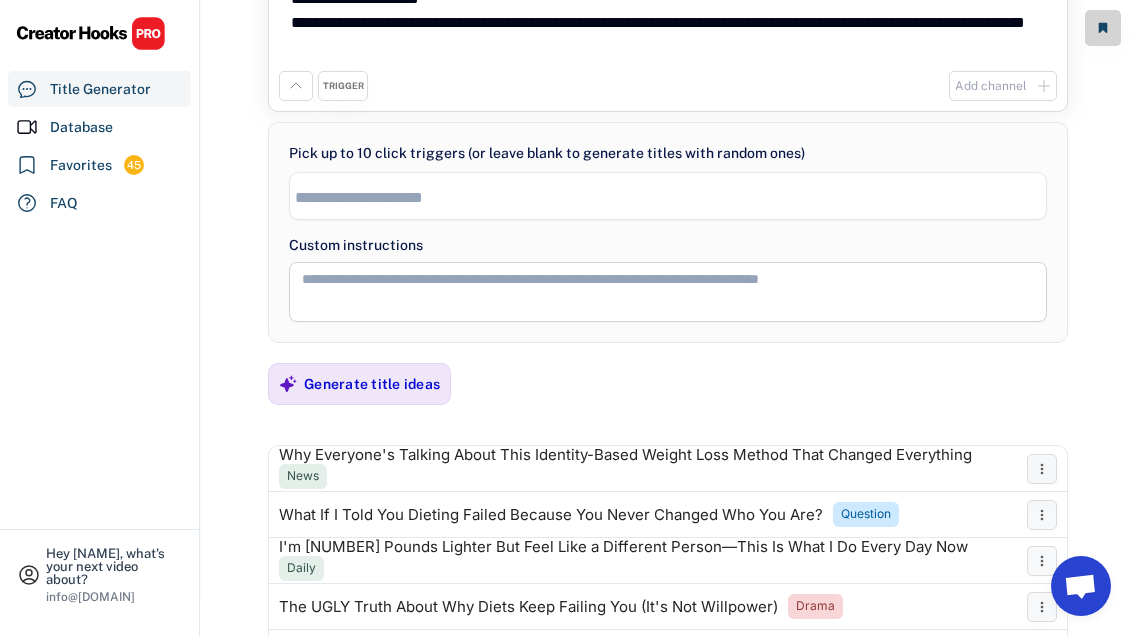 scroll, scrollTop: 0, scrollLeft: 0, axis: both 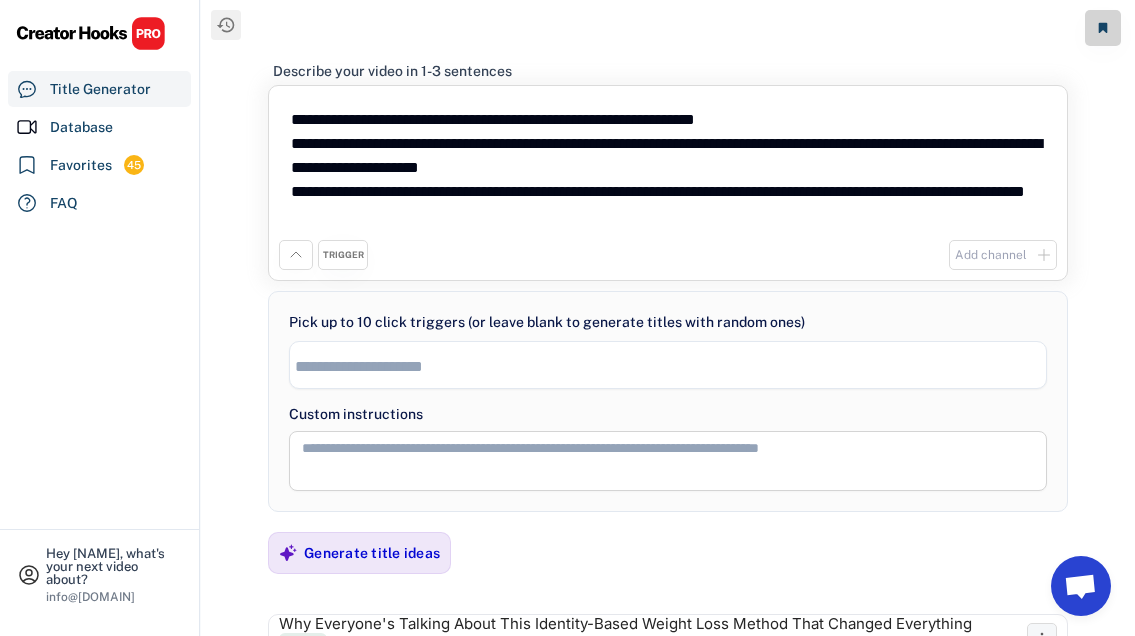 click on "TRIGGER Add channel" at bounding box center [668, 255] 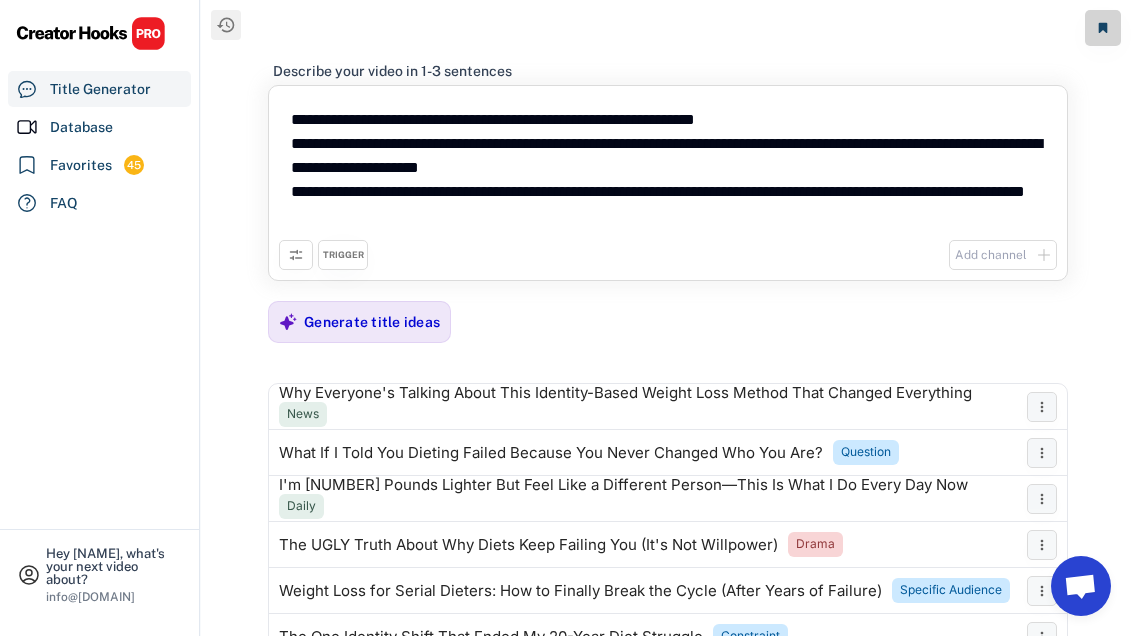 click 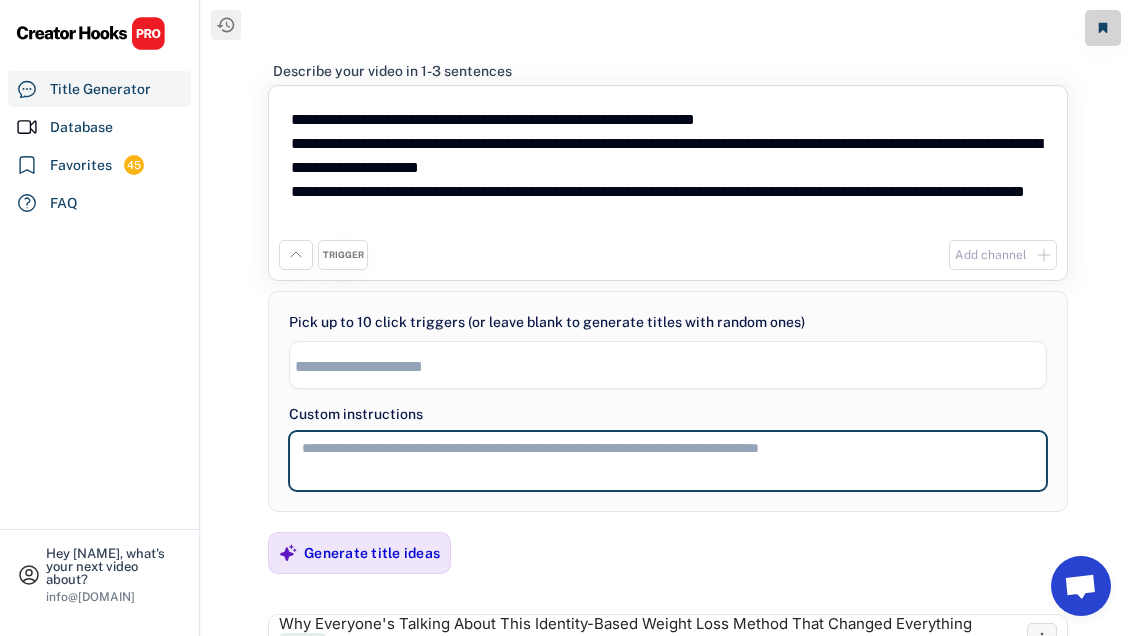 click at bounding box center (668, 461) 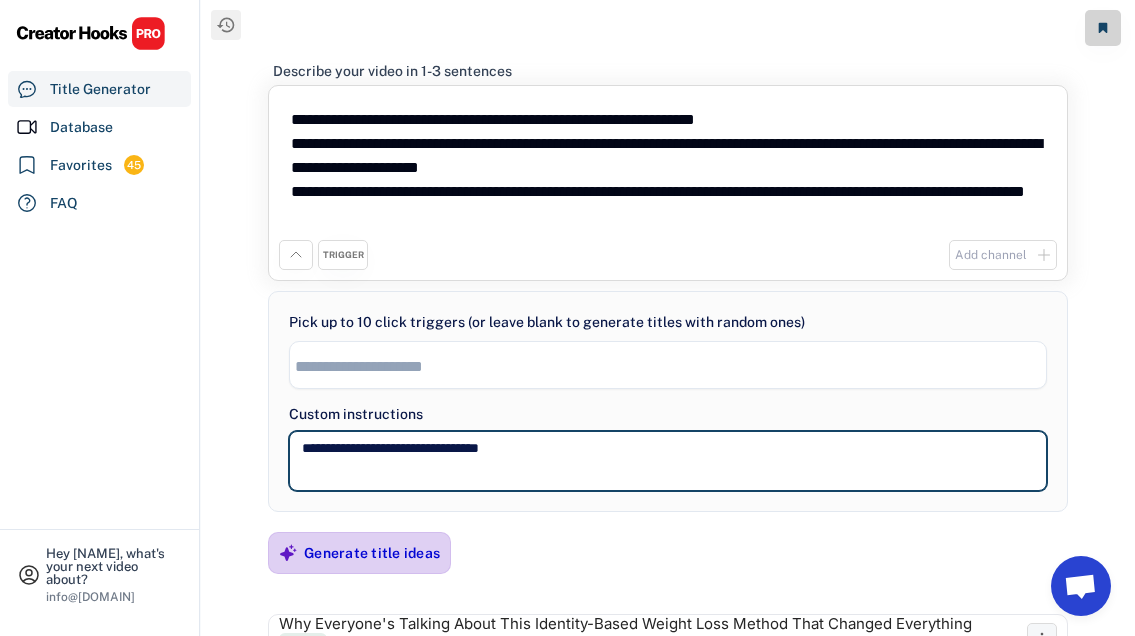 click on "Generate title ideas" at bounding box center (372, 553) 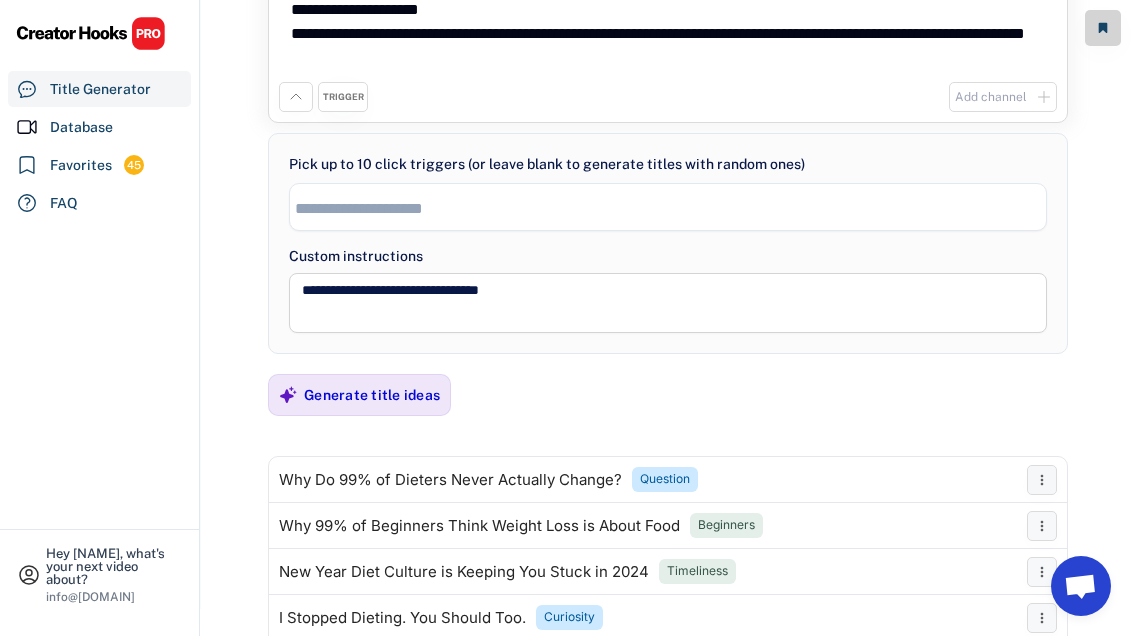 scroll, scrollTop: 0, scrollLeft: 0, axis: both 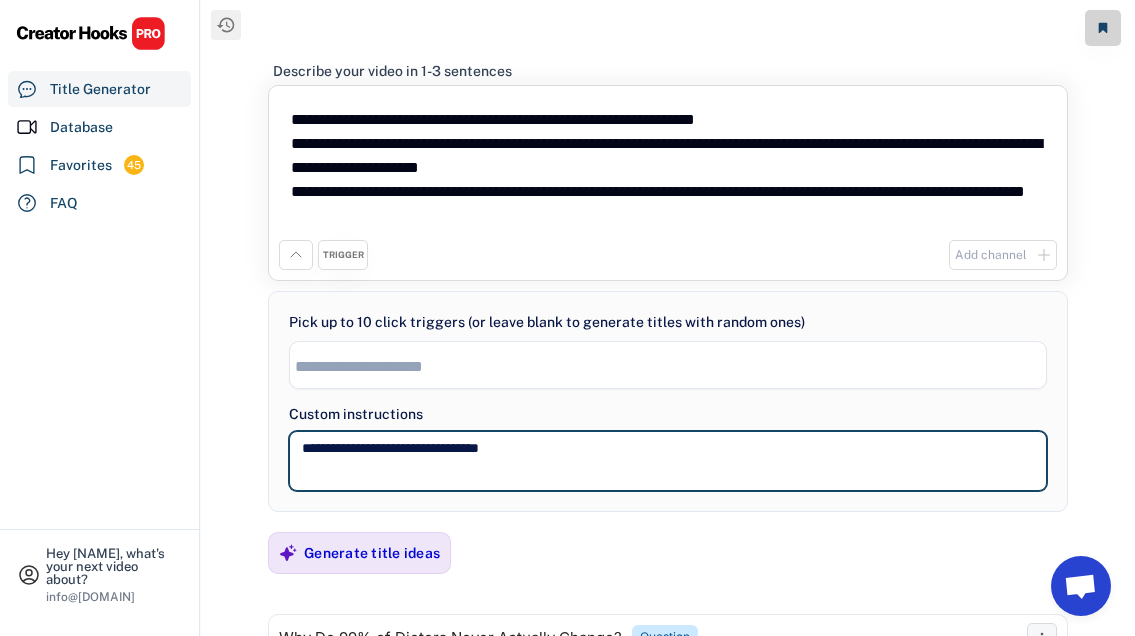 drag, startPoint x: 454, startPoint y: 449, endPoint x: 442, endPoint y: 449, distance: 12 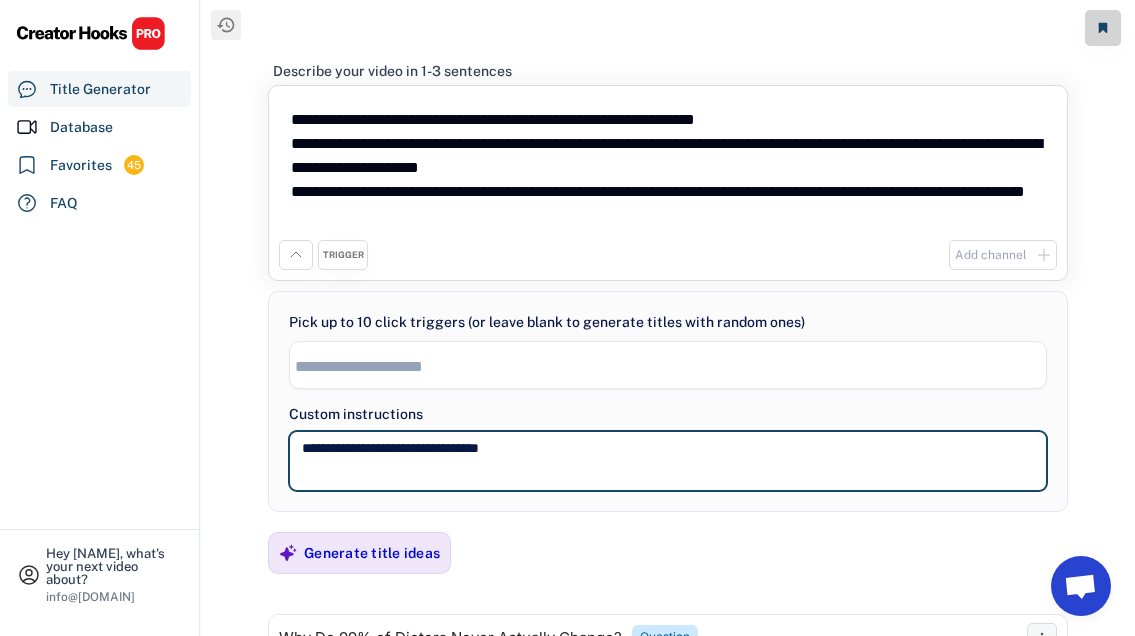 click on "**********" at bounding box center [668, 461] 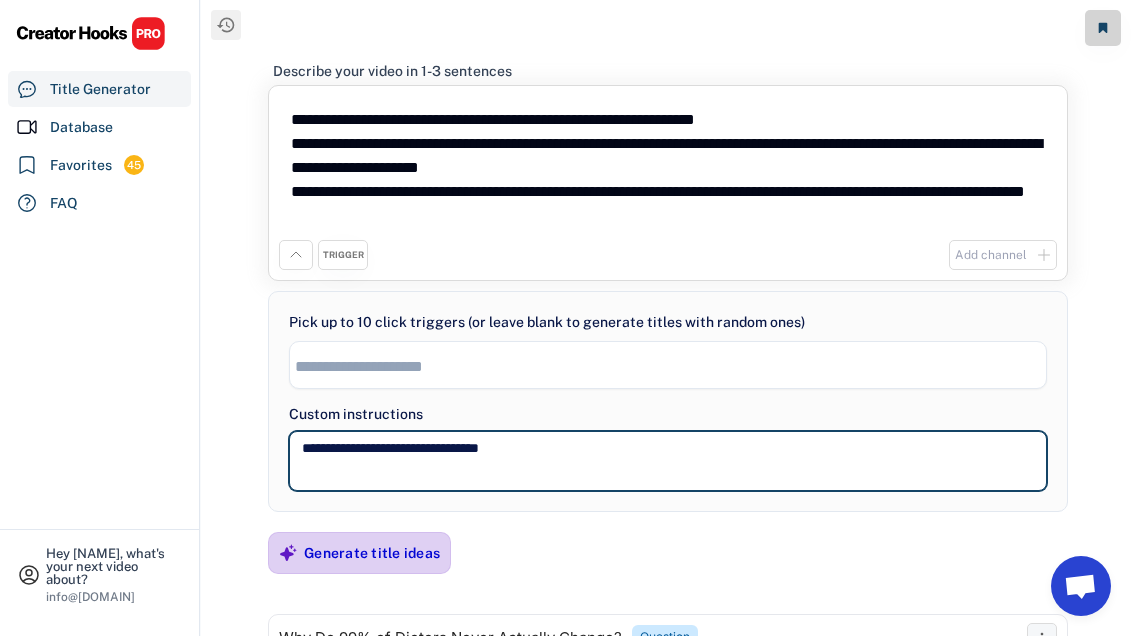 type on "**********" 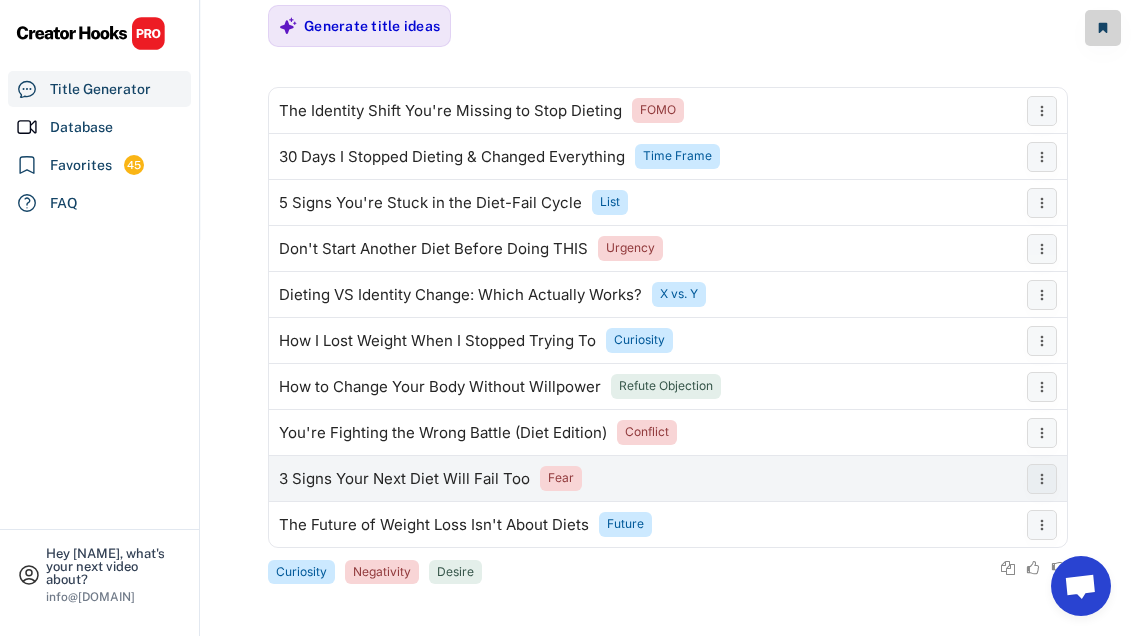 scroll, scrollTop: 0, scrollLeft: 0, axis: both 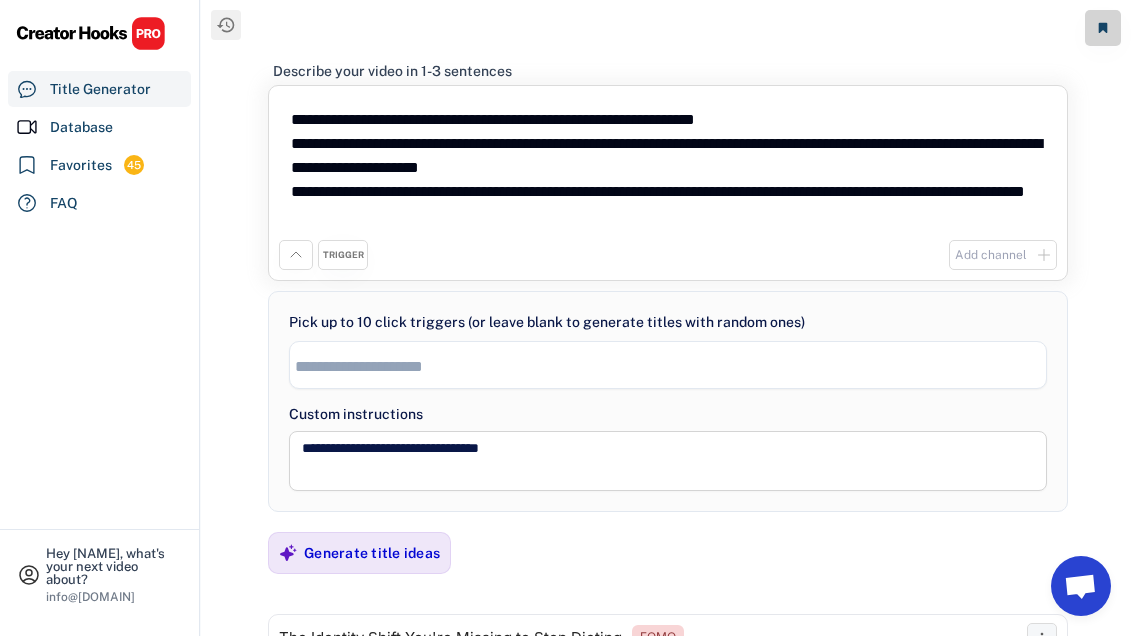 click on "**********" at bounding box center (668, 168) 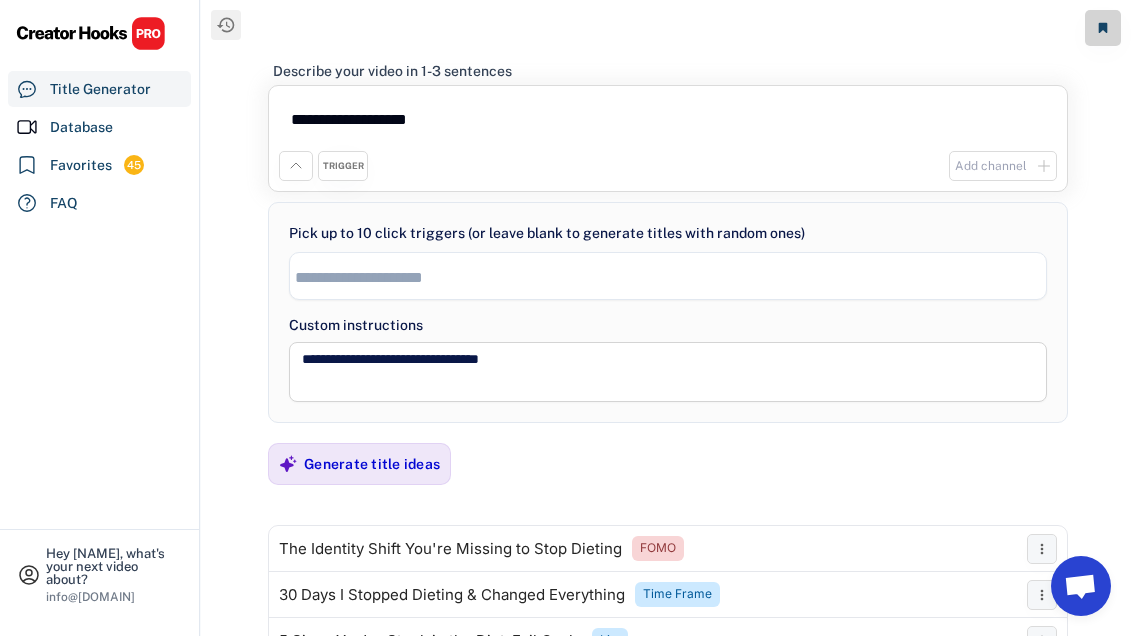 click on "**********" at bounding box center [668, 123] 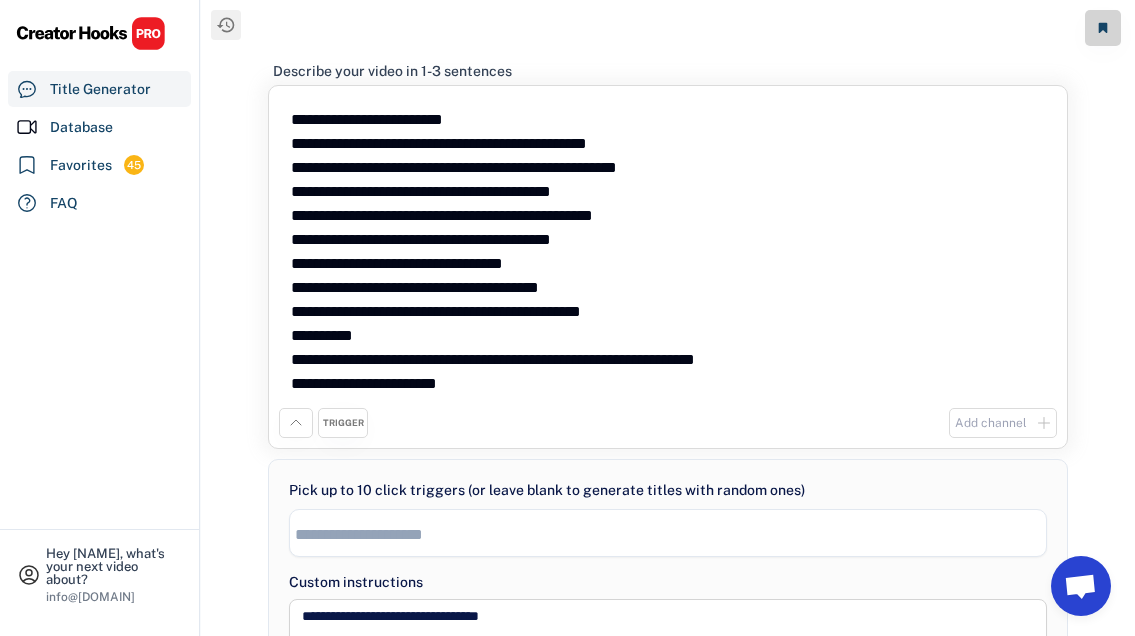 type on "**********" 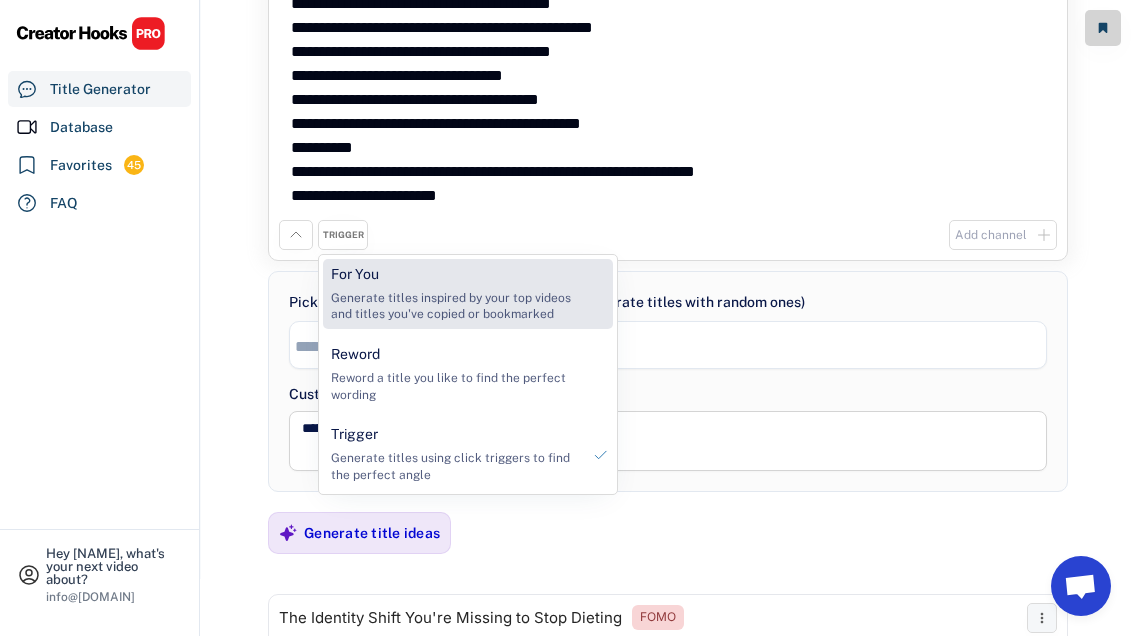 scroll, scrollTop: 206, scrollLeft: 0, axis: vertical 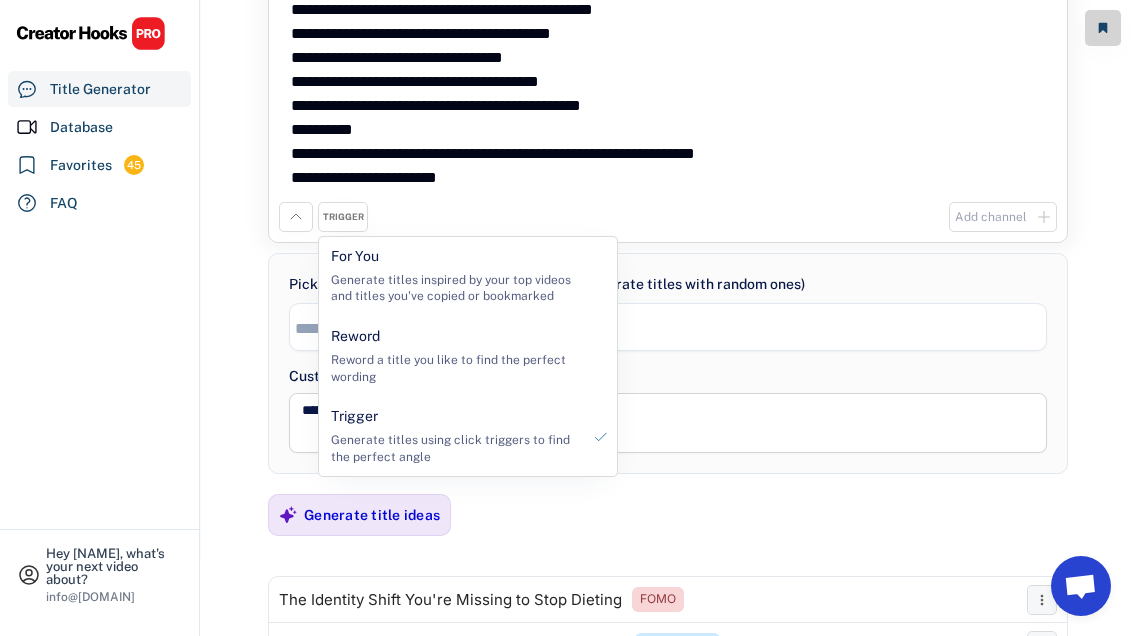 click on "**********" at bounding box center (668, 454) 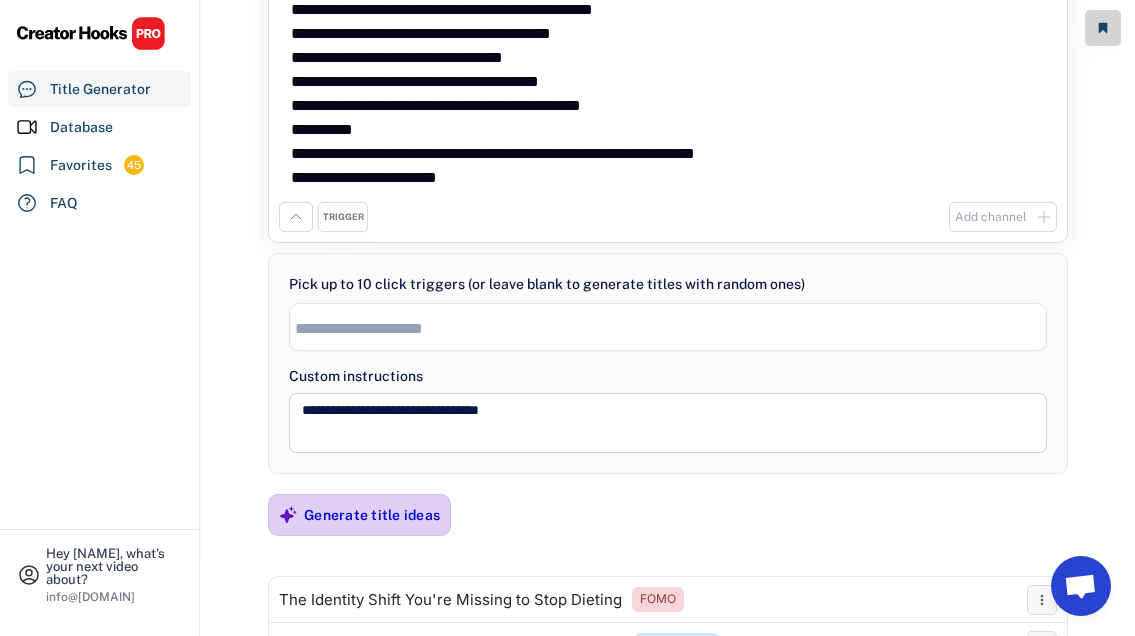 click on "Generate title ideas" at bounding box center (372, 515) 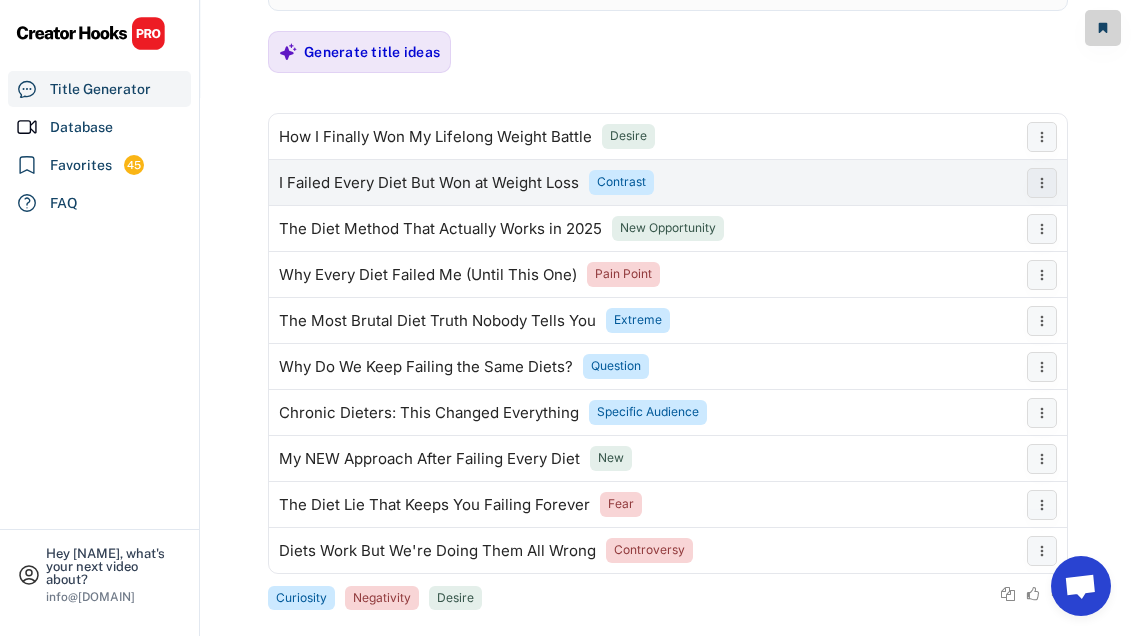scroll, scrollTop: 670, scrollLeft: 0, axis: vertical 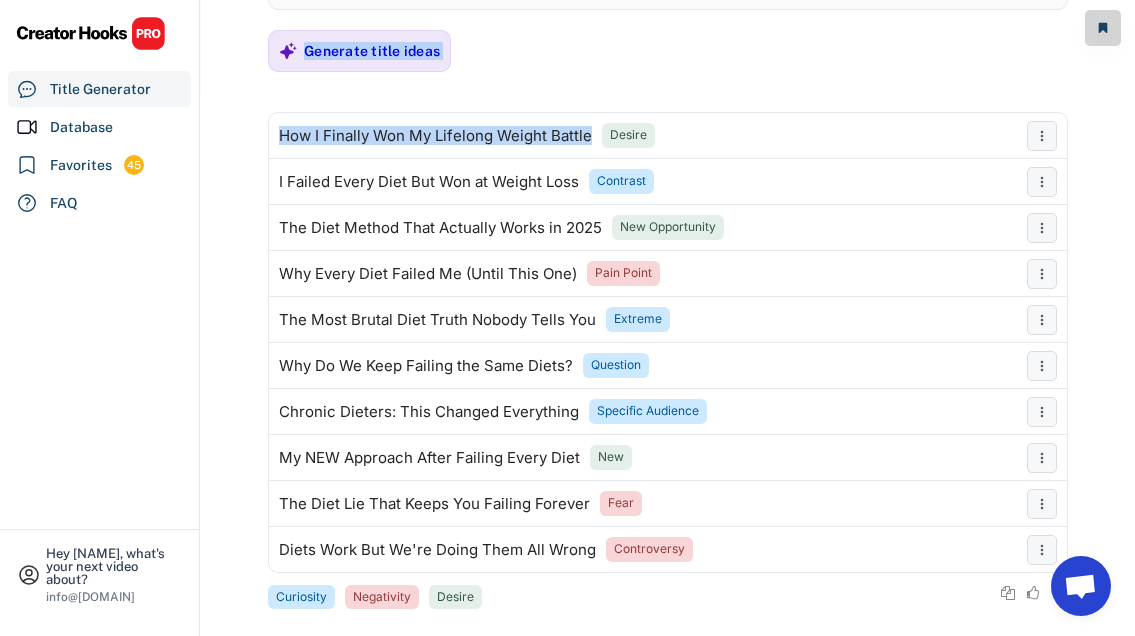 drag, startPoint x: 592, startPoint y: 138, endPoint x: 241, endPoint y: 153, distance: 351.32037 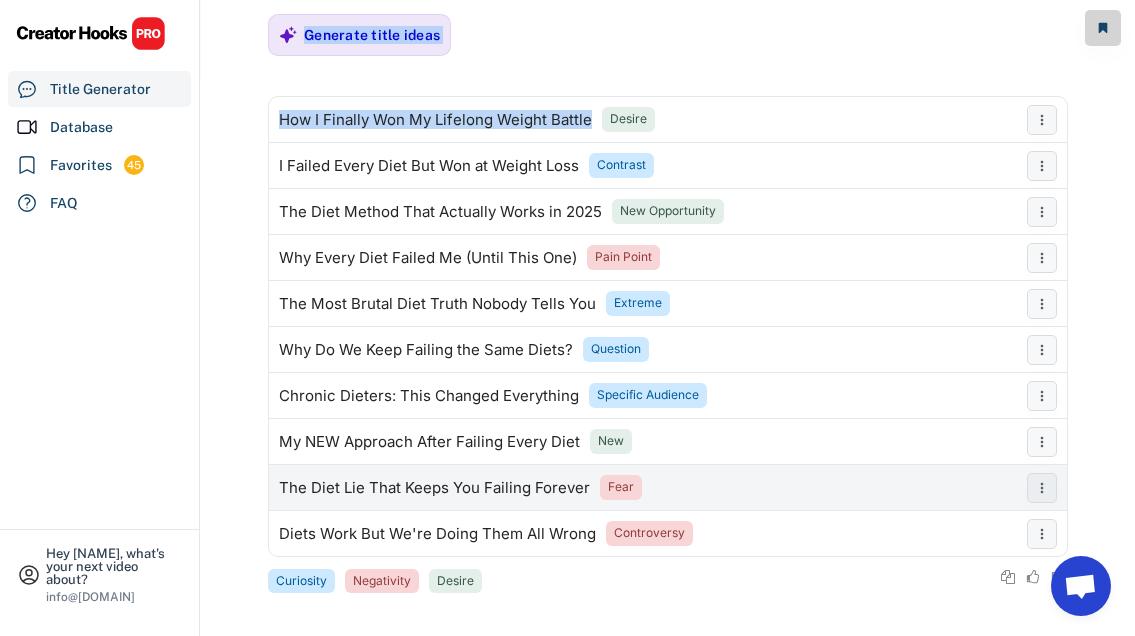 scroll, scrollTop: 695, scrollLeft: 0, axis: vertical 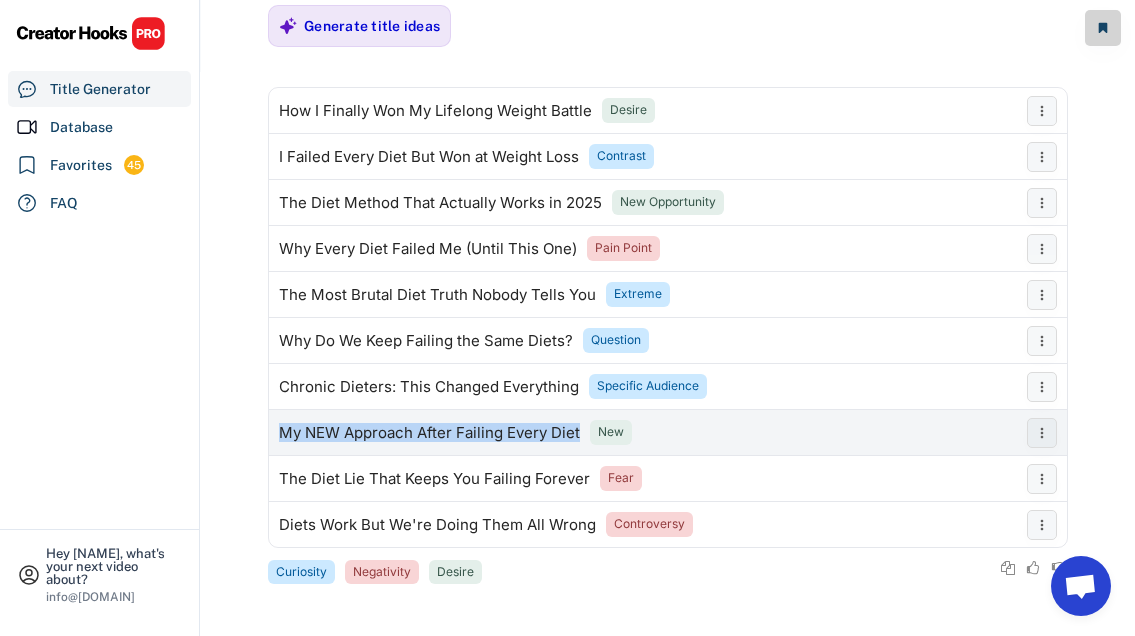 drag, startPoint x: 578, startPoint y: 435, endPoint x: 282, endPoint y: 432, distance: 296.0152 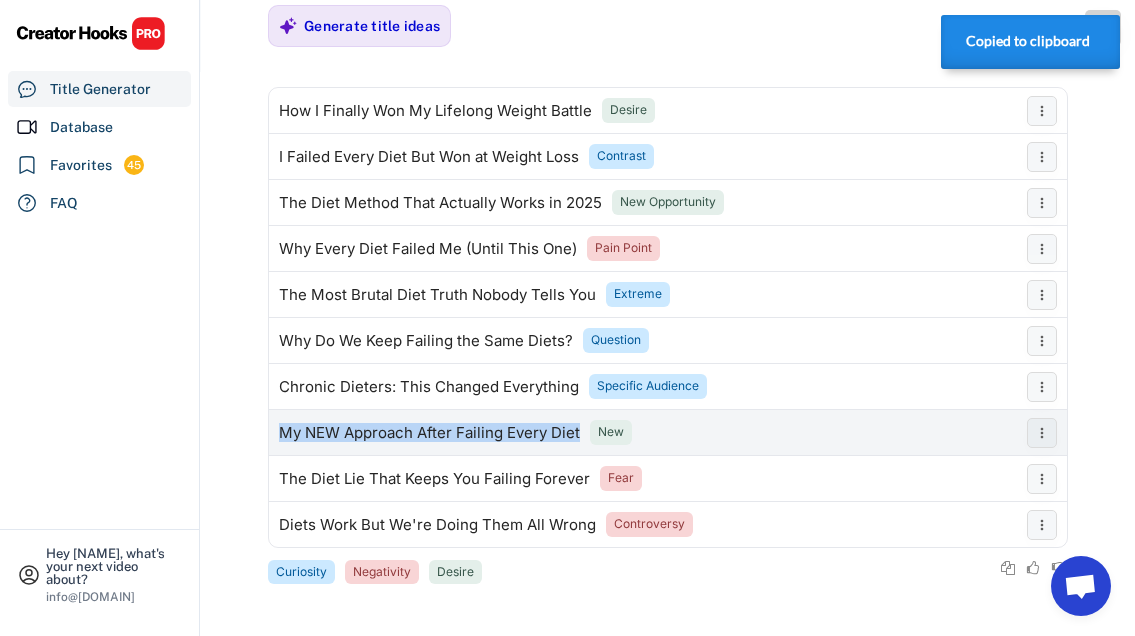 copy on "My NEW Approach After Failing Every Diet" 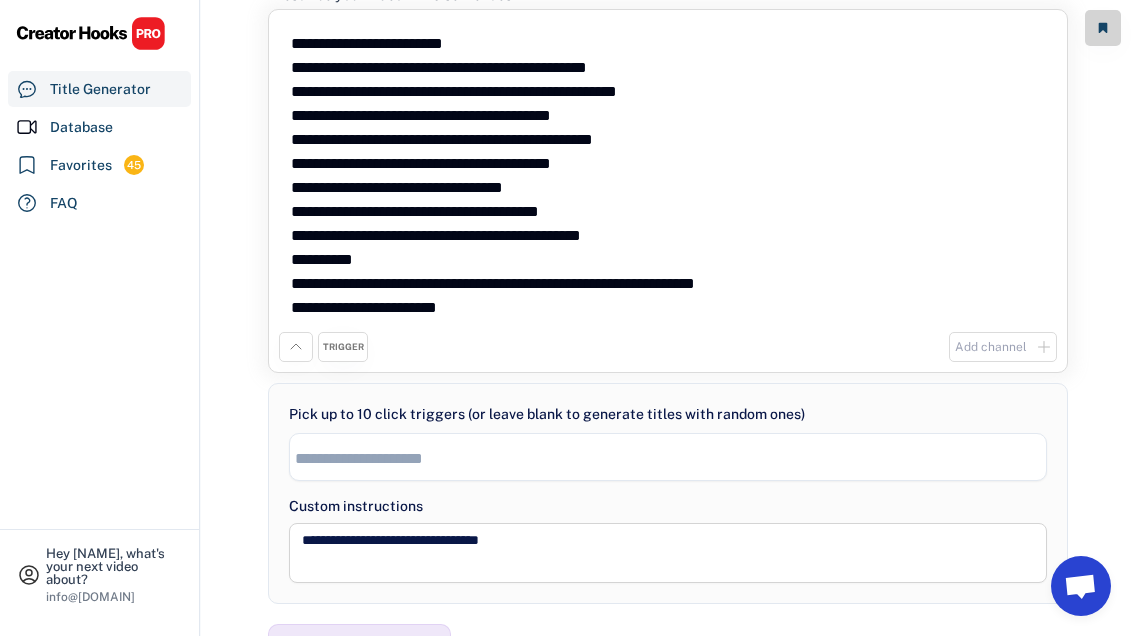scroll, scrollTop: 0, scrollLeft: 0, axis: both 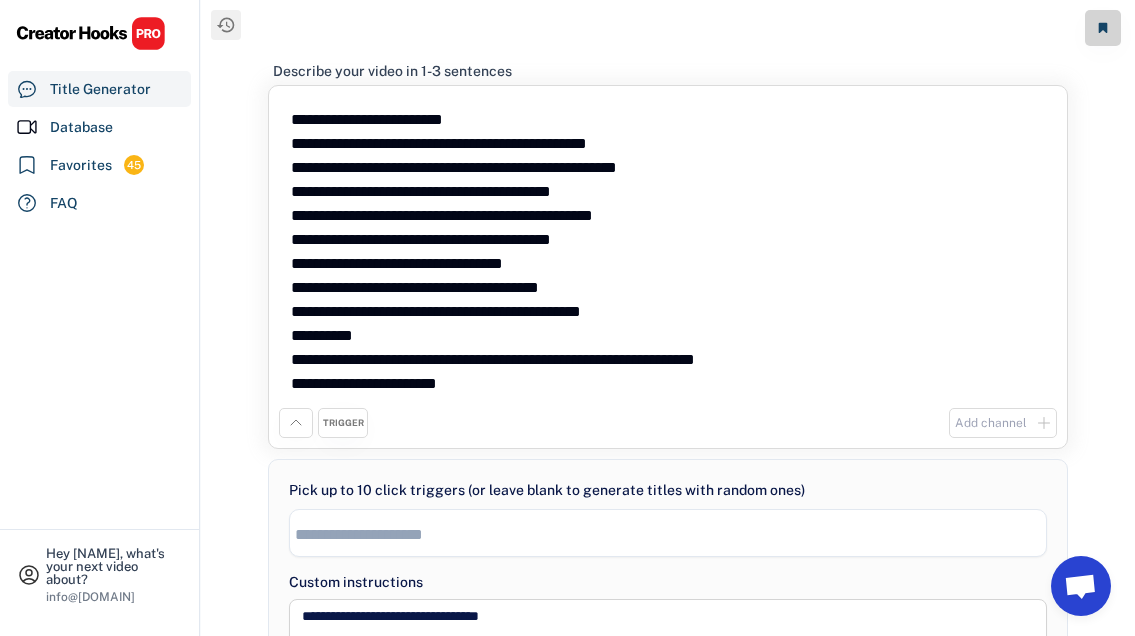 click on "**********" at bounding box center (668, 252) 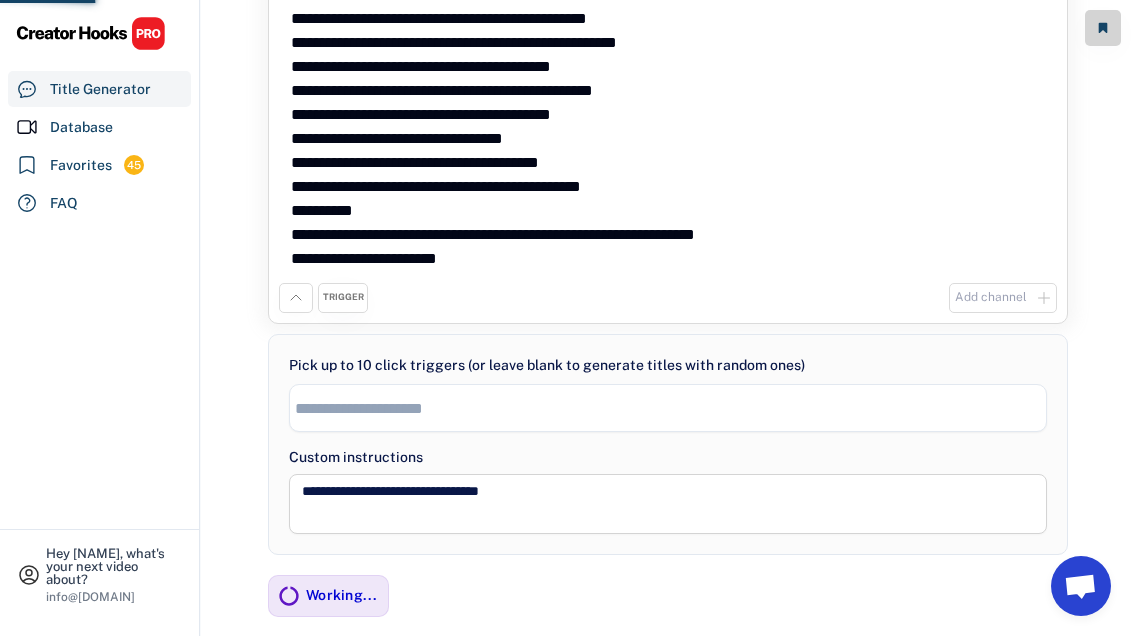 scroll, scrollTop: 163, scrollLeft: 0, axis: vertical 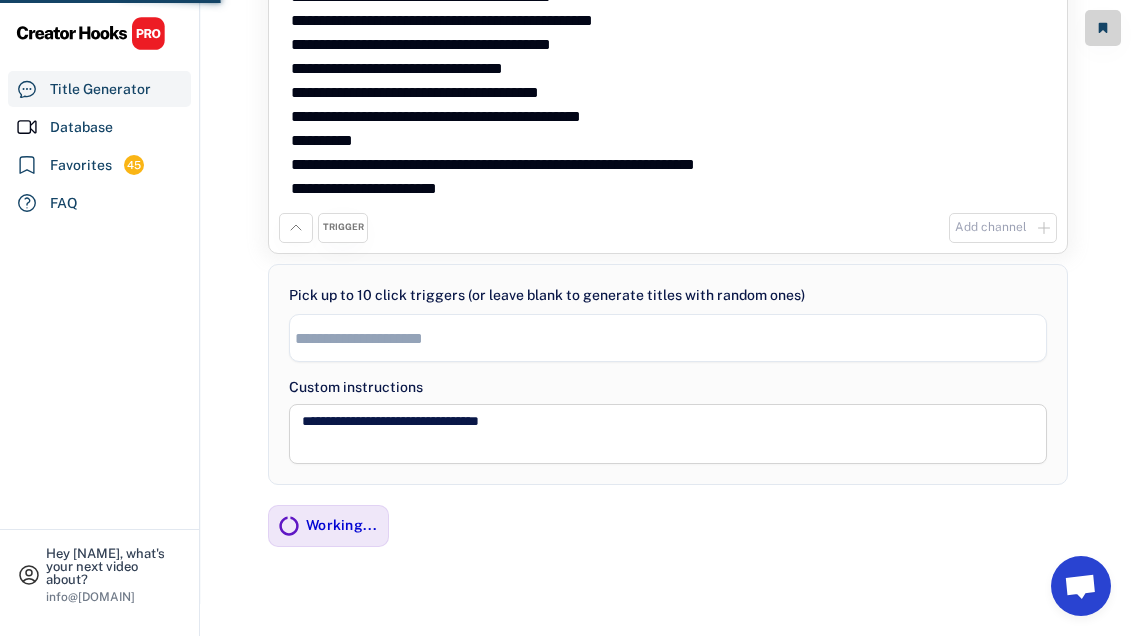 click at bounding box center (668, 337) 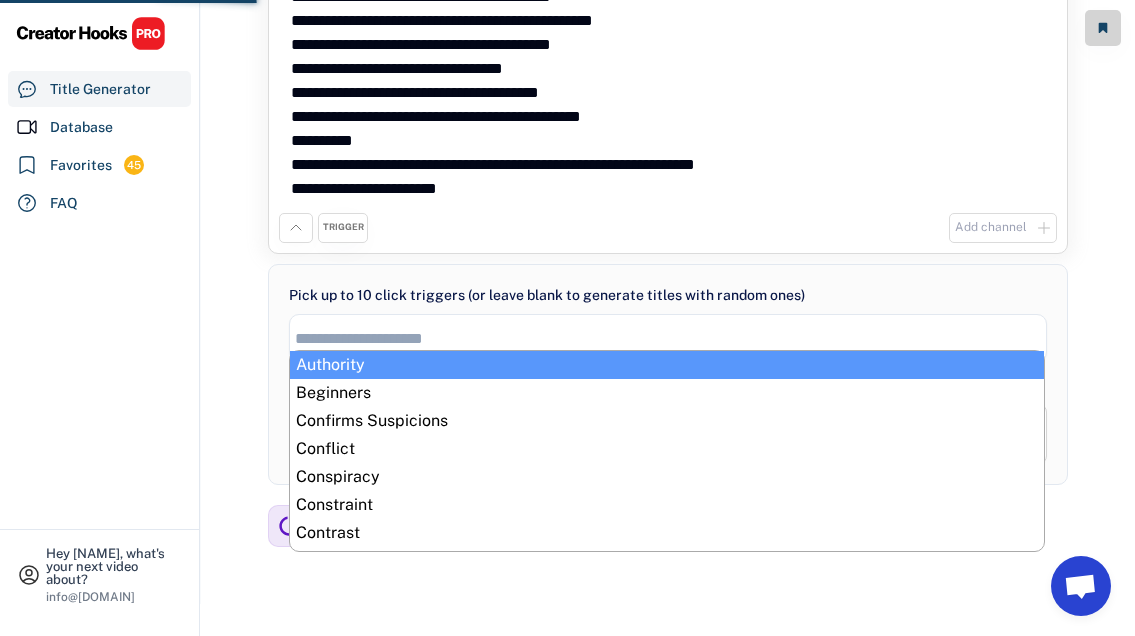 scroll, scrollTop: 196, scrollLeft: 0, axis: vertical 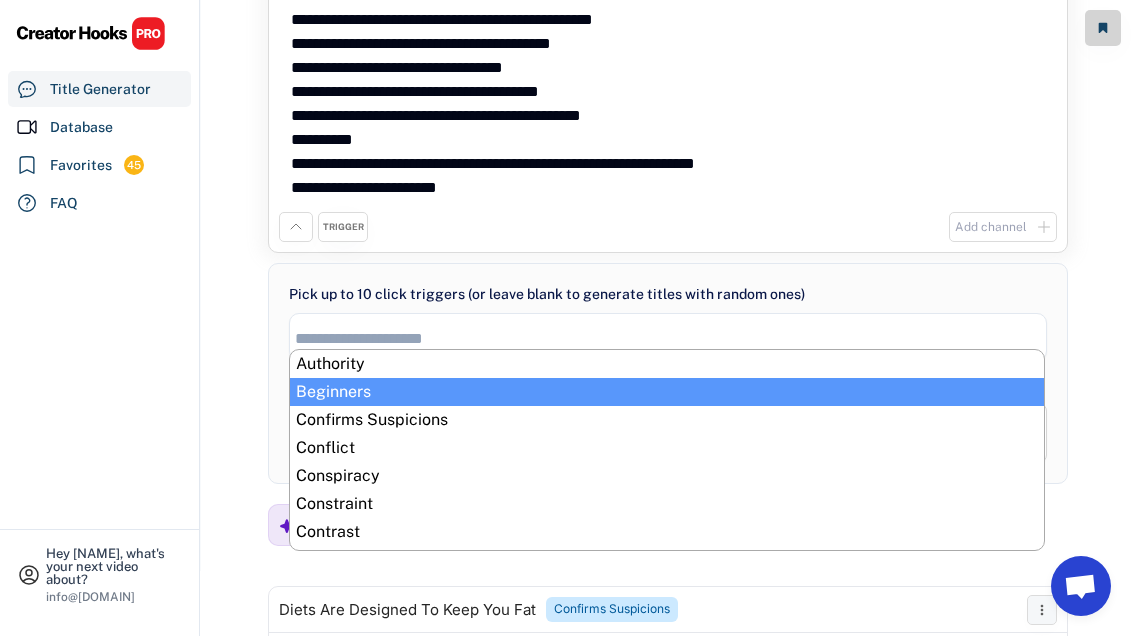 click at bounding box center [673, 338] 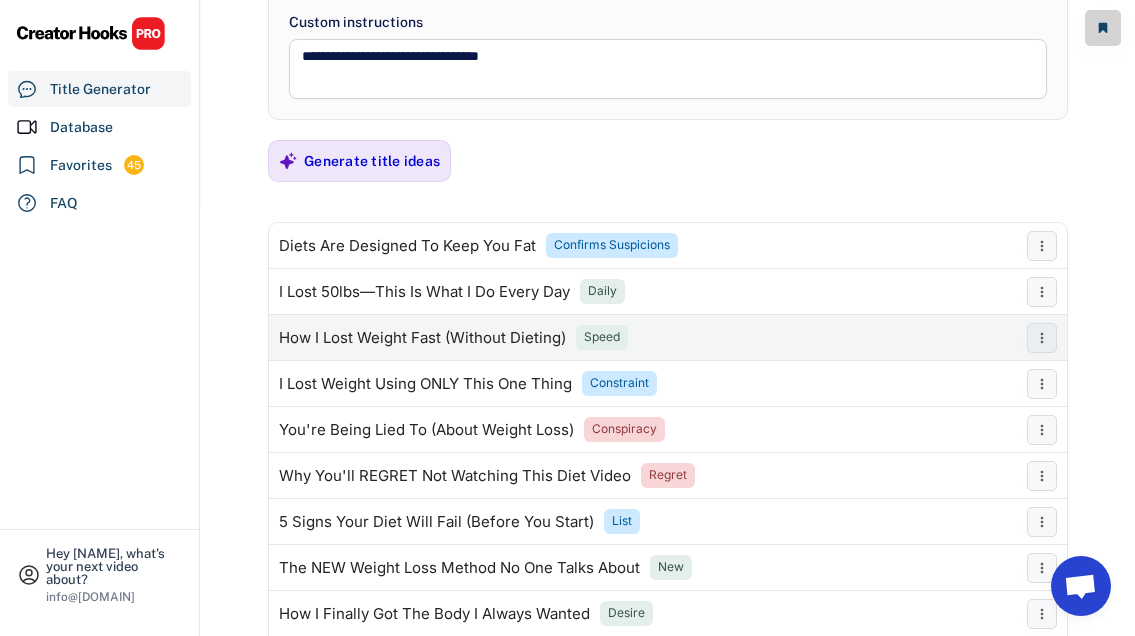 scroll, scrollTop: 584, scrollLeft: 0, axis: vertical 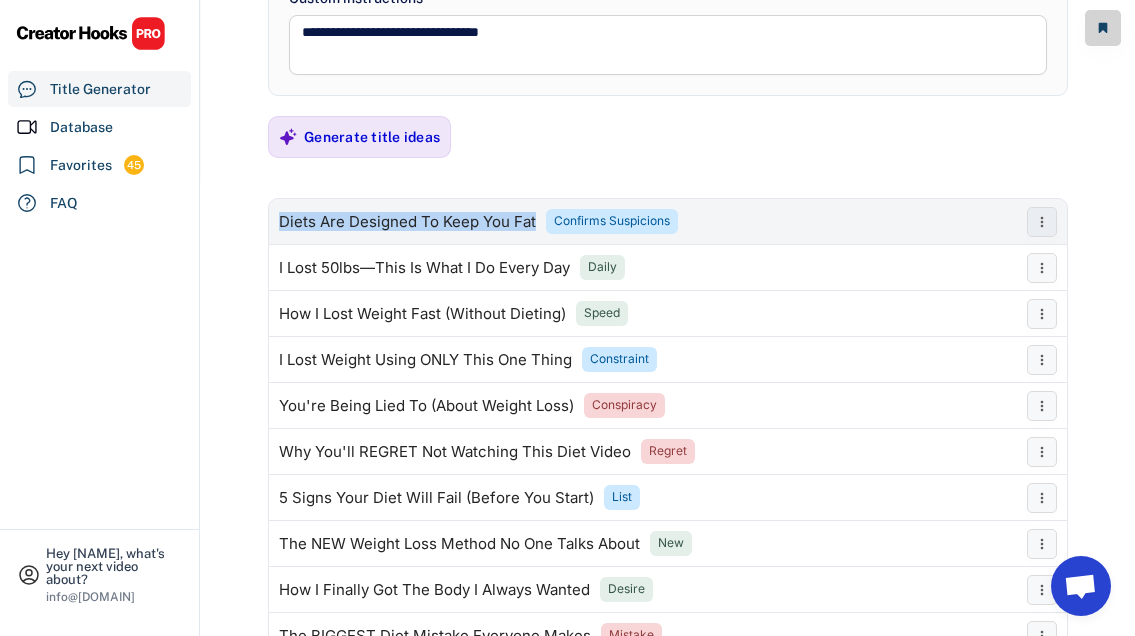 drag, startPoint x: 533, startPoint y: 226, endPoint x: 272, endPoint y: 226, distance: 261 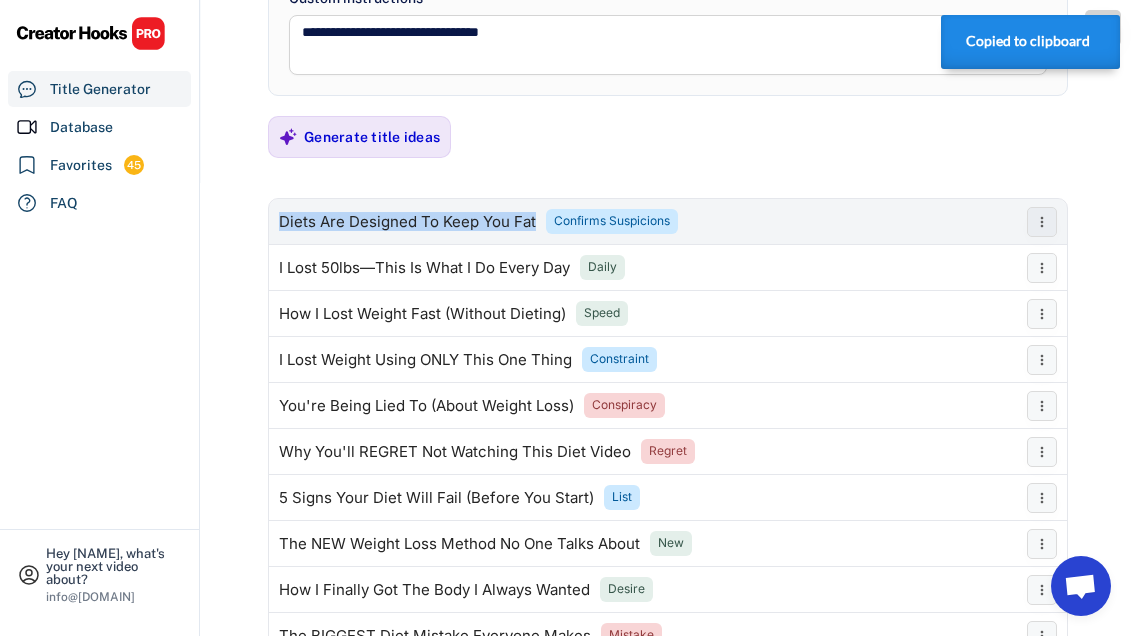 copy on "Diets Are Designed To Keep You Fat" 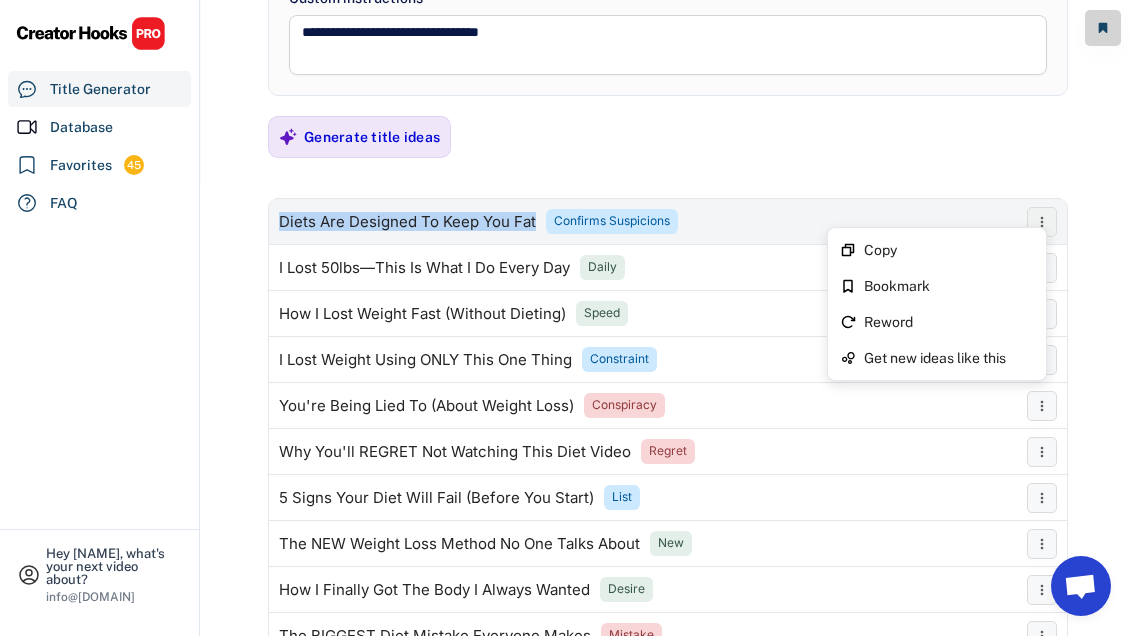 click 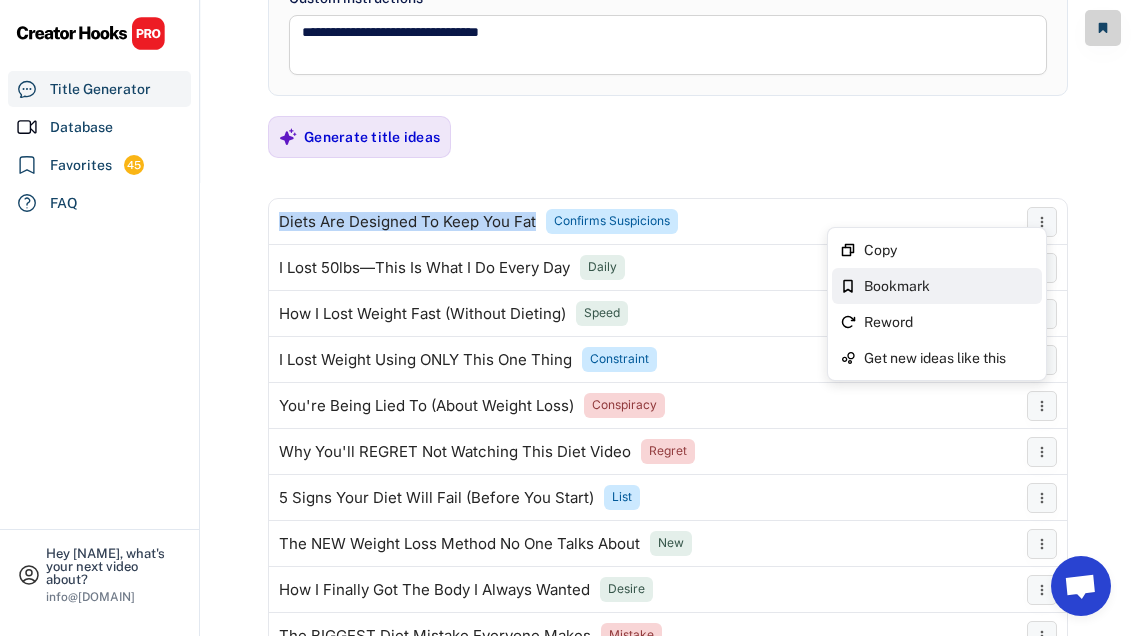 click on "Bookmark" at bounding box center [949, 286] 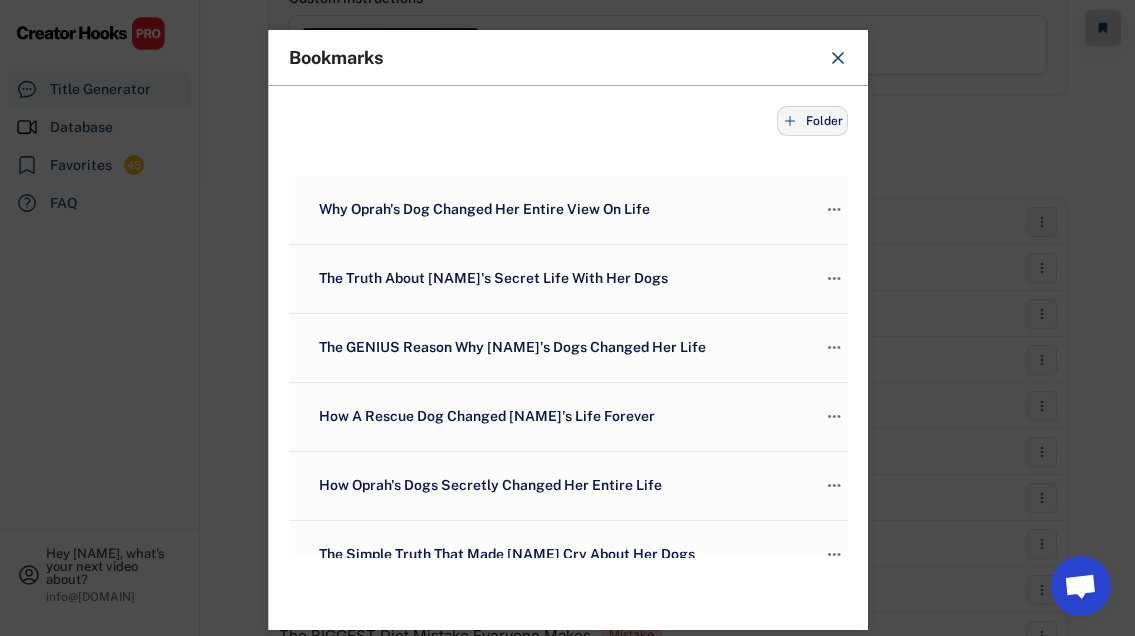 click on "Folder" at bounding box center [824, 121] 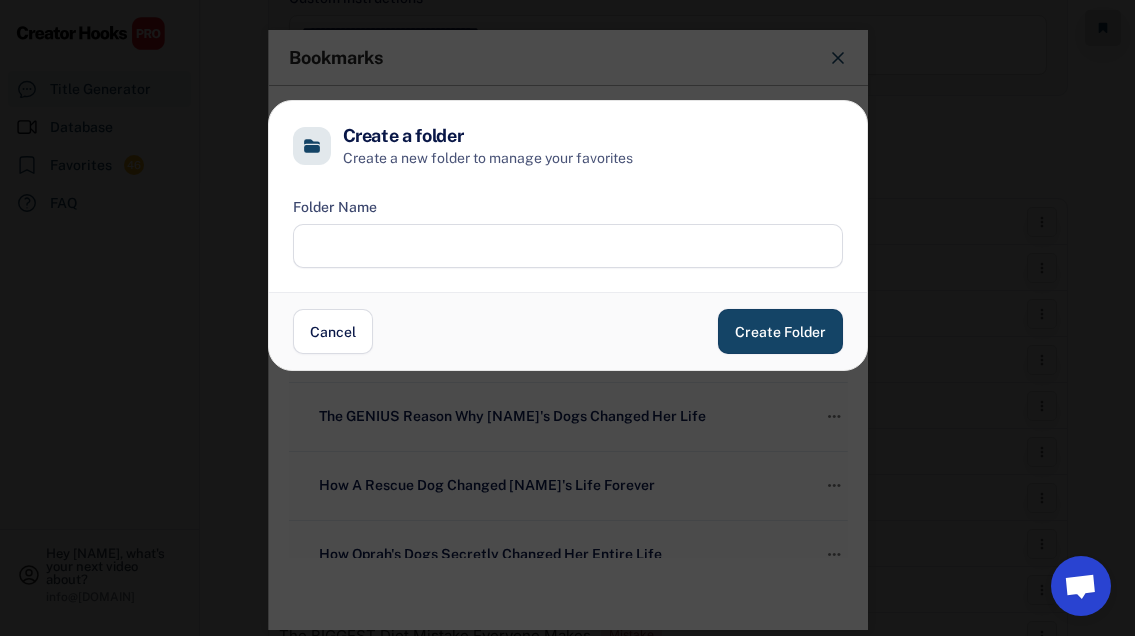 click at bounding box center (568, 246) 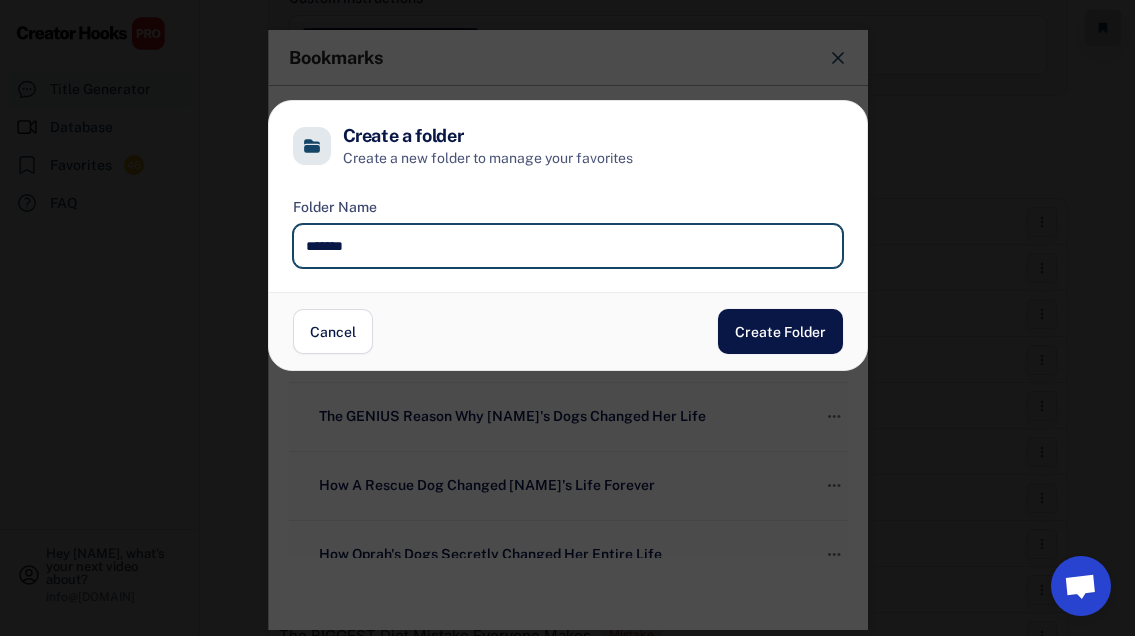 type on "*******" 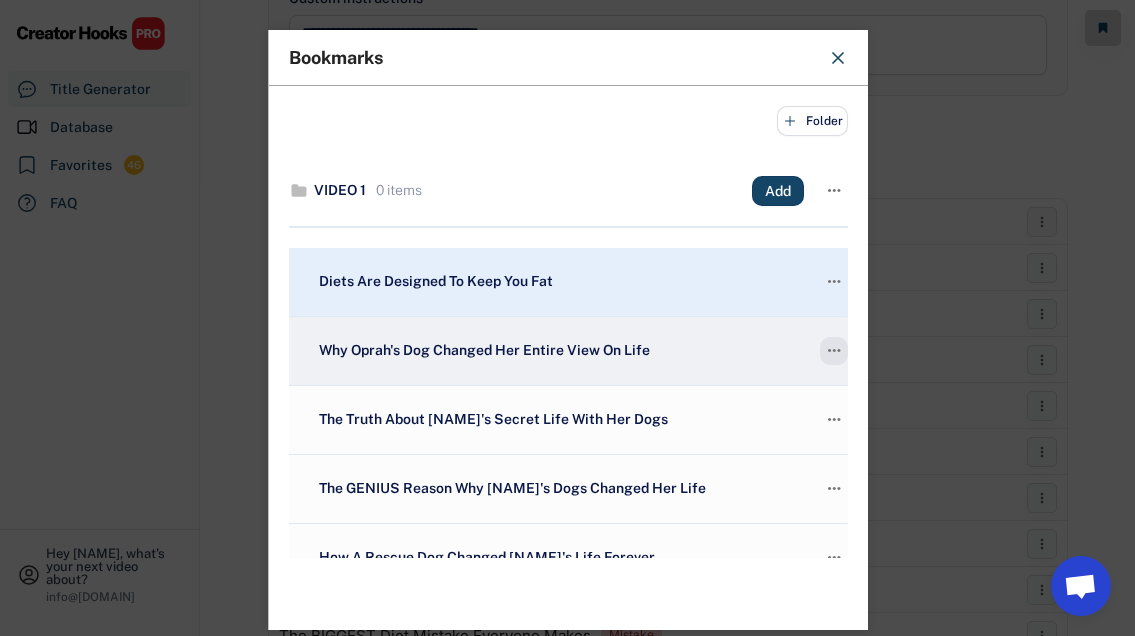 click on "" 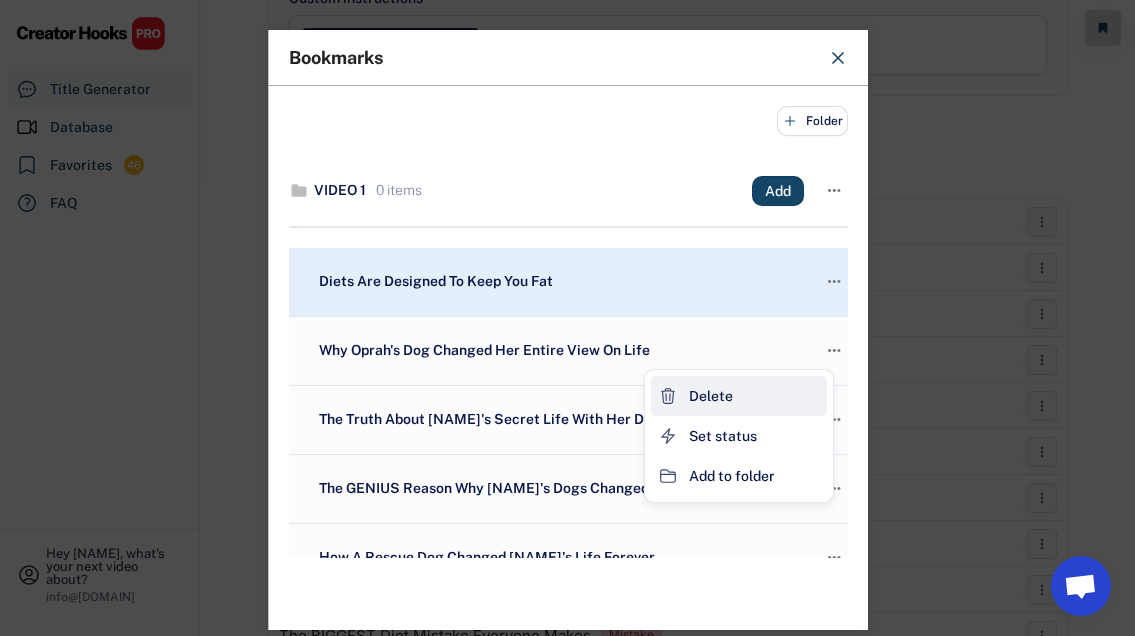 click on "Delete" at bounding box center [739, 396] 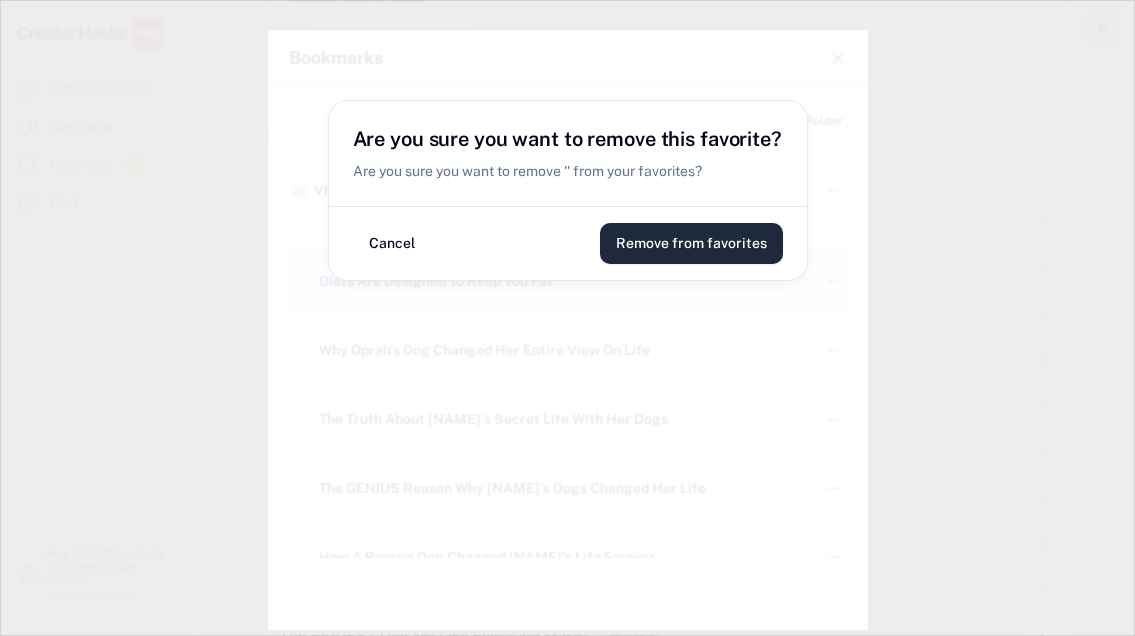 click on "Remove from favorites" at bounding box center (691, 243) 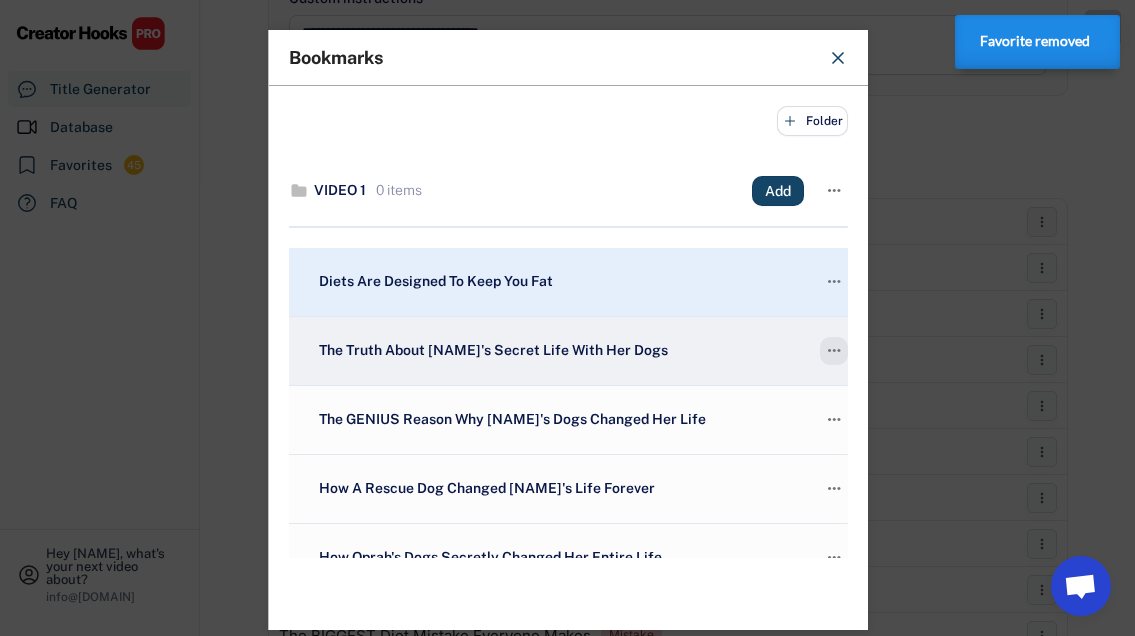 click on "" 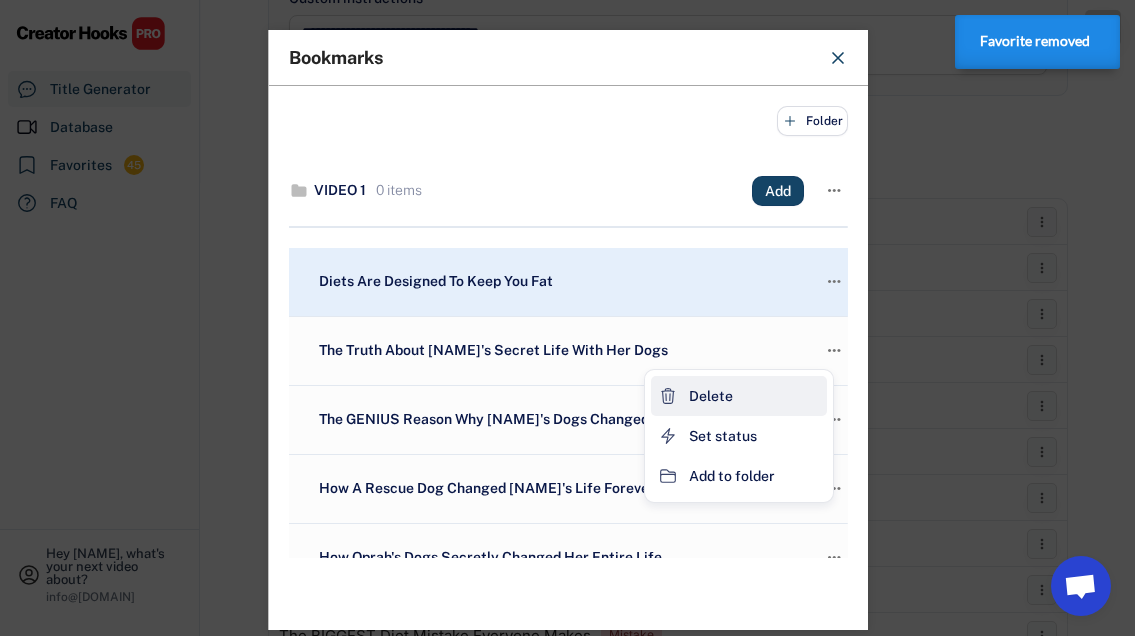 click on "Delete" at bounding box center [739, 396] 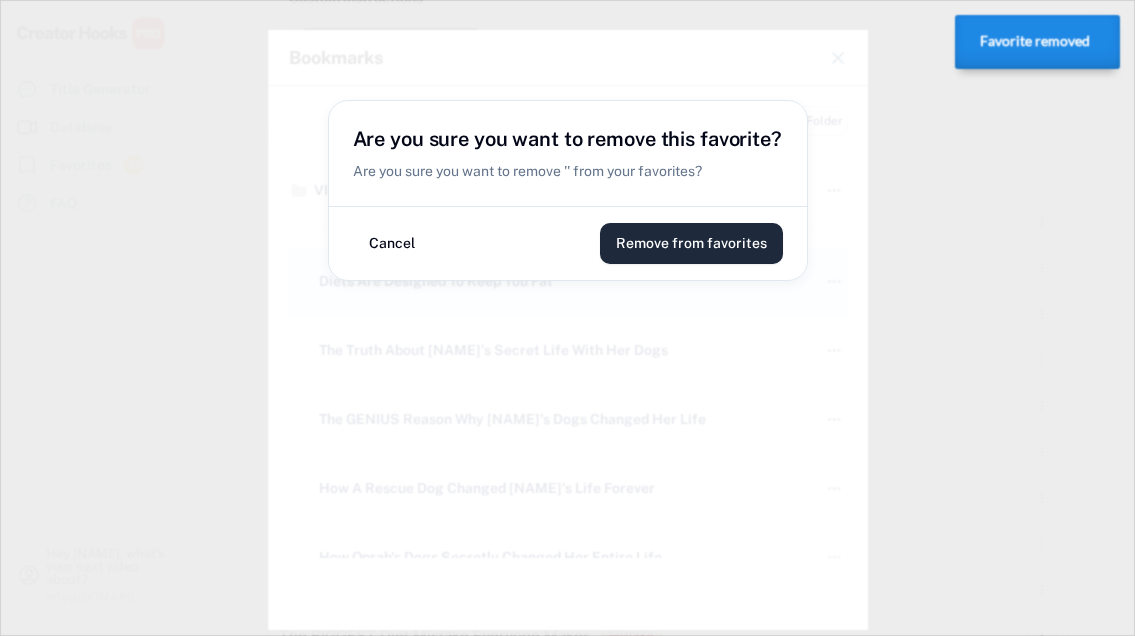 click on "Remove from favorites" at bounding box center (691, 243) 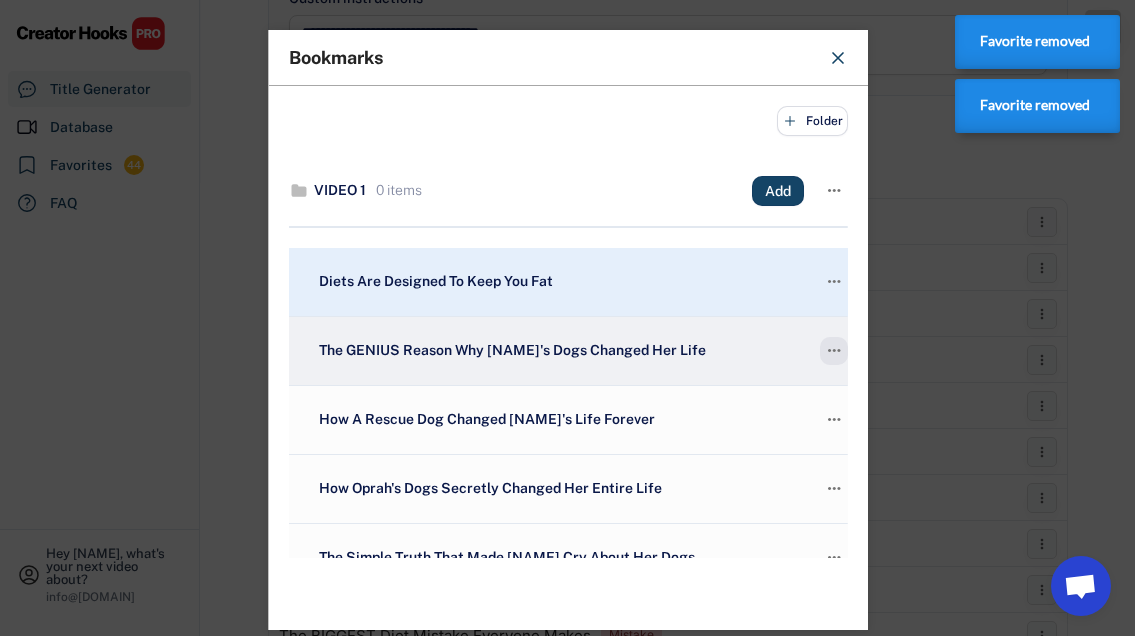 click on "" 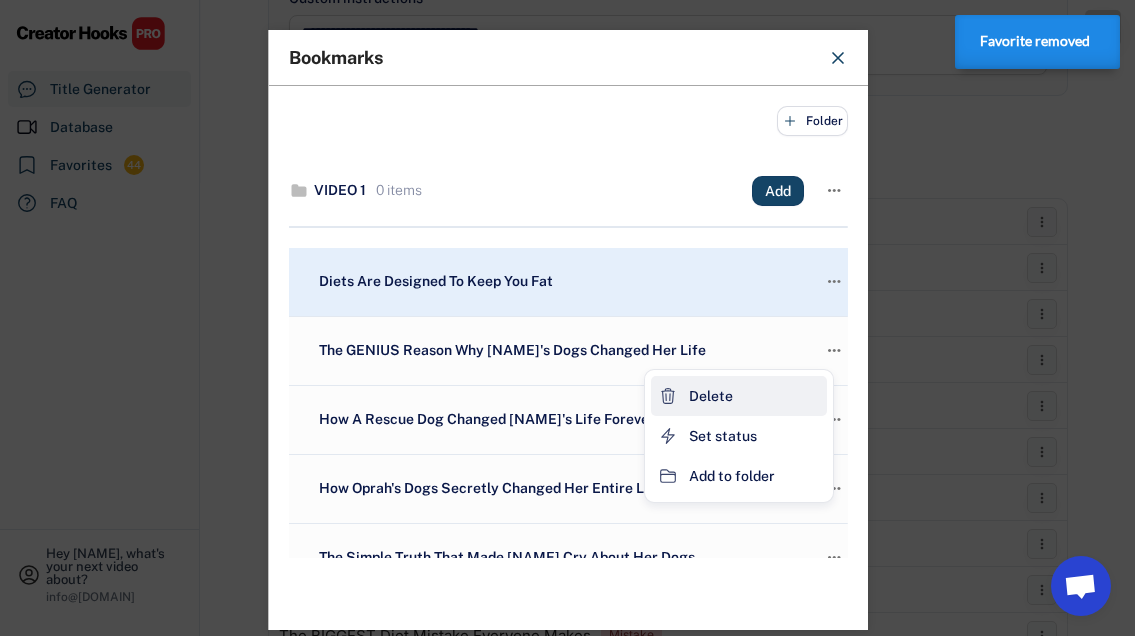 click on "Delete" at bounding box center [739, 396] 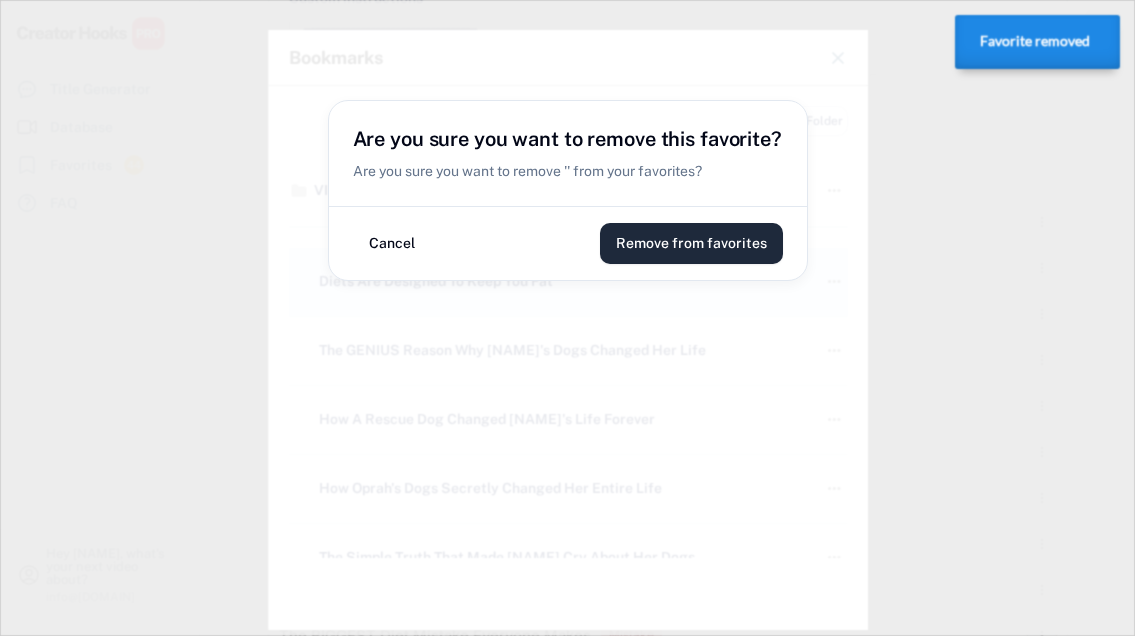 click on "Remove from favorites" at bounding box center [691, 243] 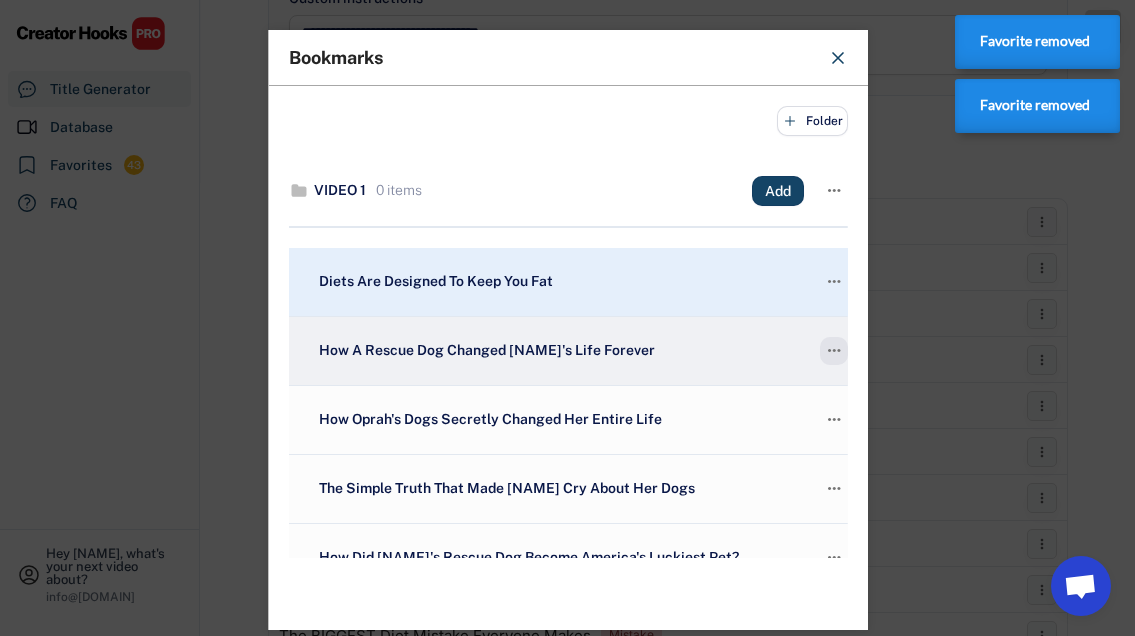 click on "" 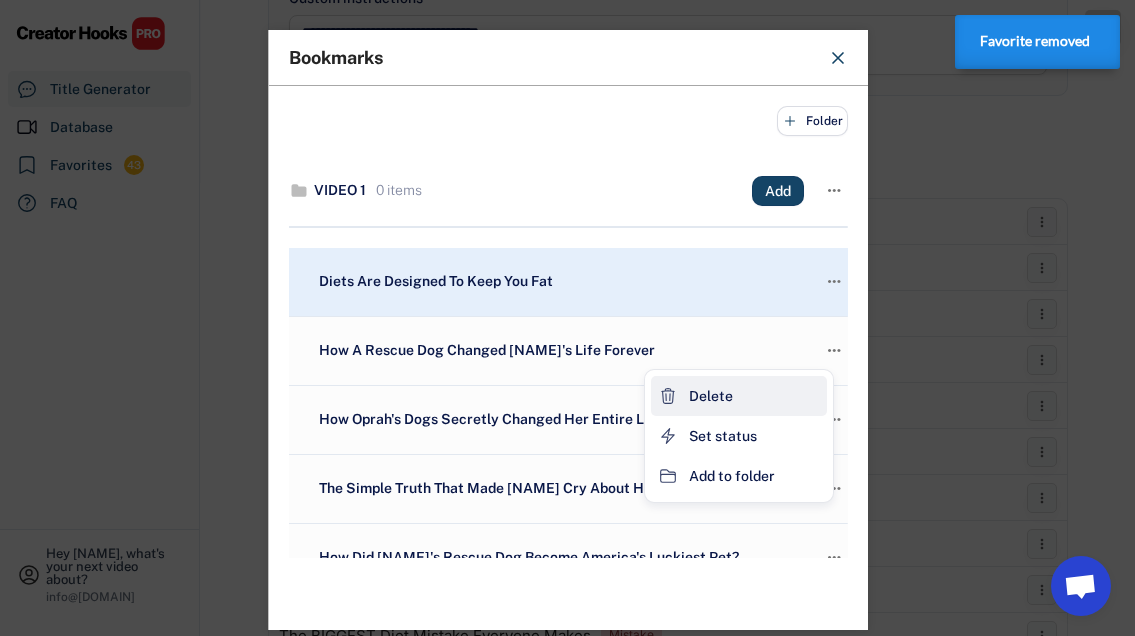 click on "Delete" at bounding box center [739, 396] 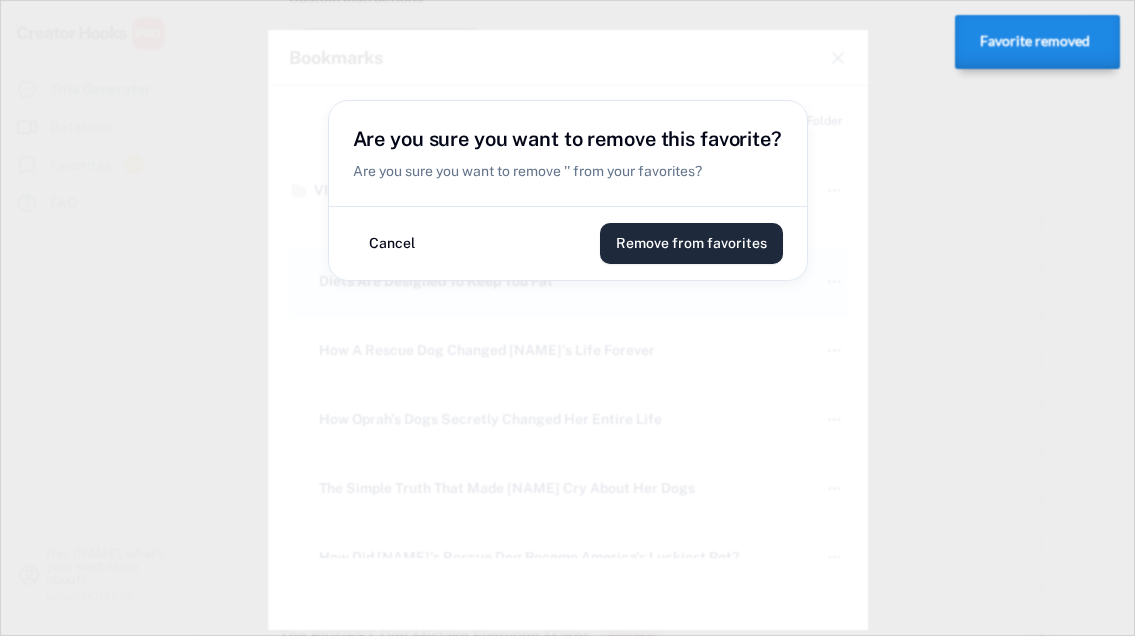 click on "Remove from favorites" at bounding box center [691, 243] 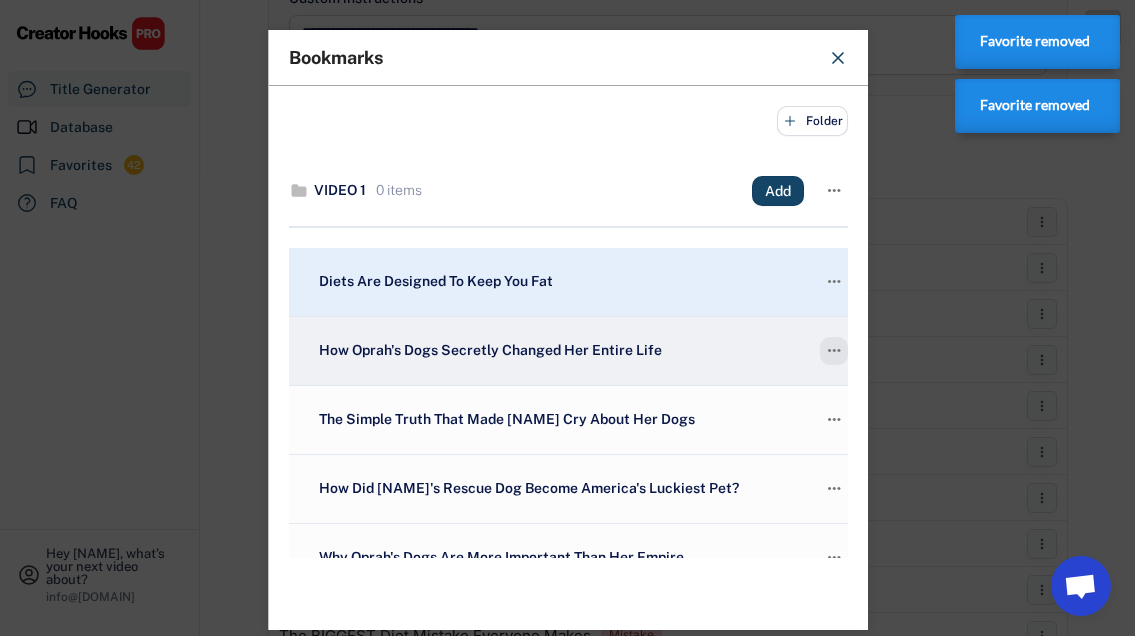 click on "" 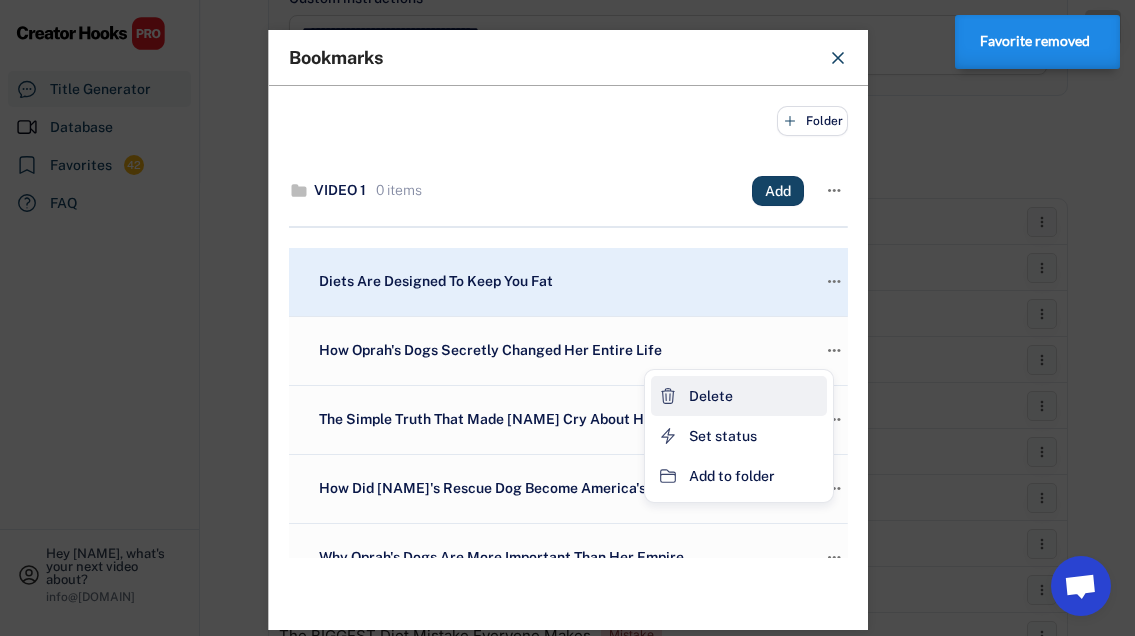 click on "Delete" at bounding box center [739, 396] 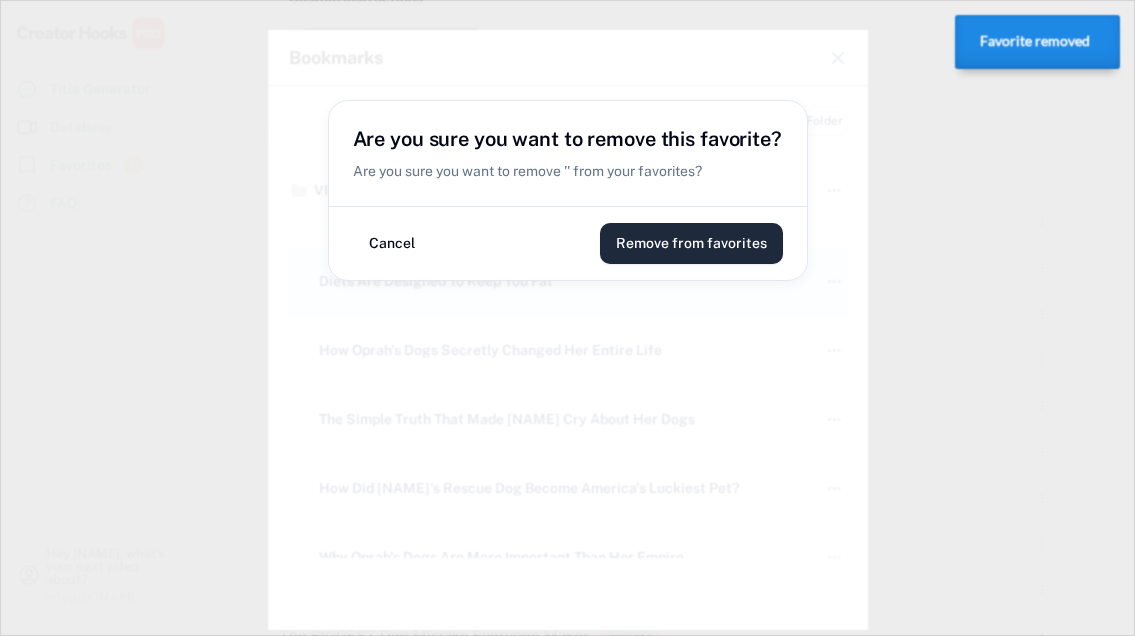 click on "Remove from favorites" at bounding box center (691, 243) 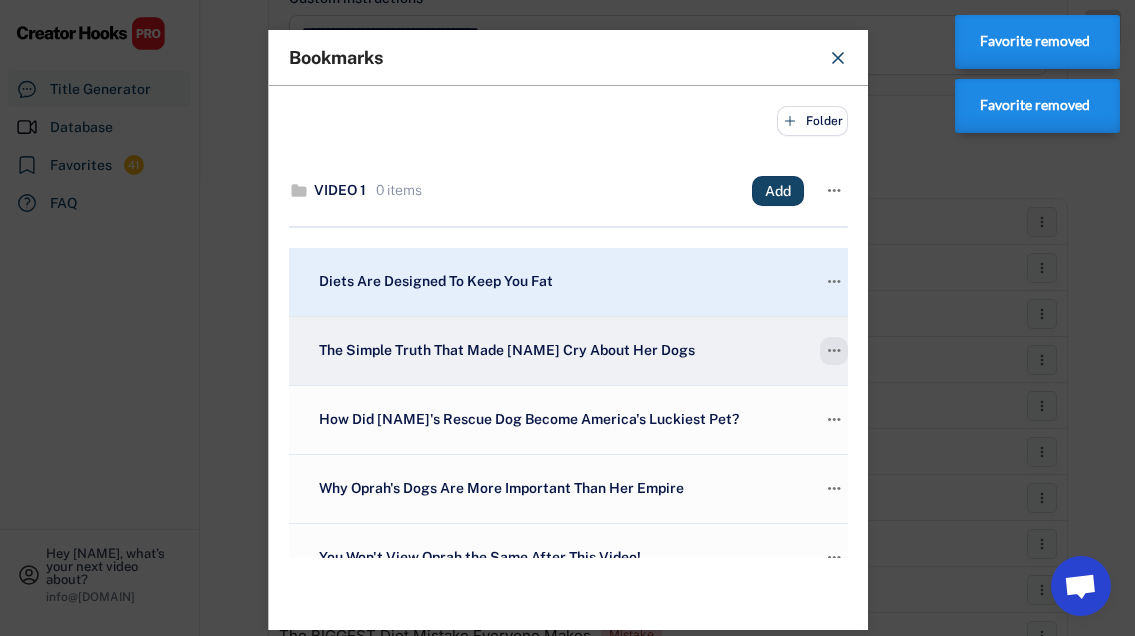 click on "" 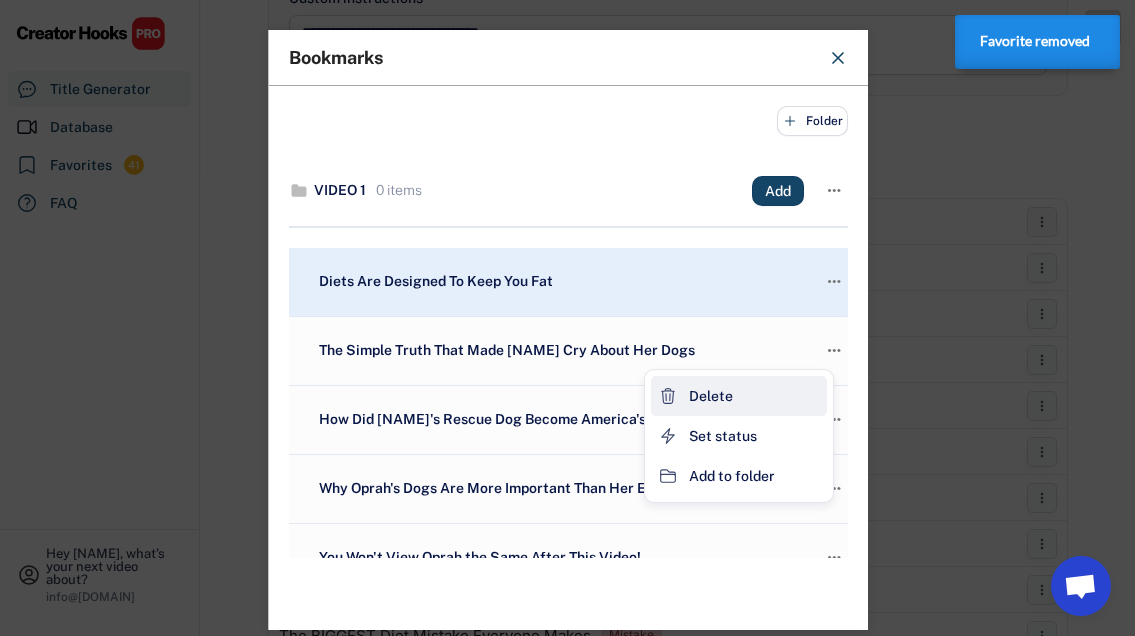 click on "Delete" at bounding box center [739, 396] 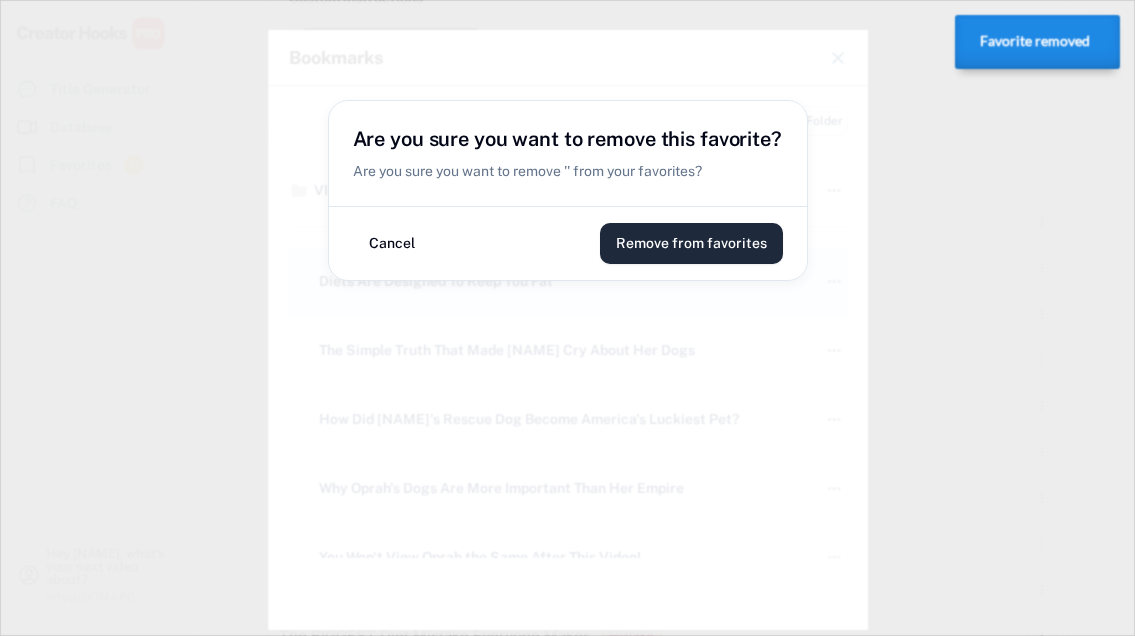click on "Remove from favorites" at bounding box center [691, 243] 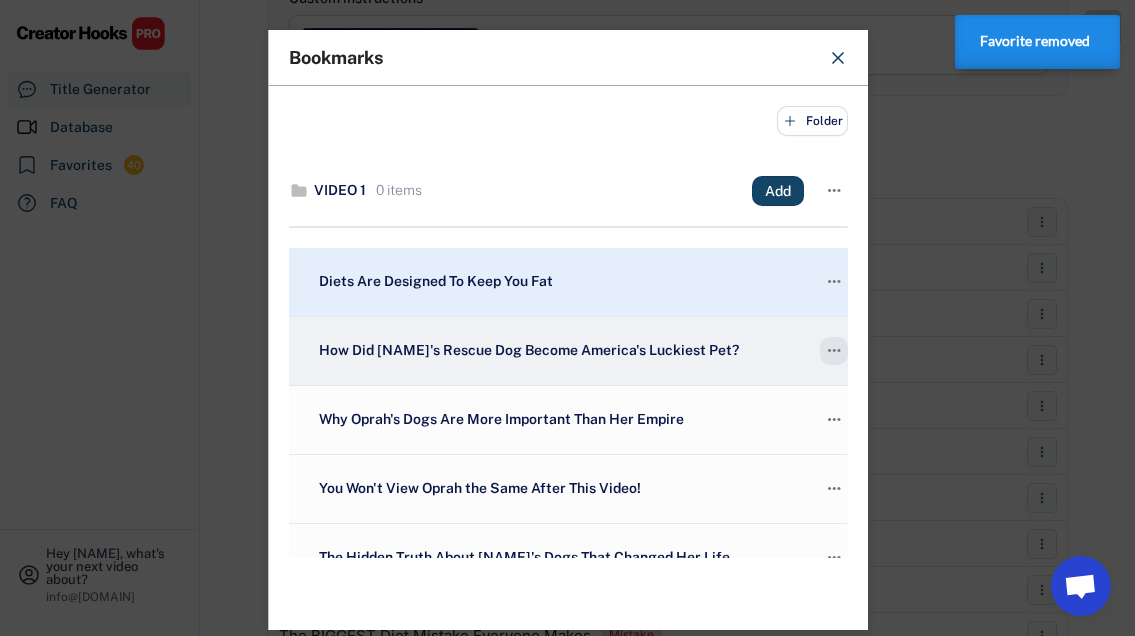click on "" 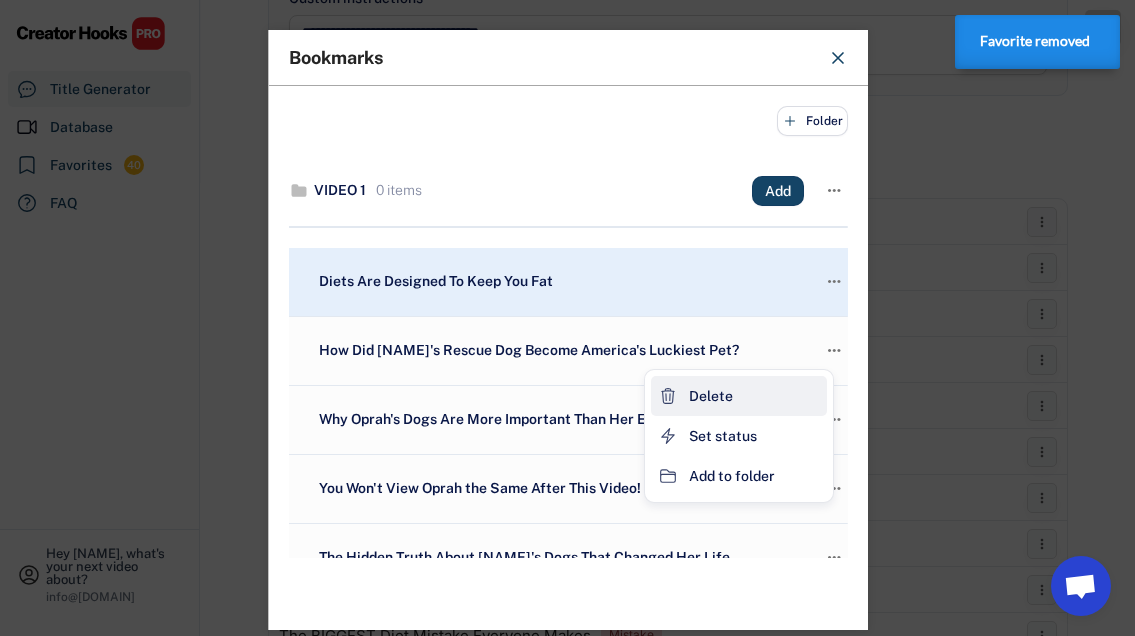 click on "Delete" at bounding box center (711, 396) 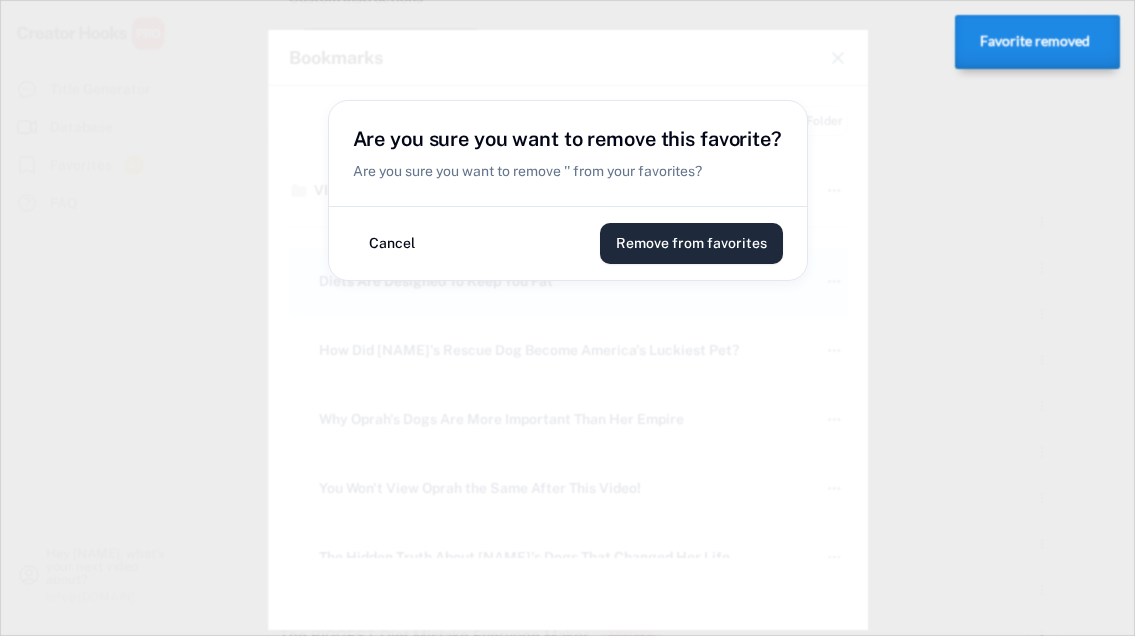 click on "Remove from favorites" at bounding box center [691, 243] 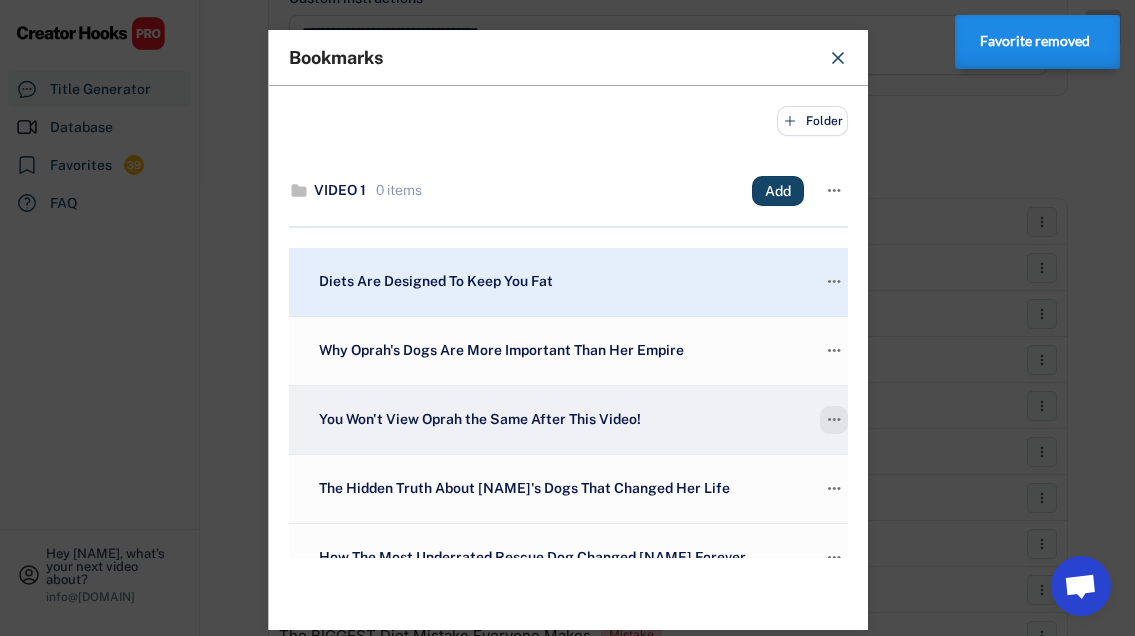 click on "" 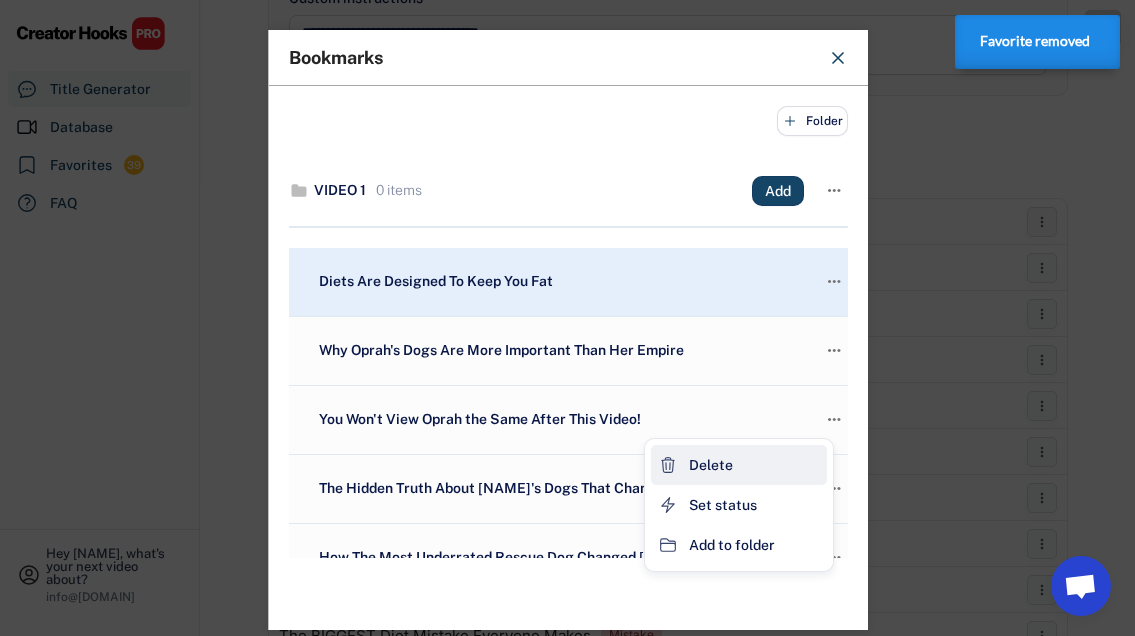 click on "Delete" at bounding box center (739, 465) 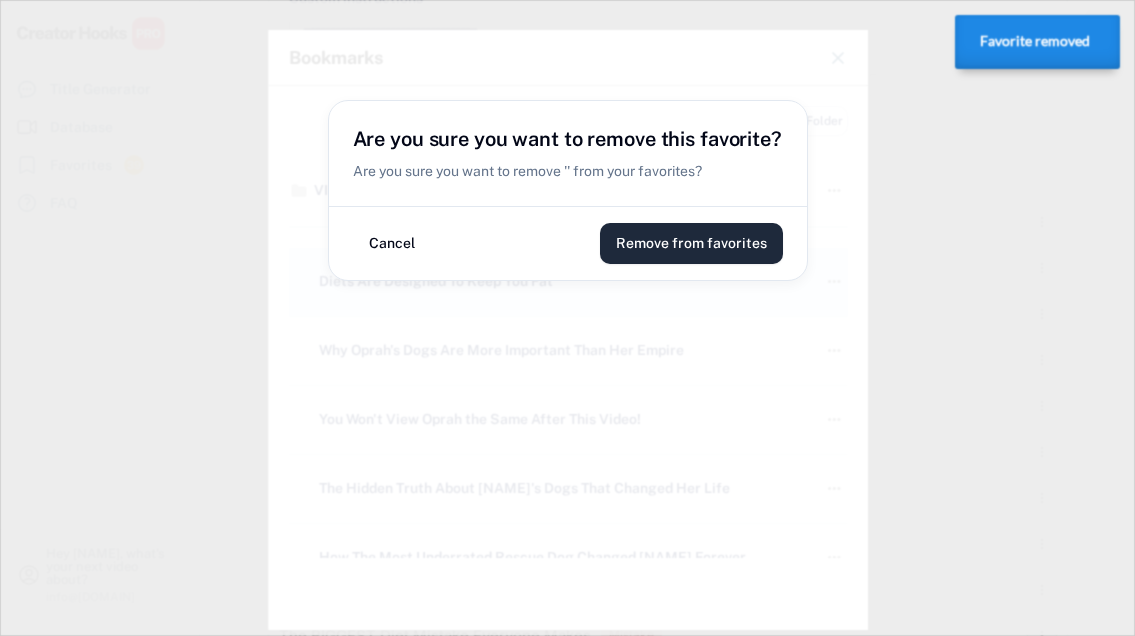 click on "Remove from favorites" at bounding box center (691, 243) 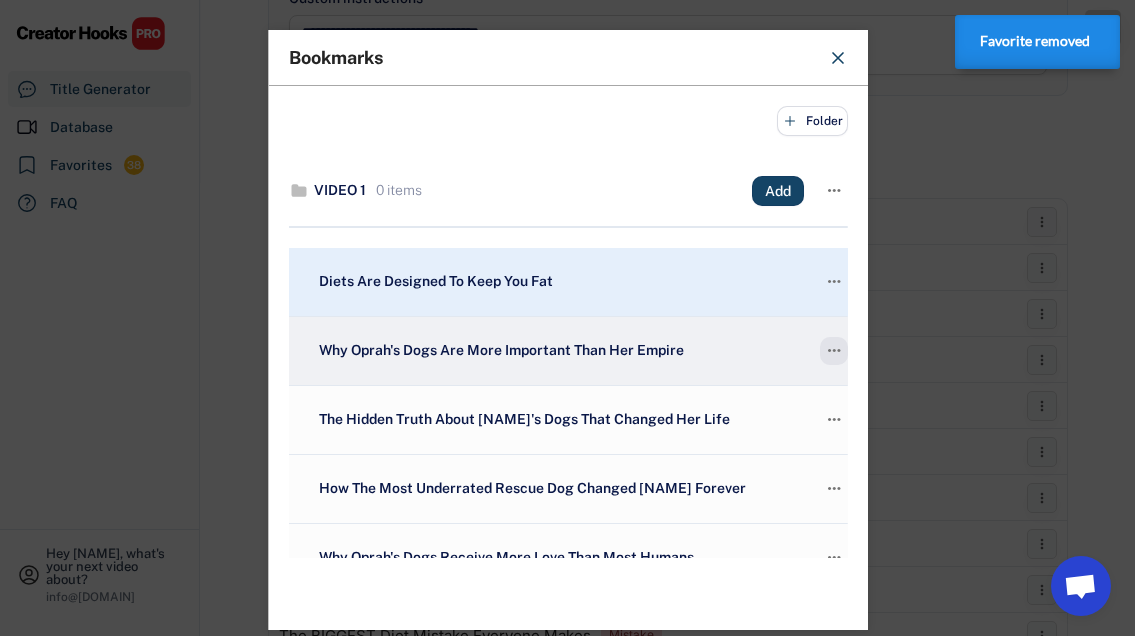 click on "" 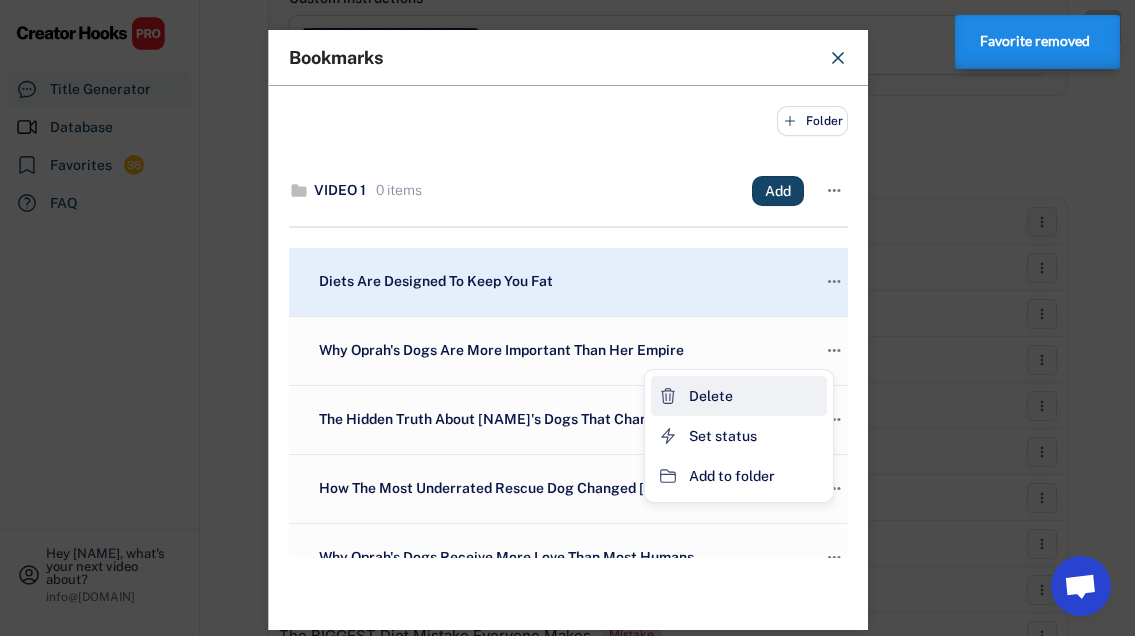 click on "Delete" at bounding box center (739, 396) 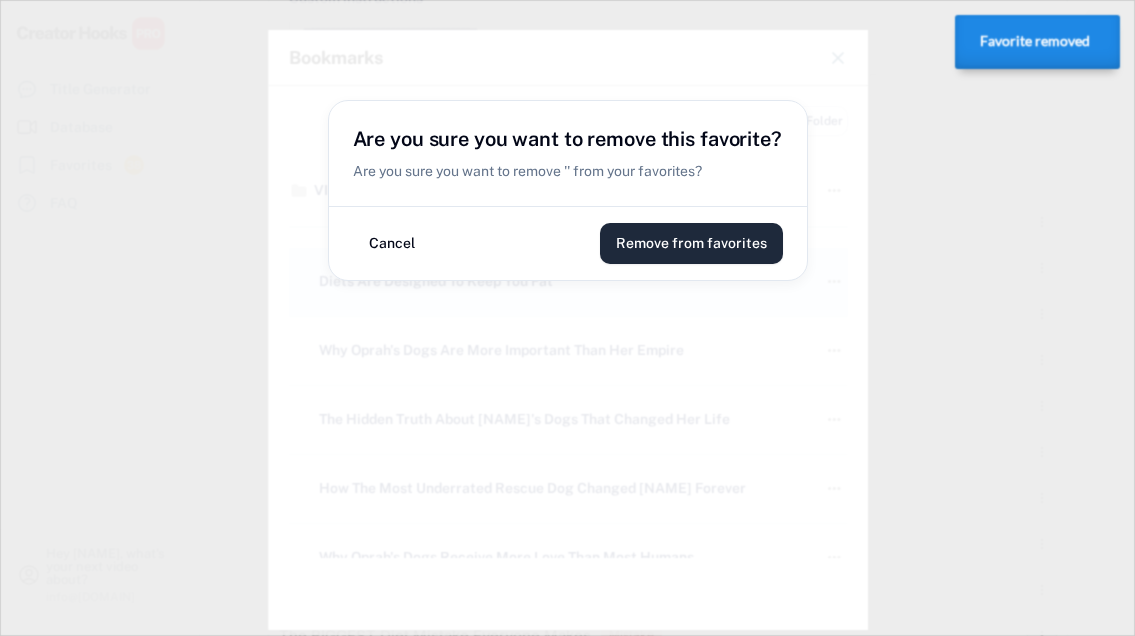 click on "Remove from favorites" at bounding box center (691, 243) 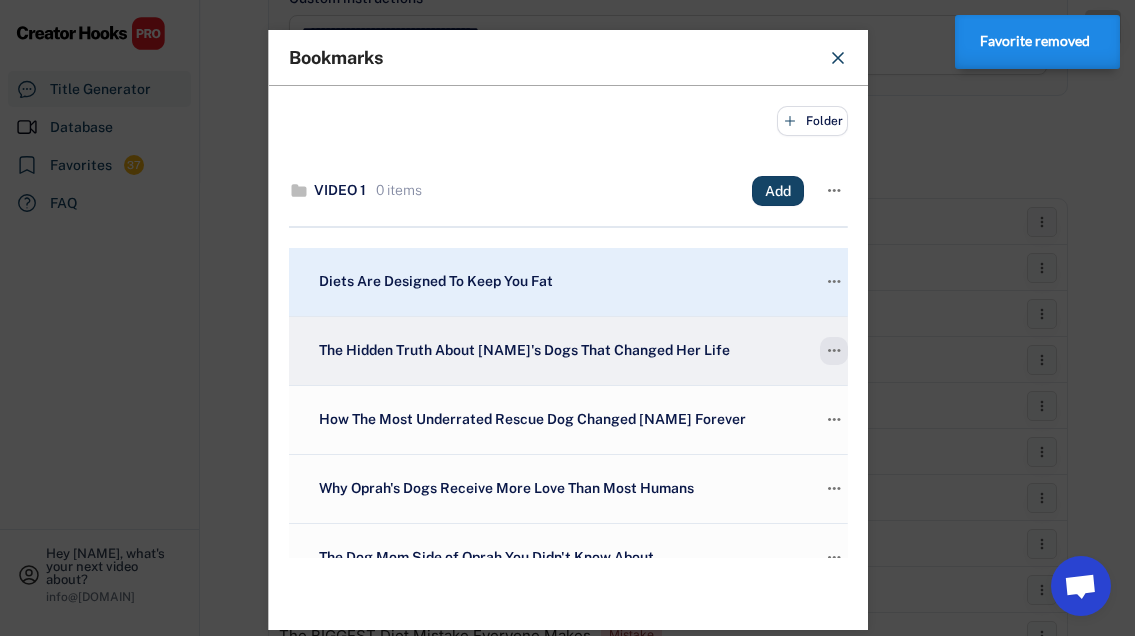 click on "" 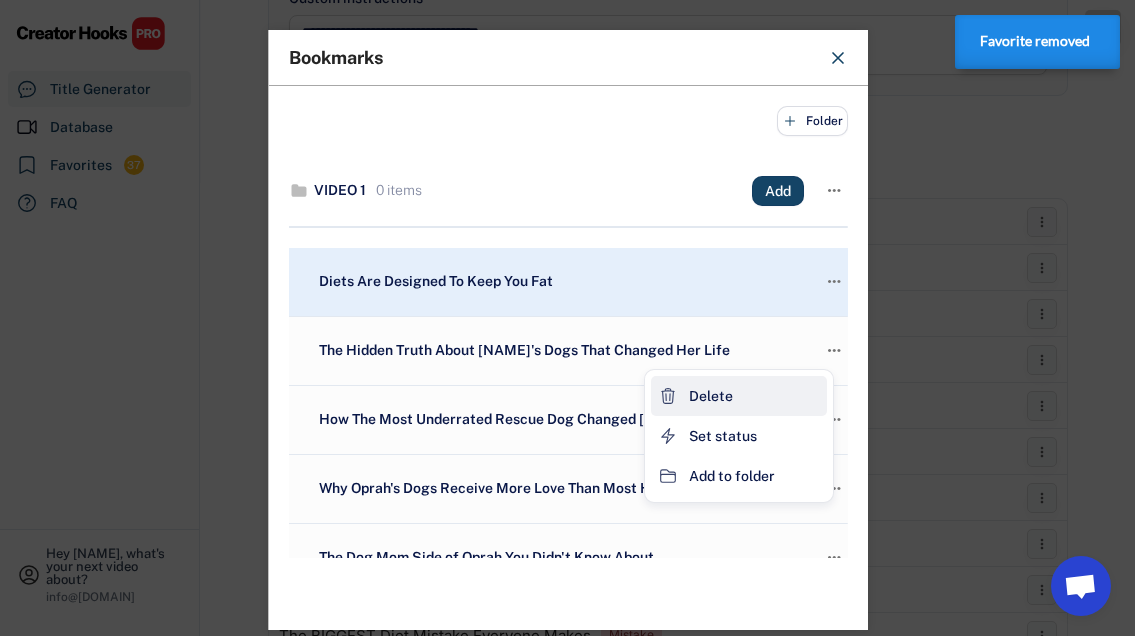 click on "Delete" at bounding box center [739, 396] 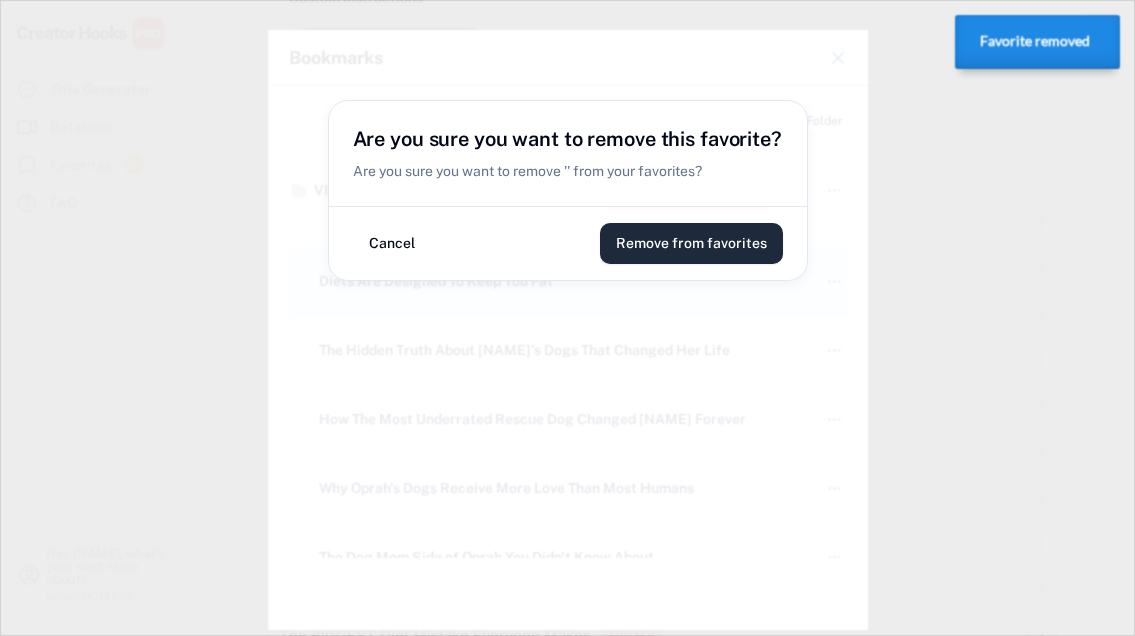 click on "Remove from favorites" at bounding box center [691, 243] 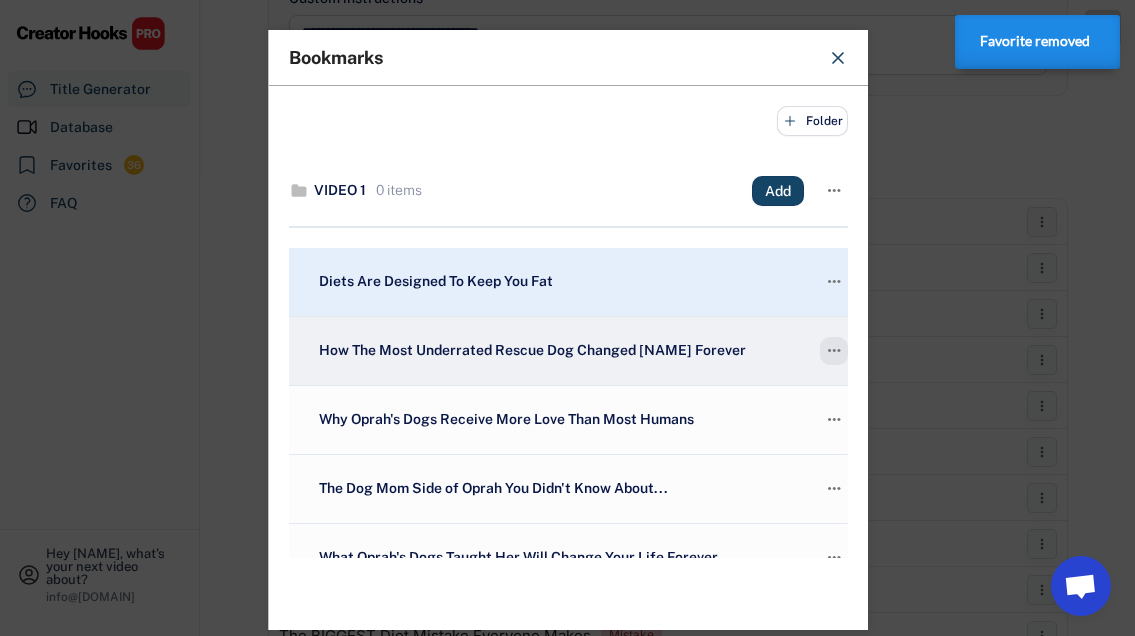 click on "" 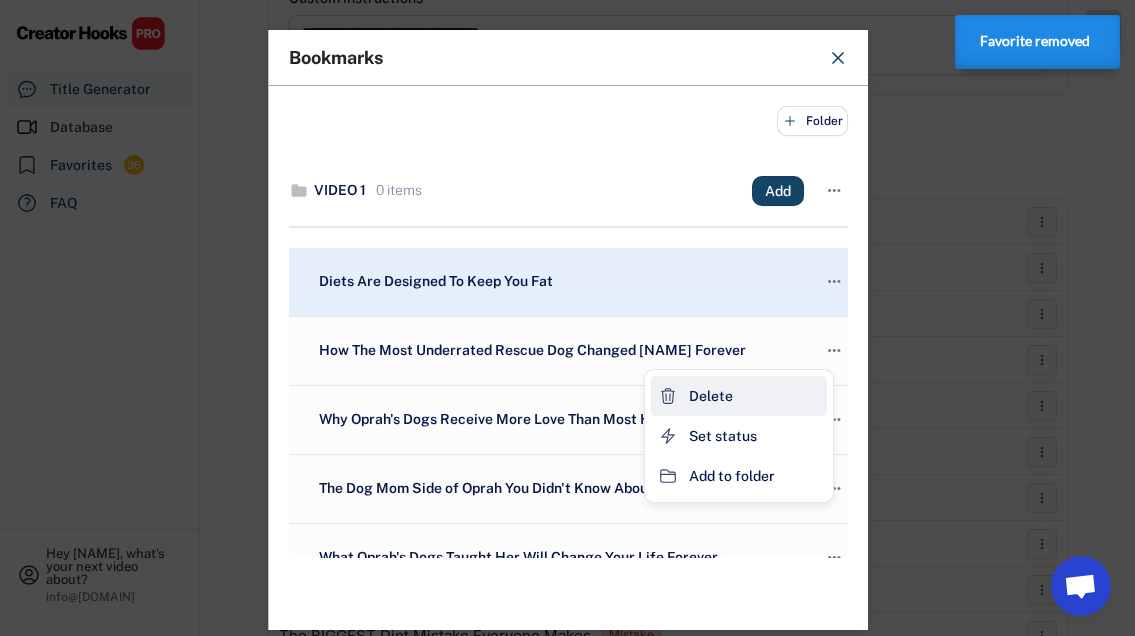 click on "Delete" at bounding box center [739, 396] 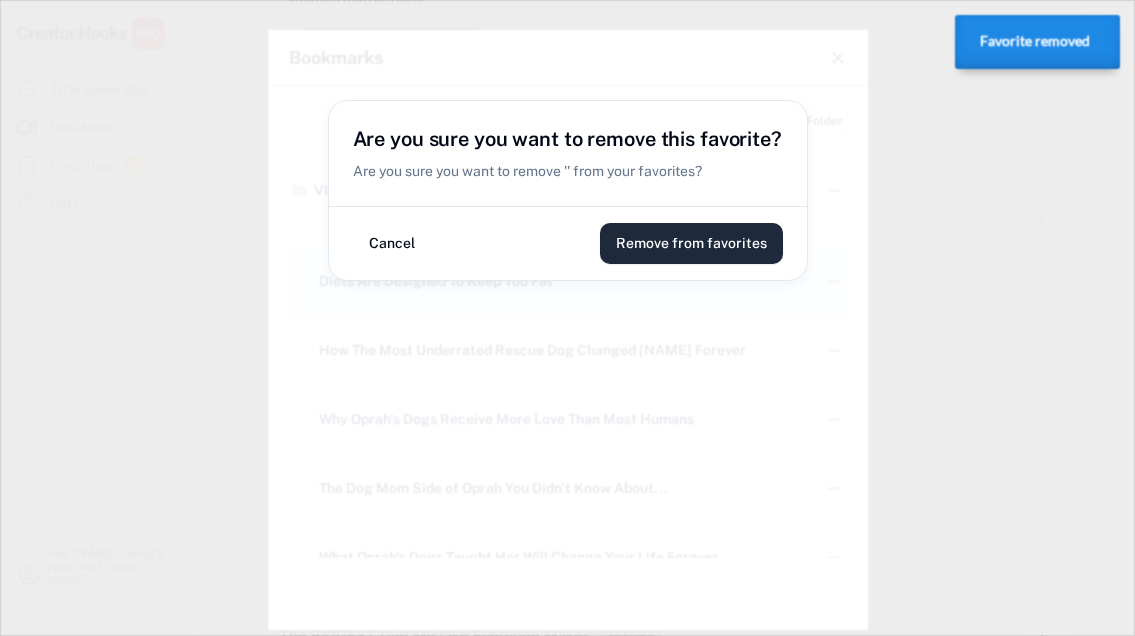 click on "Remove from favorites" at bounding box center [691, 243] 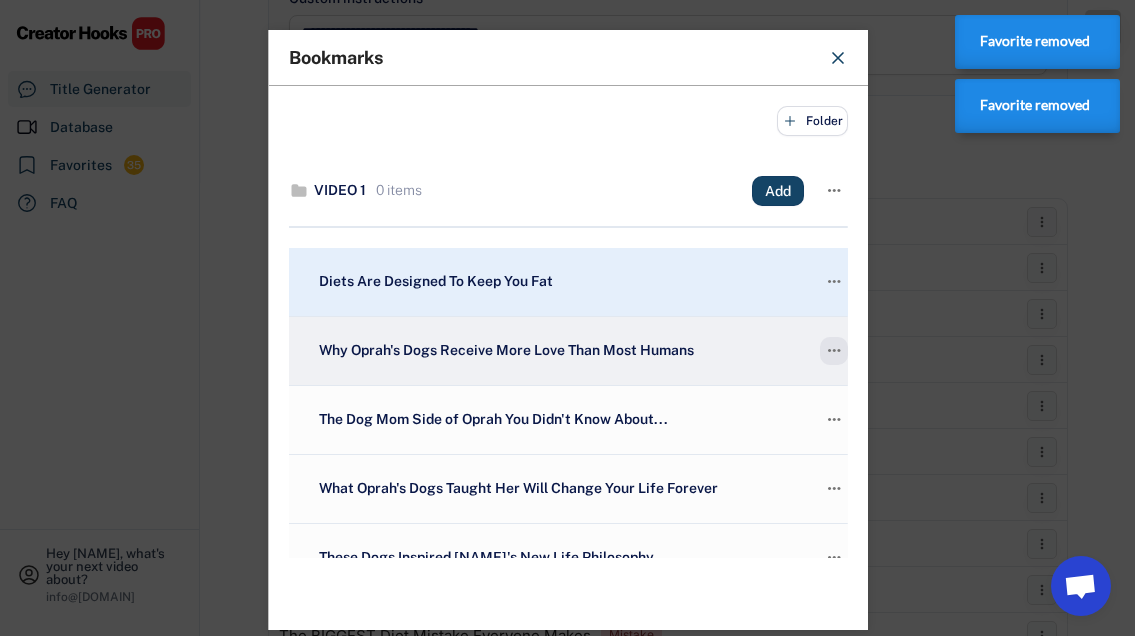 click on "" 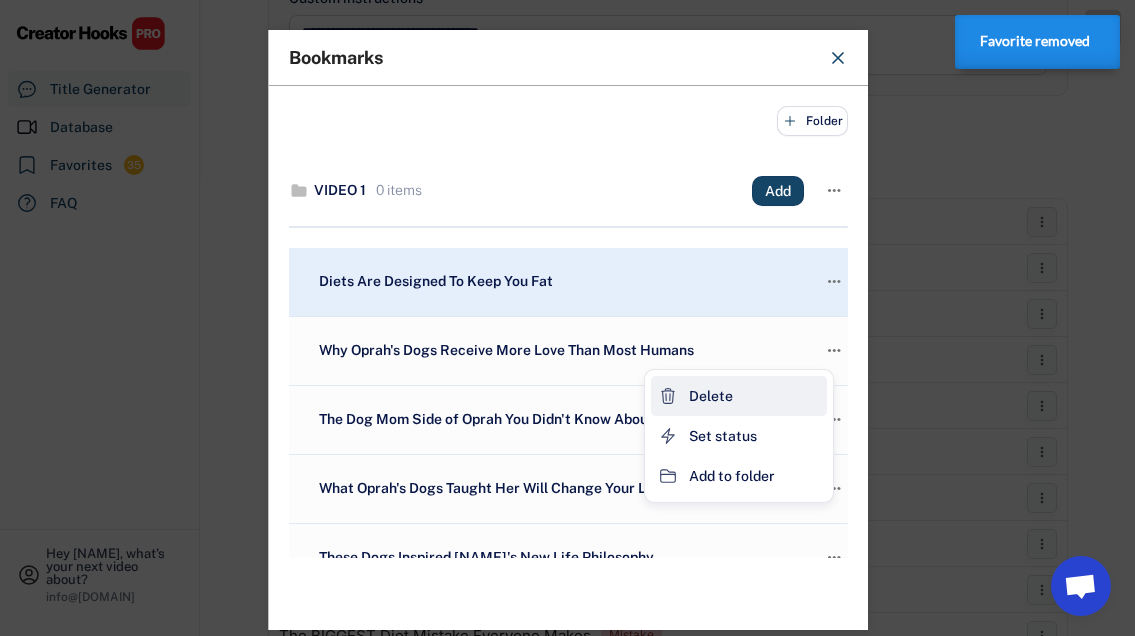 click on "Delete" at bounding box center (739, 396) 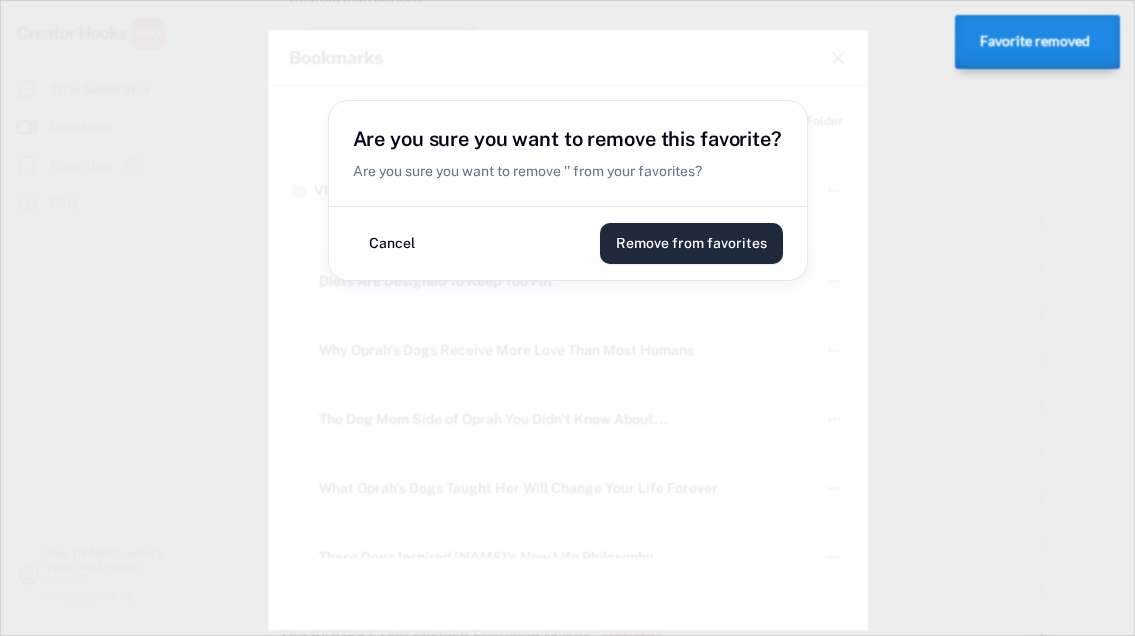 click on "Remove from favorites" at bounding box center (691, 243) 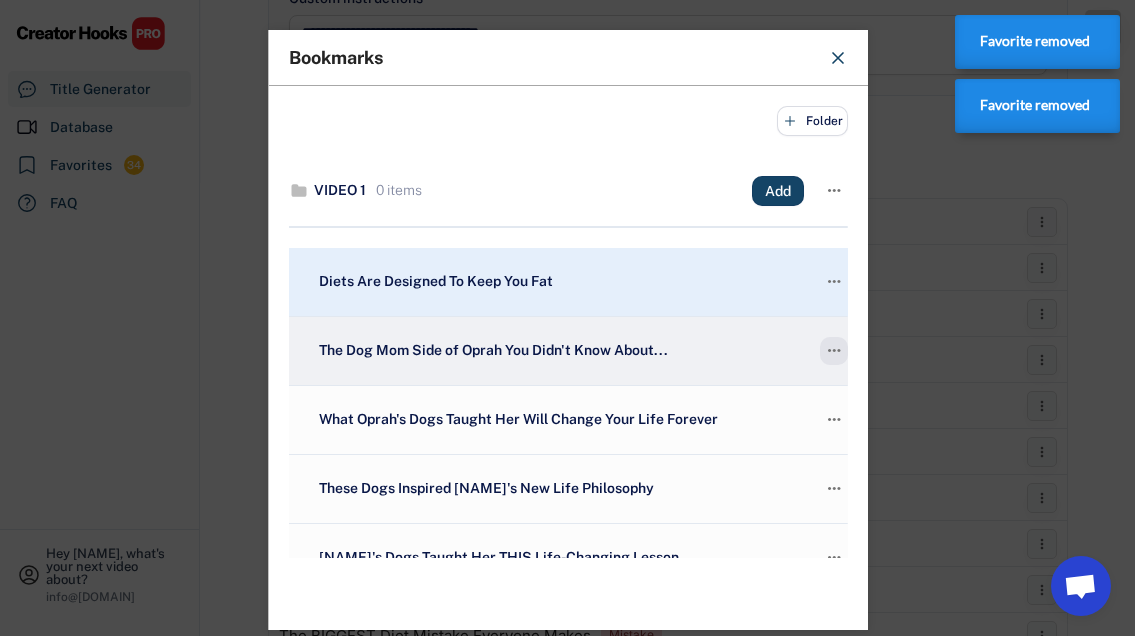 click on "" 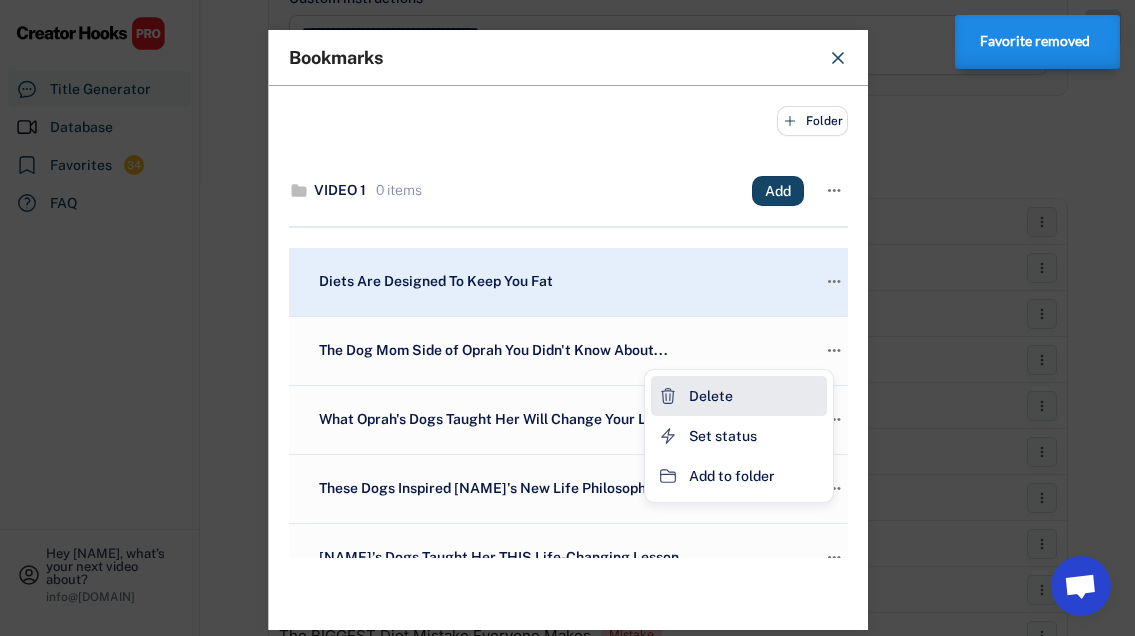 click on "Delete" at bounding box center (711, 396) 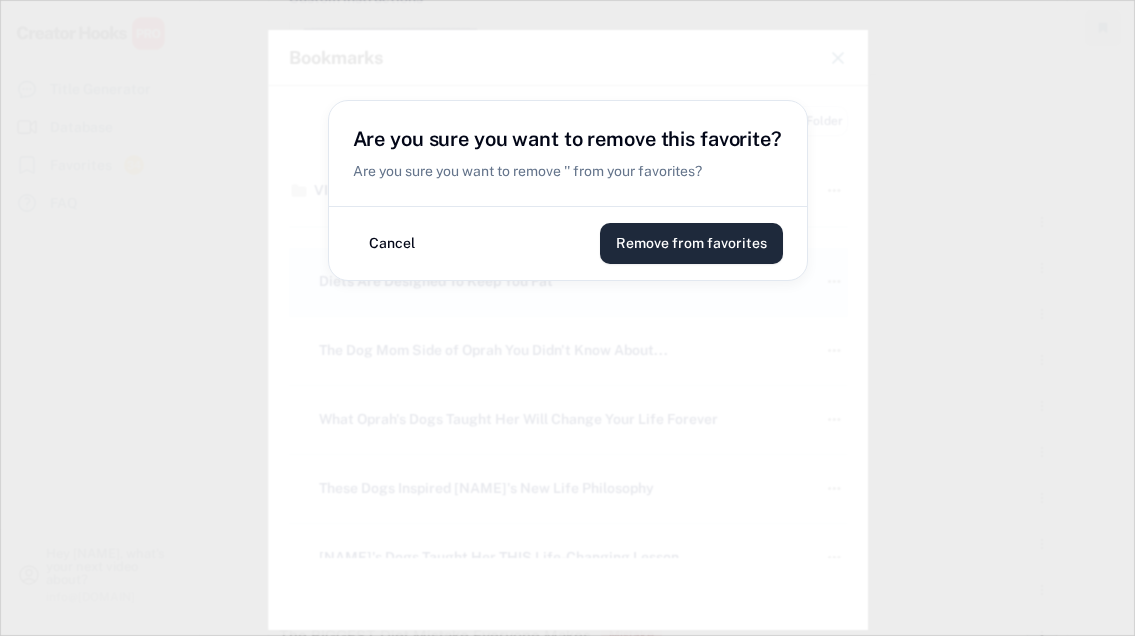 click on "Remove from favorites" at bounding box center [691, 243] 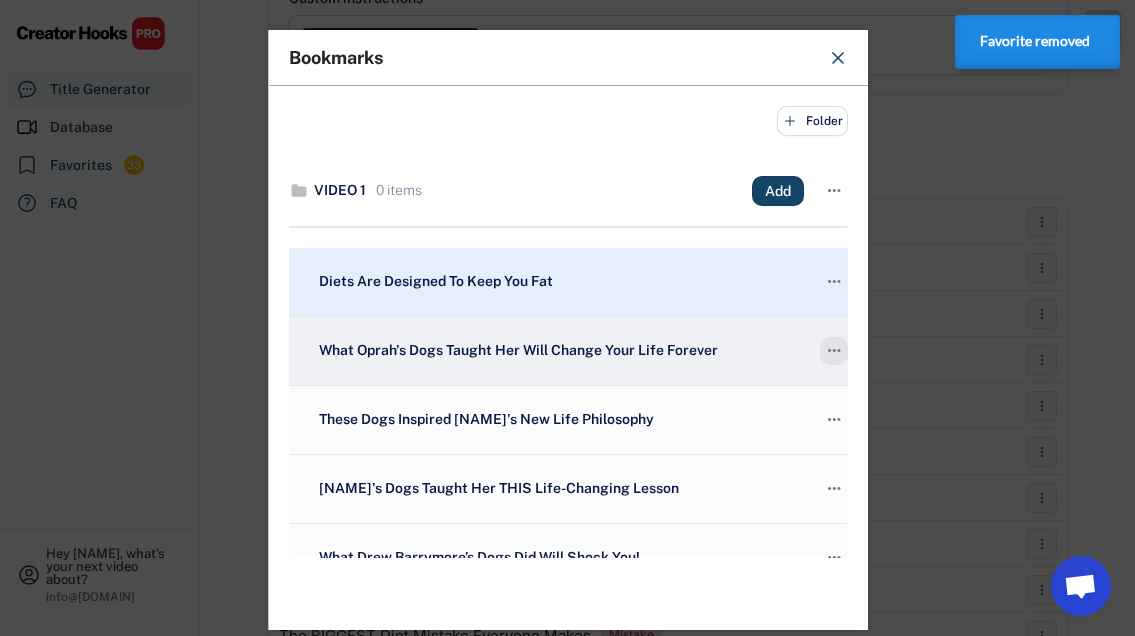 click on "" 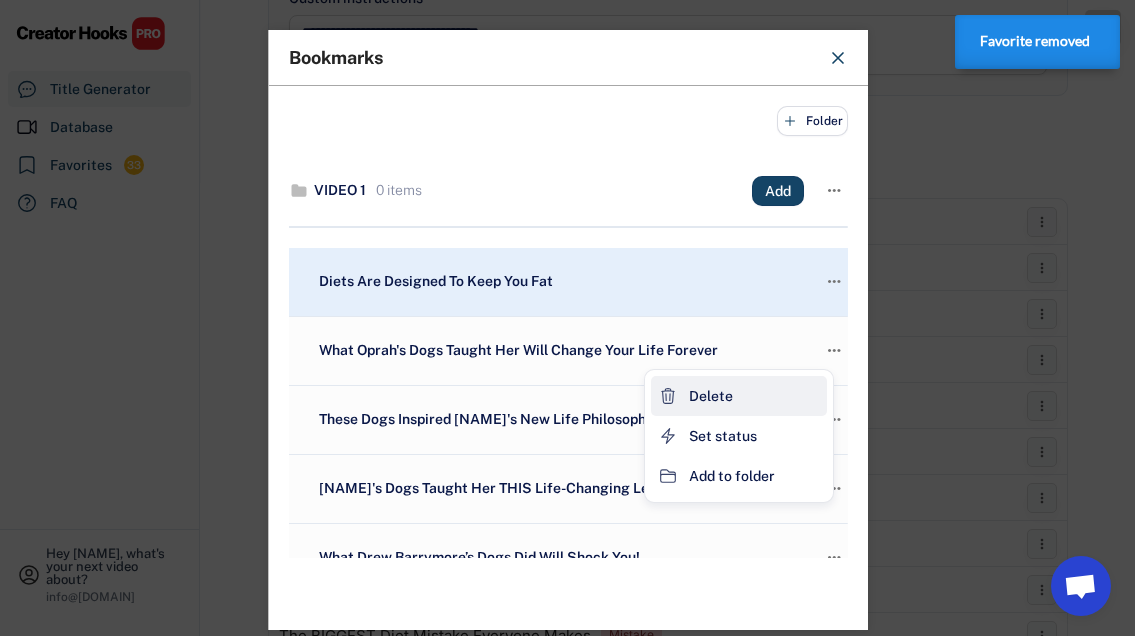 click on "Delete" at bounding box center (739, 396) 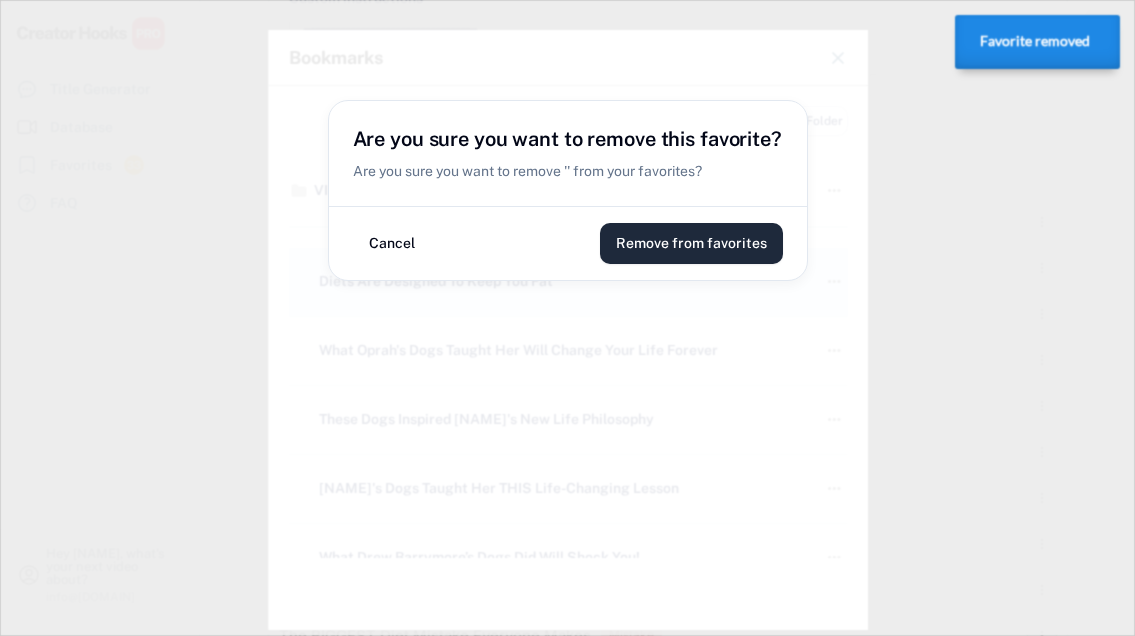 click on "Remove from favorites" at bounding box center [691, 243] 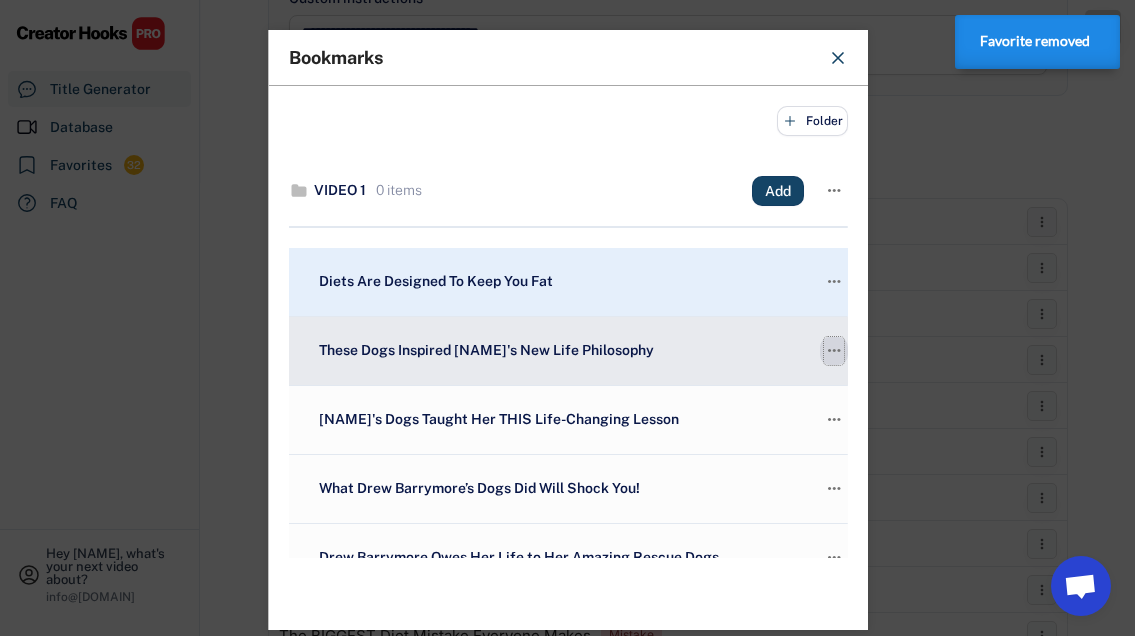 click on "" 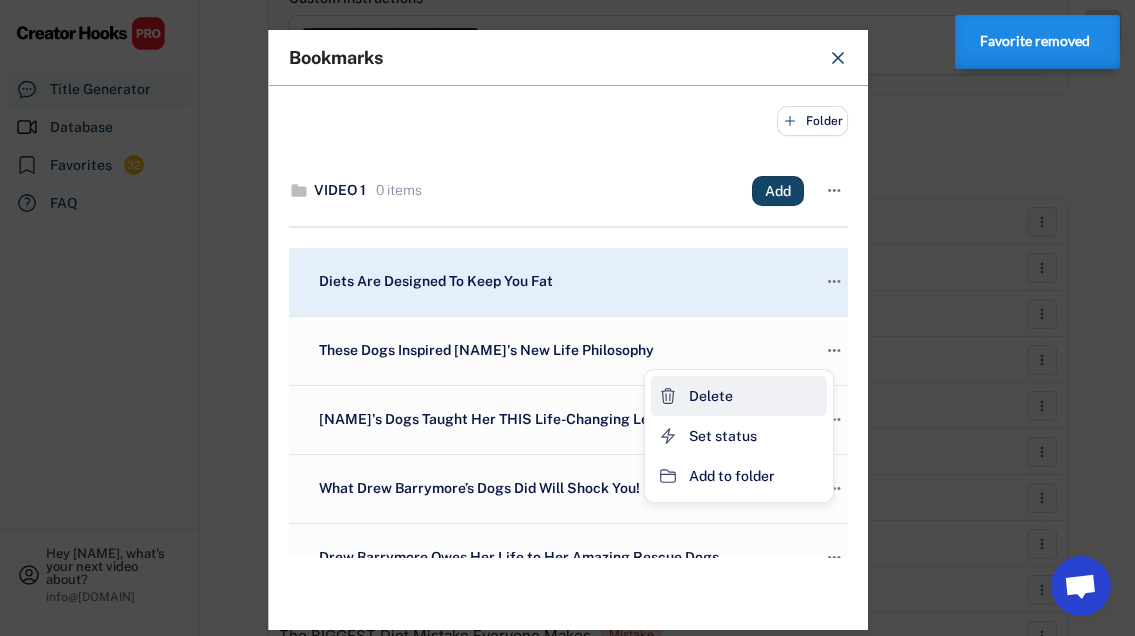 click on "Delete" at bounding box center [739, 396] 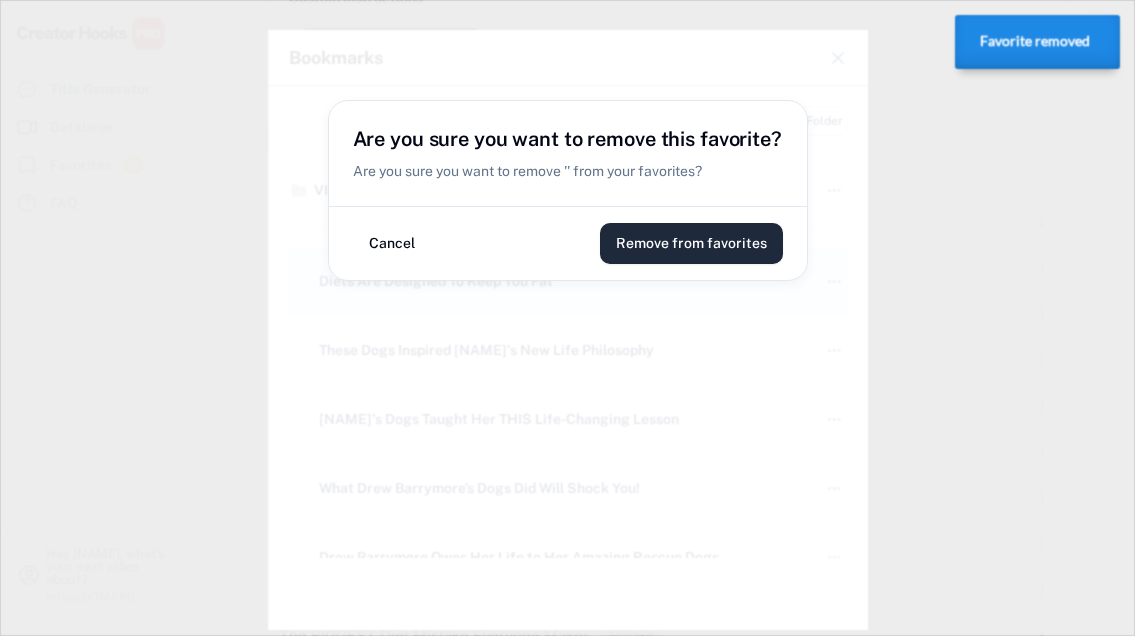 click on "Remove from favorites" at bounding box center [691, 243] 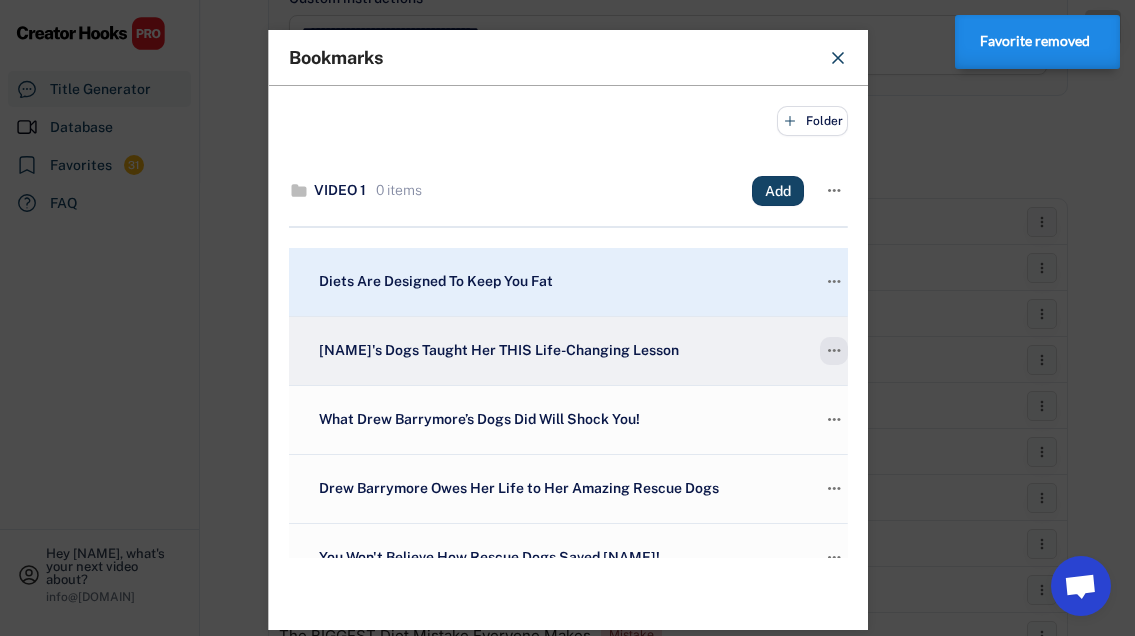 click on "" 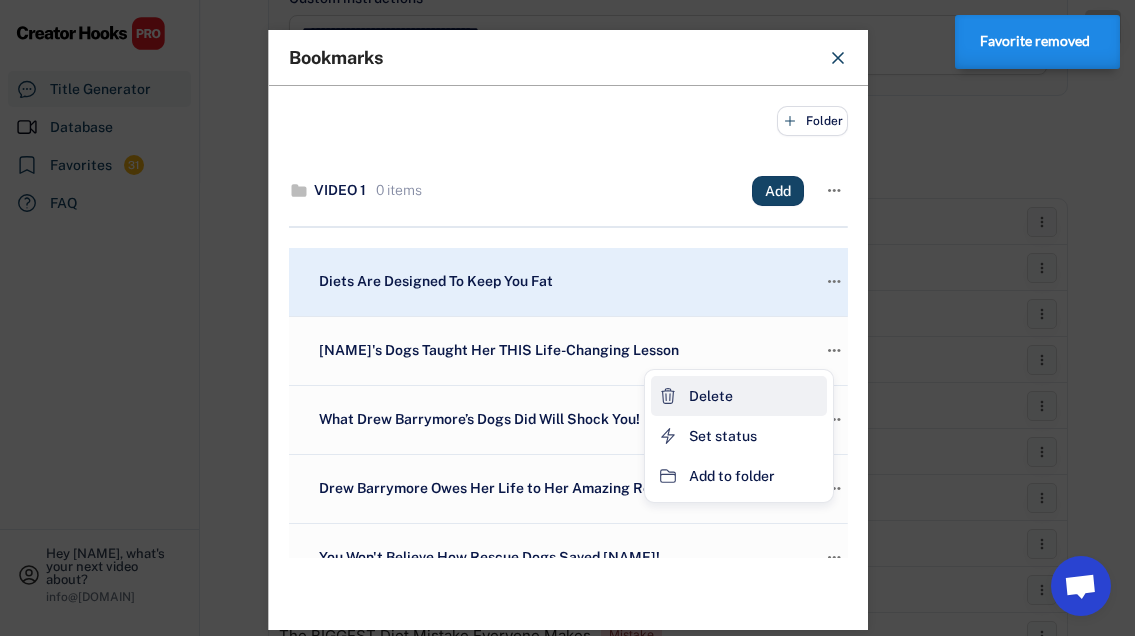 click on "Delete" at bounding box center (739, 396) 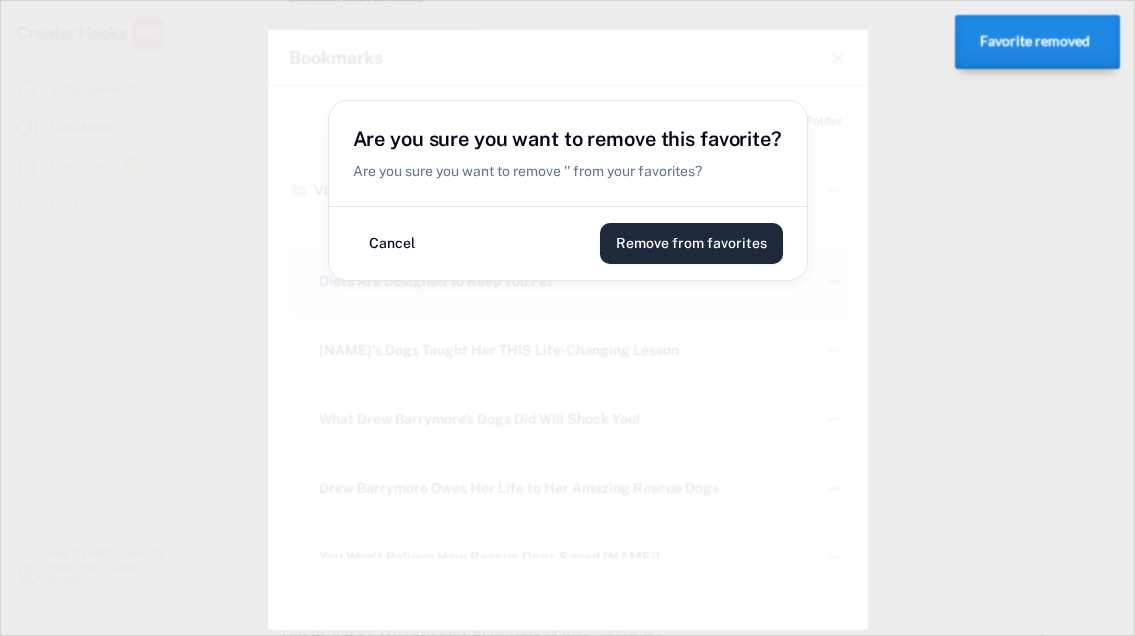 click on "Remove from favorites" at bounding box center (691, 243) 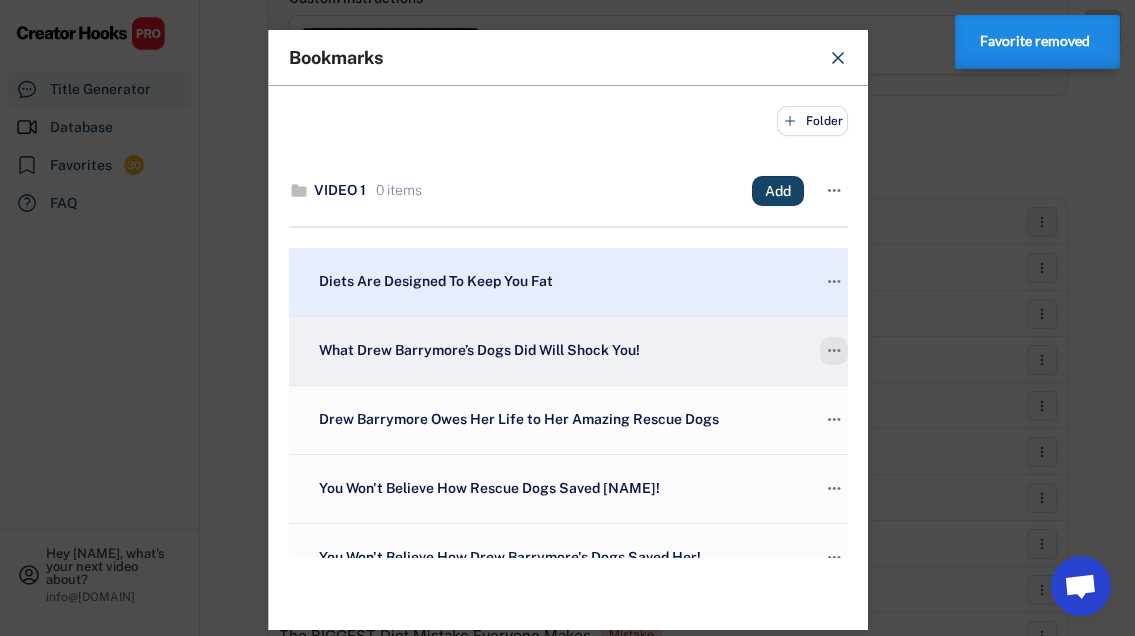 click on "" 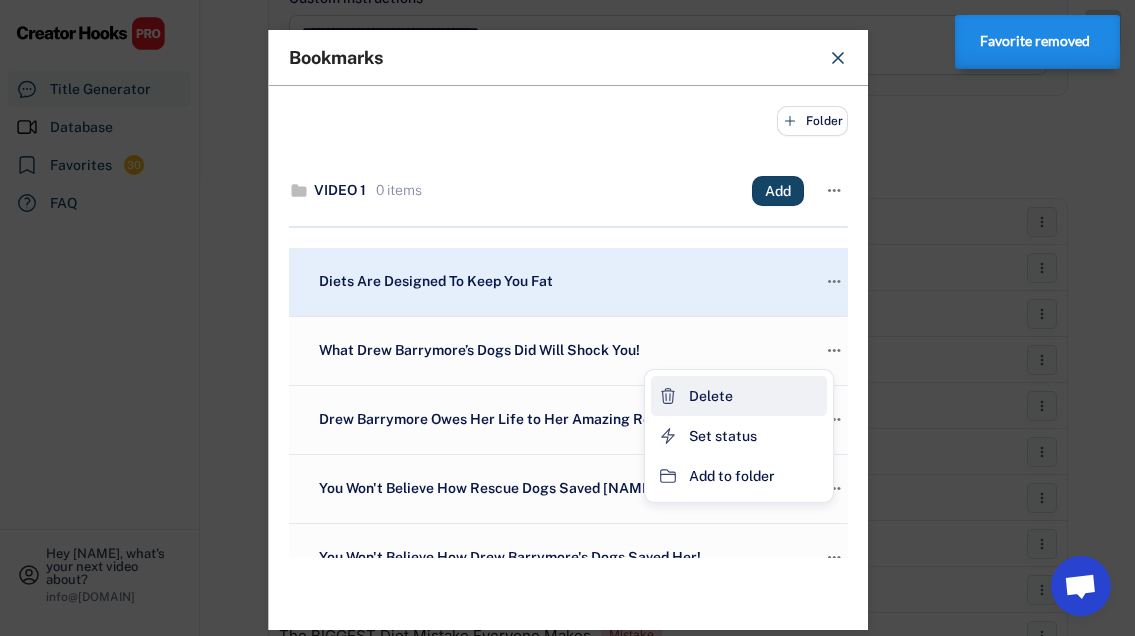 click on "Delete" at bounding box center [739, 396] 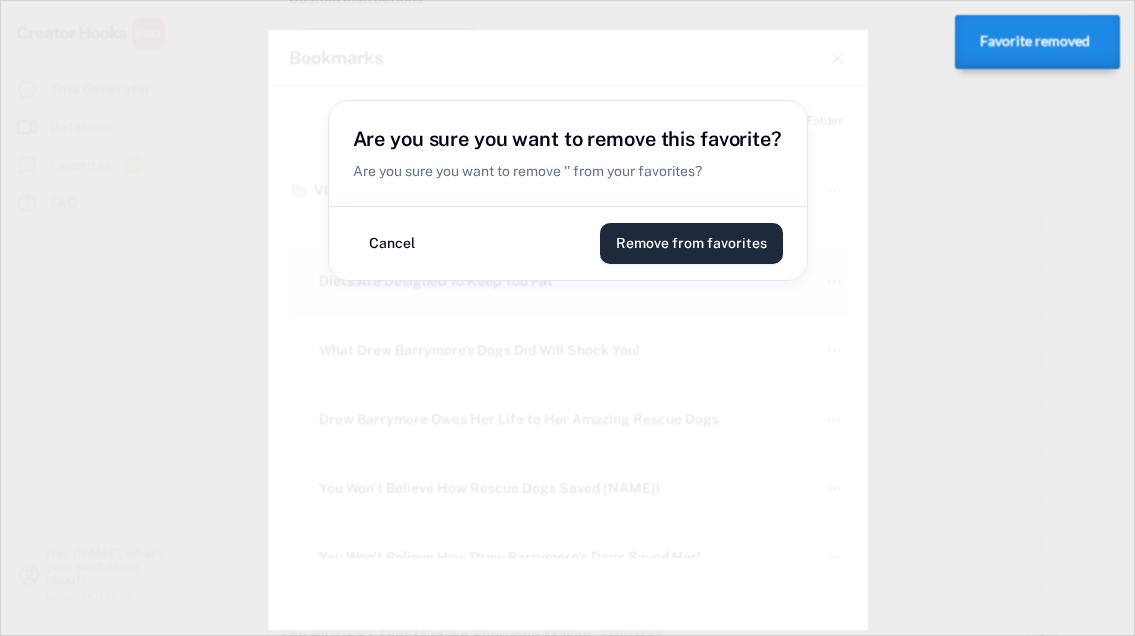 click on "Remove from favorites" at bounding box center (691, 243) 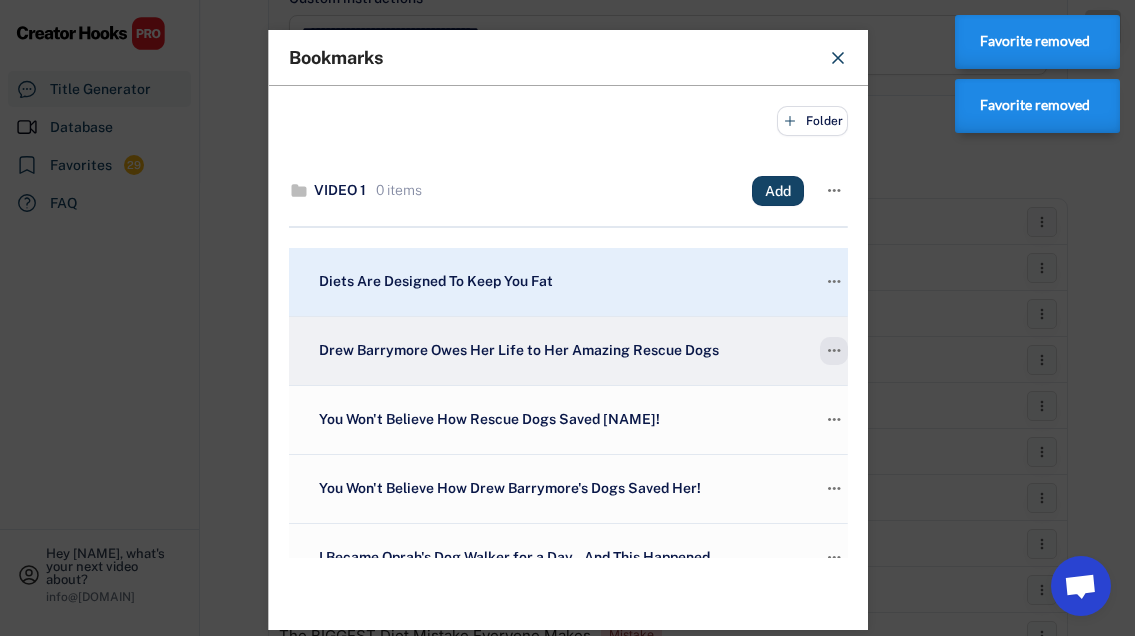 click on "" at bounding box center [834, 351] 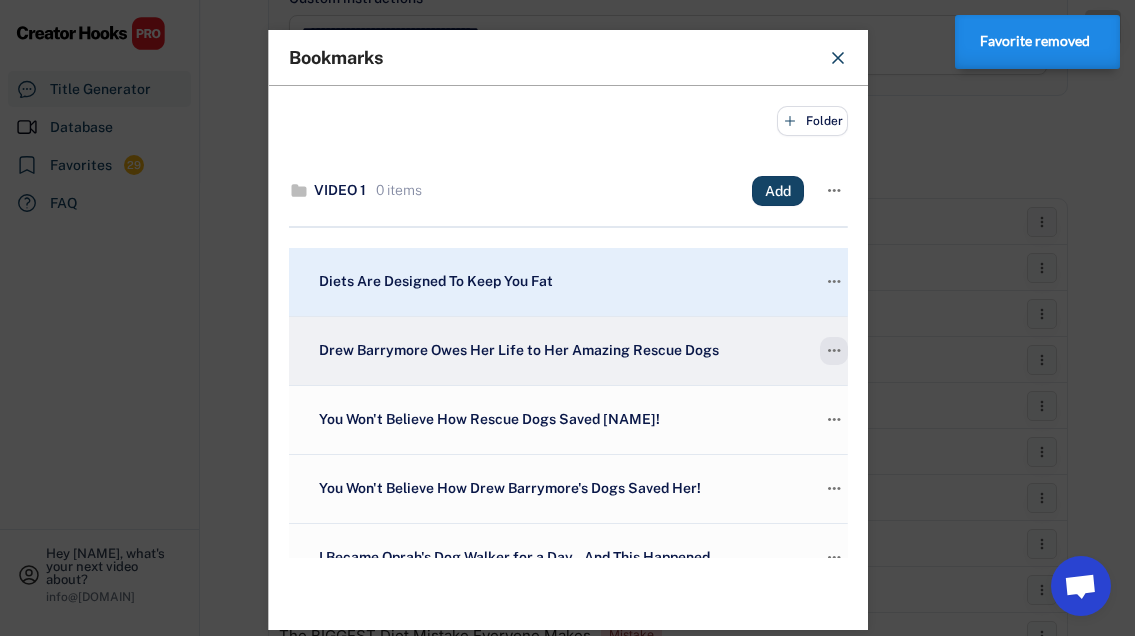 click on "" 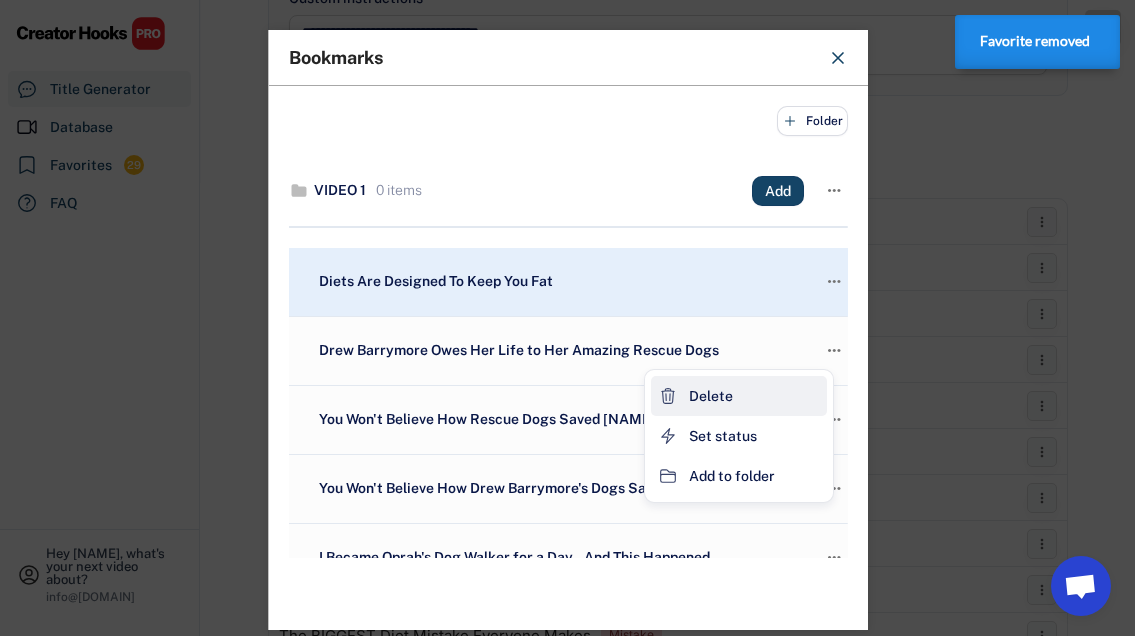 click on "Delete" at bounding box center (739, 396) 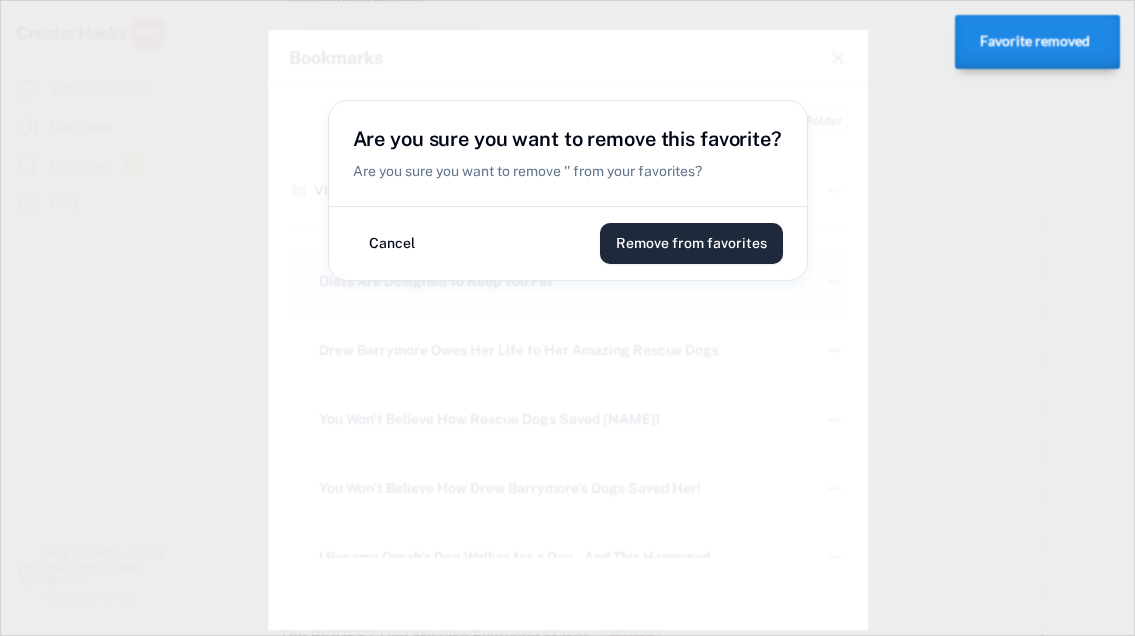 click on "Remove from favorites" at bounding box center [691, 243] 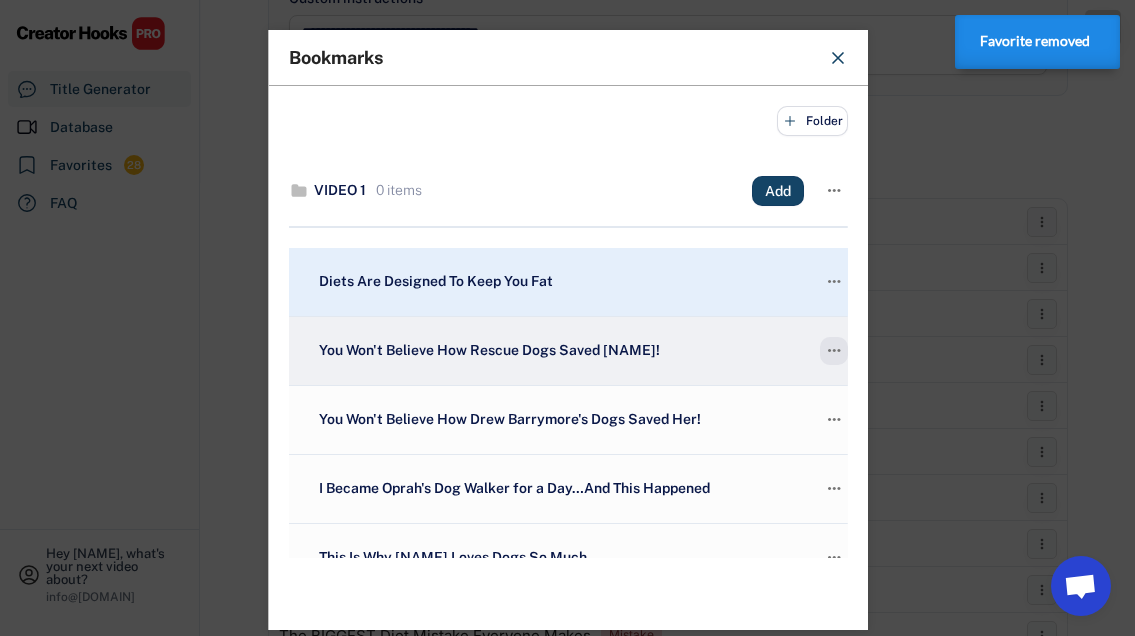 click on "" 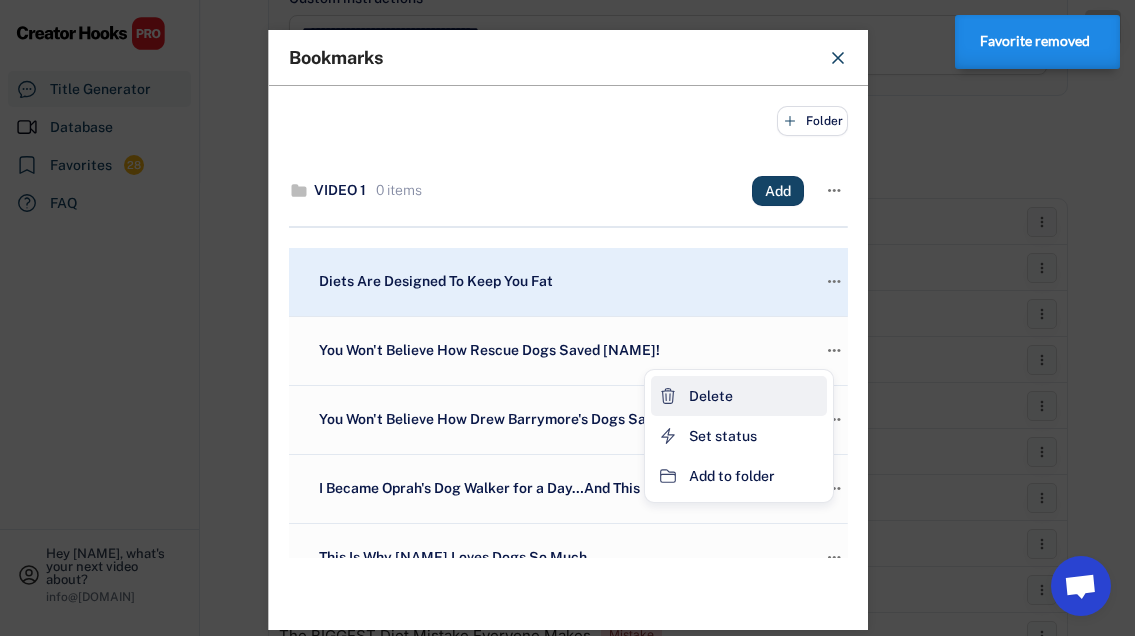 click on "Delete" at bounding box center [739, 396] 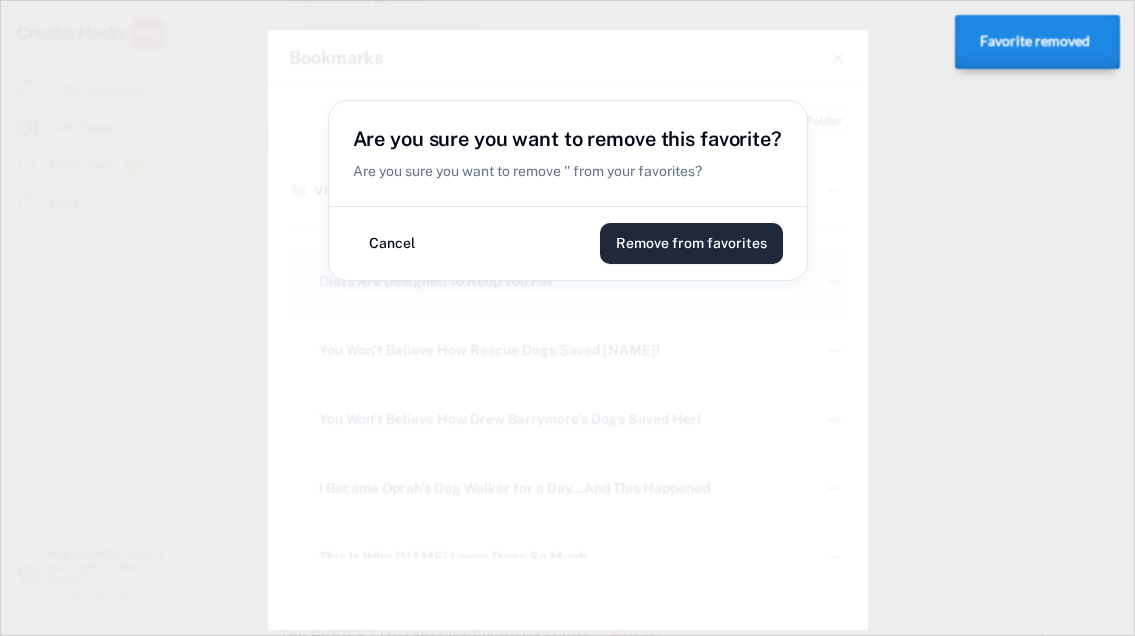 click on "Remove from favorites" at bounding box center [691, 243] 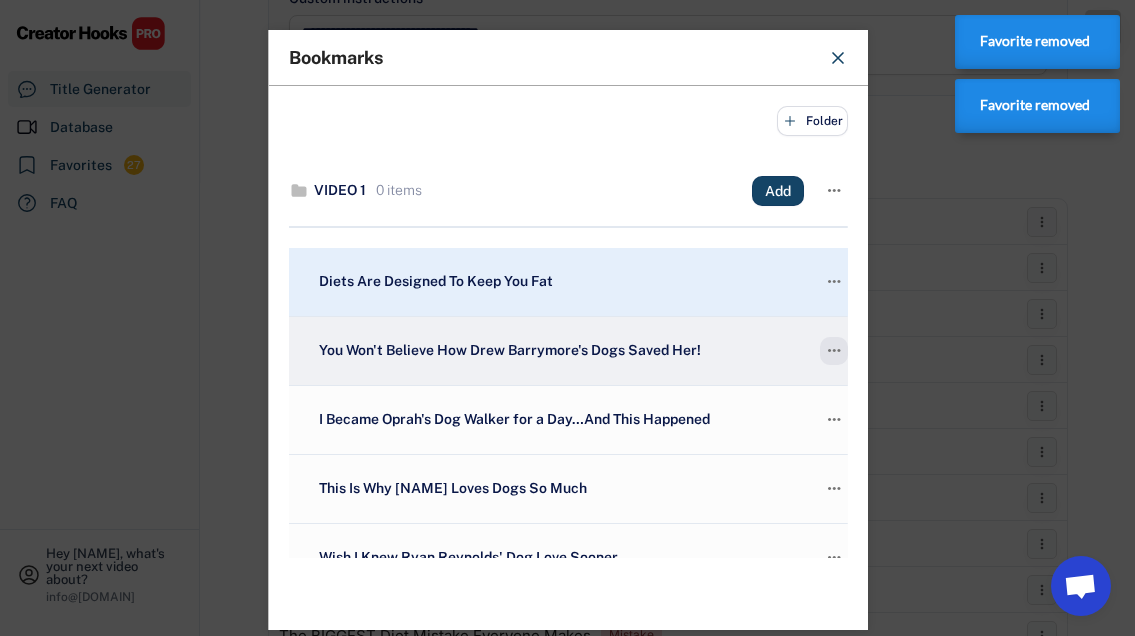click on "" 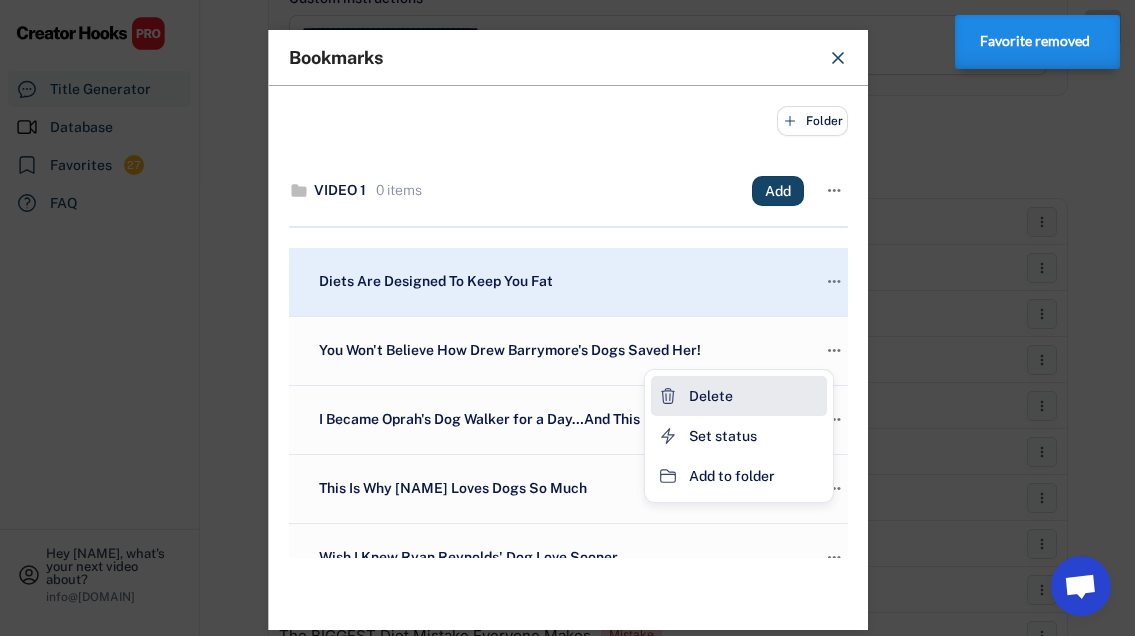 click on "Delete" at bounding box center [739, 396] 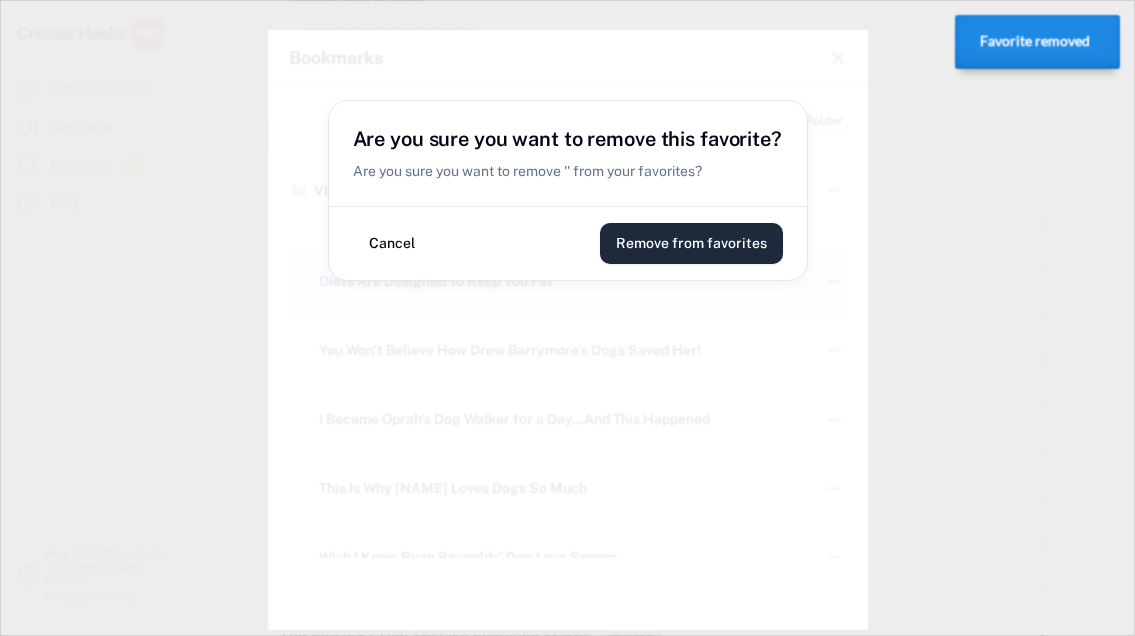 click on "Remove from favorites" at bounding box center (691, 243) 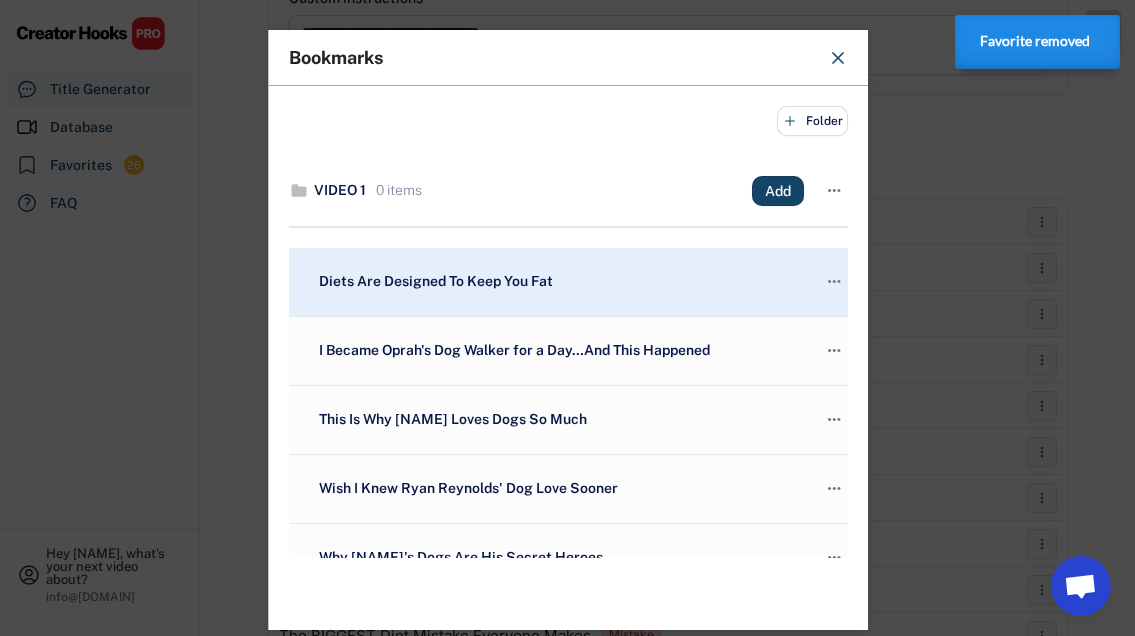 click on "Folder VIDEO 1 0 items Add

Diets Are Designed To Keep You Fat

I Became Oprah Winfrey's Dog Walker for a Day…And This Happened

This Is Why Oprah Winfrey Loves Dogs So Much

Wish I Knew Ryan Reynolds' Dog Love Sooner

Why Ryan Reynolds' Dogs Are His Secret Heroes

What You Didn't Know About Ryan Reynolds' Dogs

Are You Ready to See Ryan Reynolds' Dog Story?

You Won't Believe How Ryan Reynolds Handles Anxiety

You Won't Believe How Dogs Help Ryan Reynolds

Drew Barrymore's Dogs Saved Her Life…Literally

How Drew Barrymore Finds Love In Rescue Dogs

Why Drew Barrymore Owes Her Life To Her Dogs

I Wish I Knew This About Drew Barrymore's Dogs
" at bounding box center [568, 322] 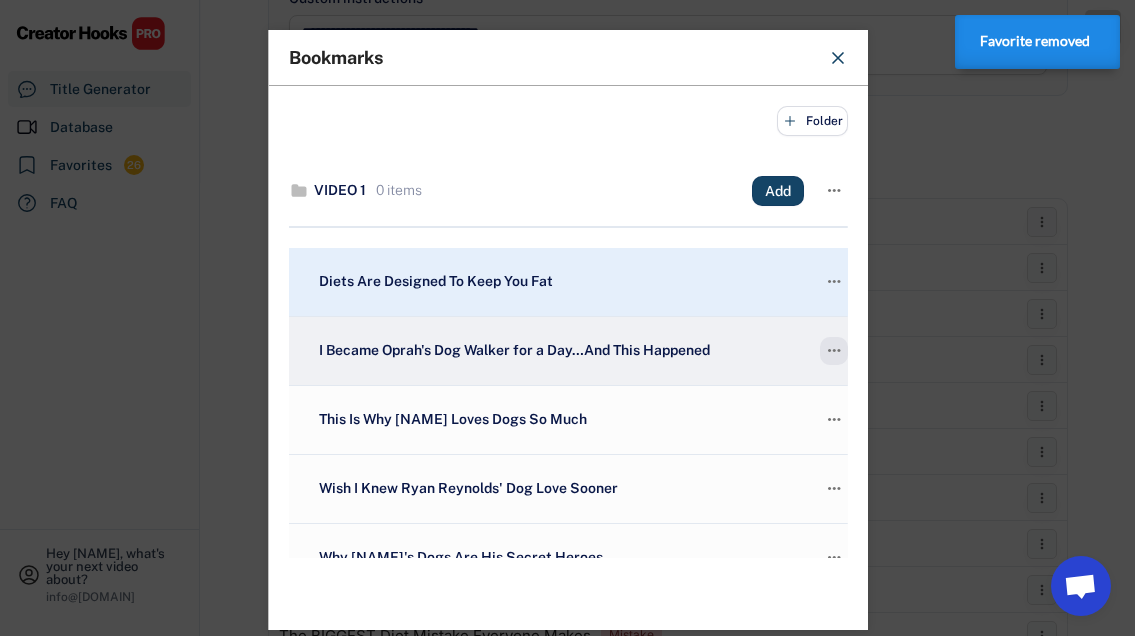 click on "" 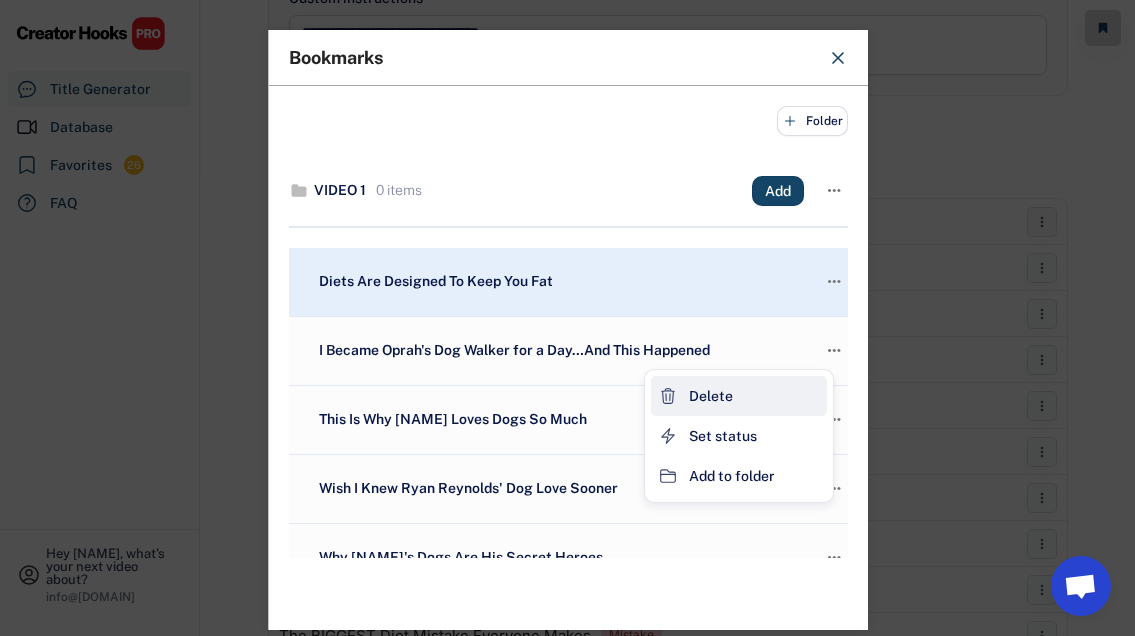 click on "Delete" at bounding box center [739, 396] 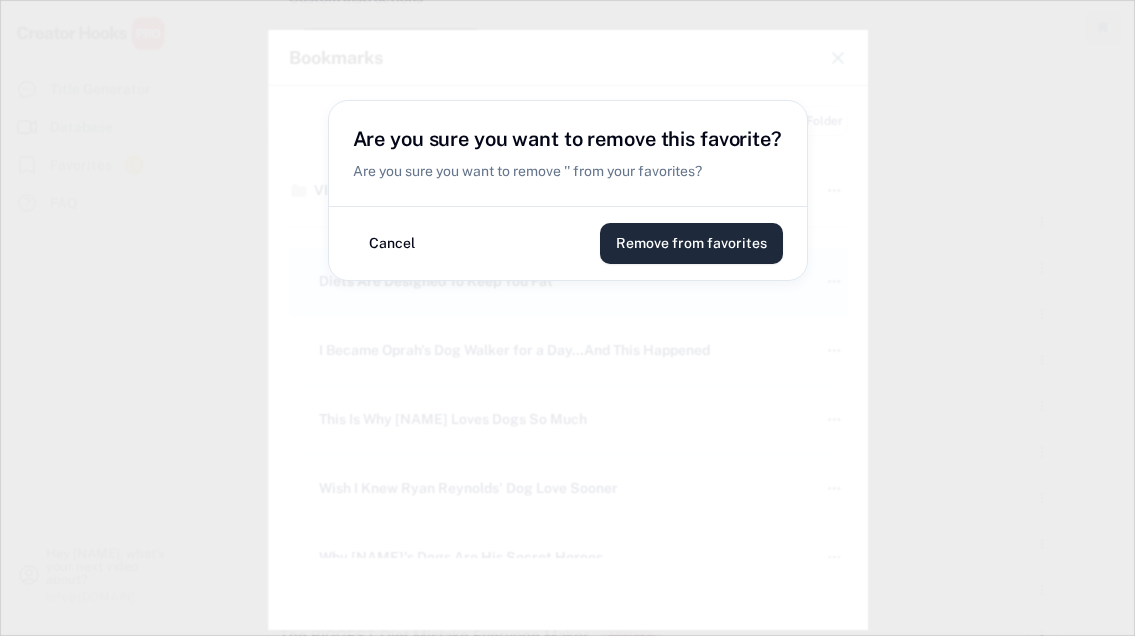 click on "Remove from favorites" at bounding box center [691, 243] 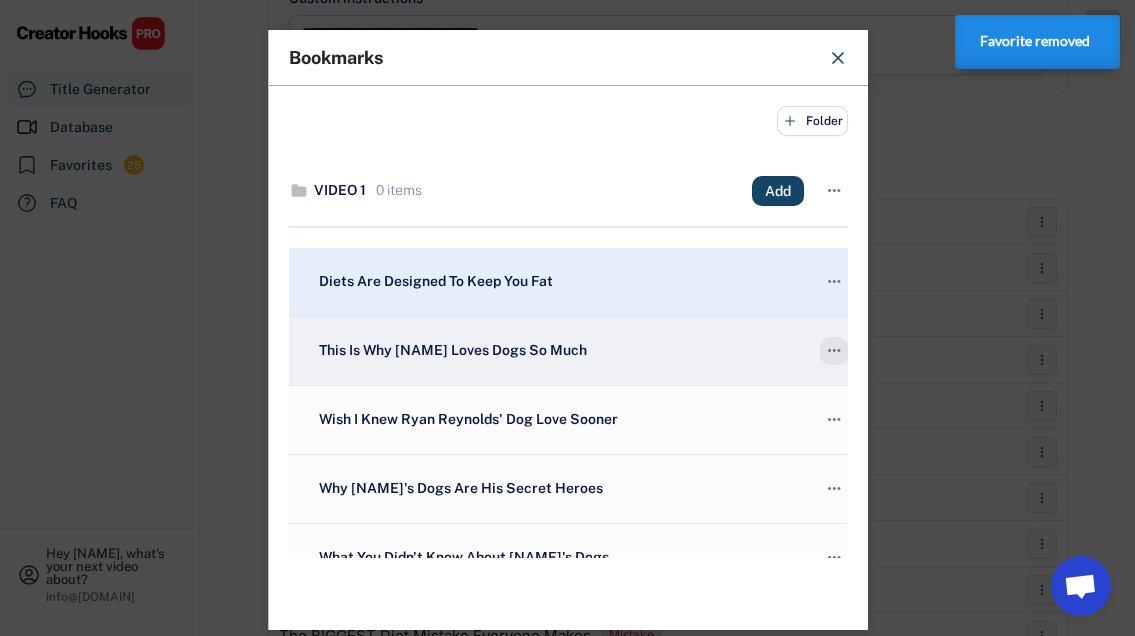 click on "" 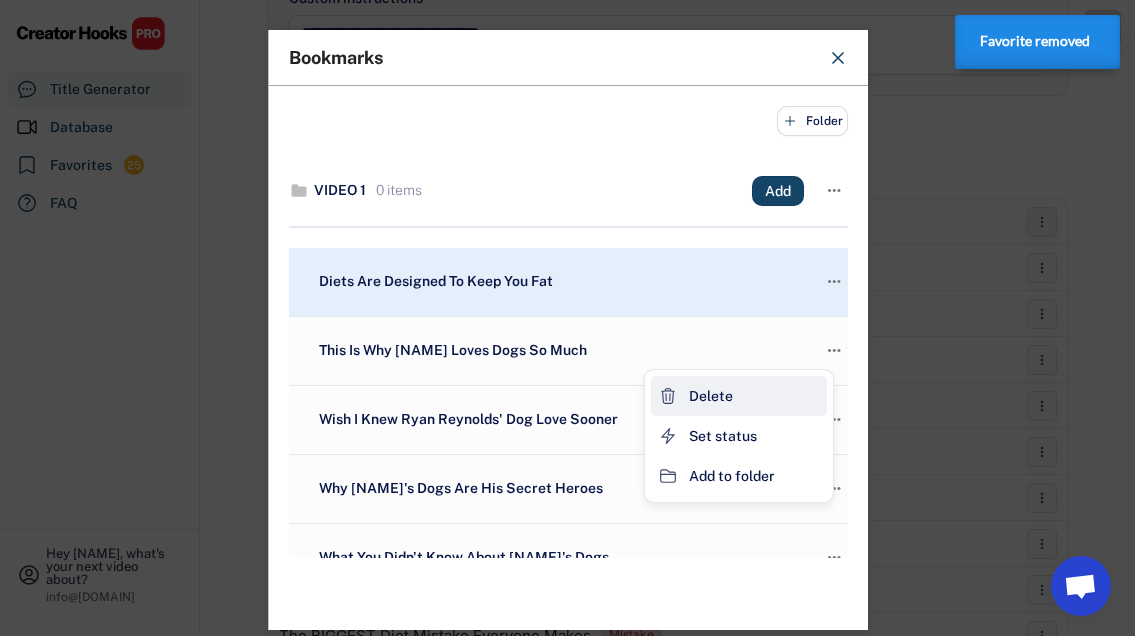 click on "Delete" at bounding box center (739, 396) 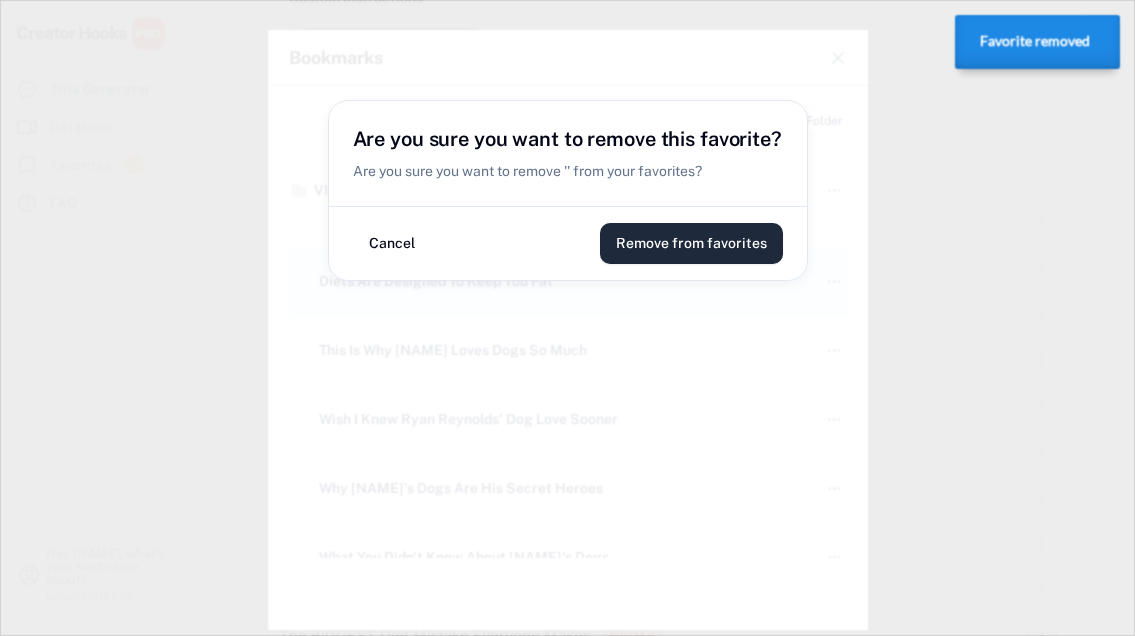 click on "Remove from favorites" at bounding box center (691, 243) 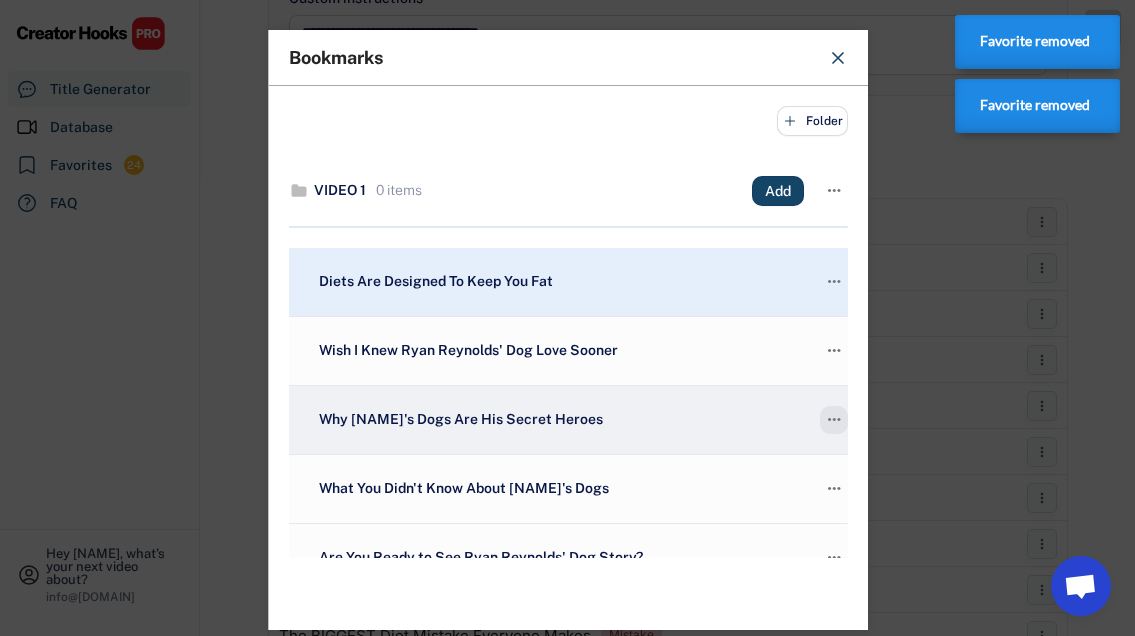 click on "" 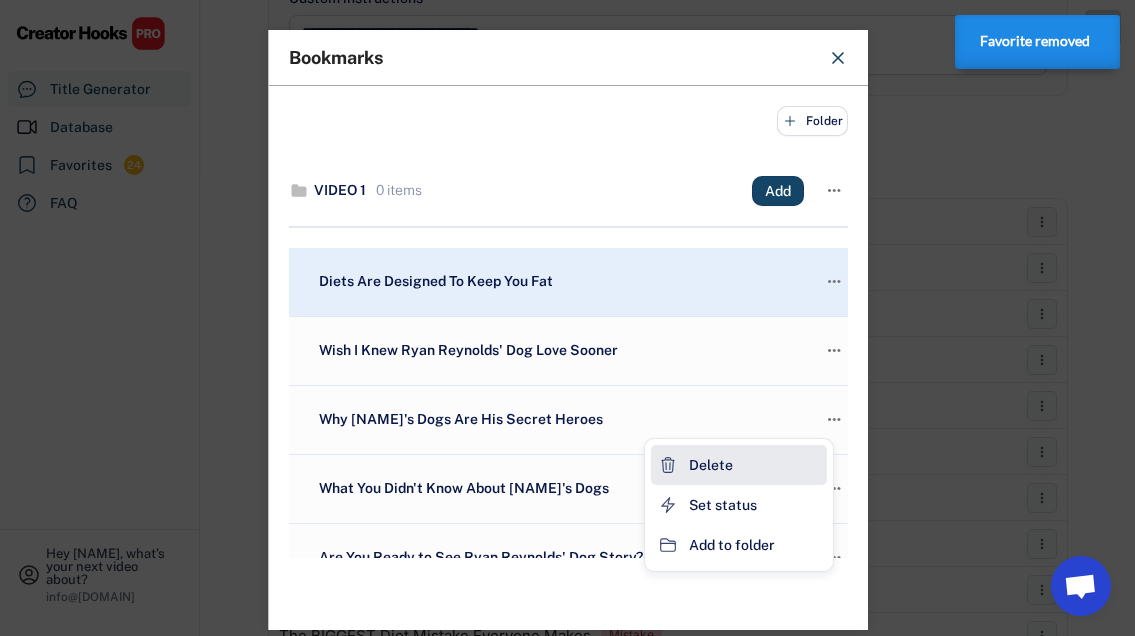 click on "Delete" at bounding box center (739, 465) 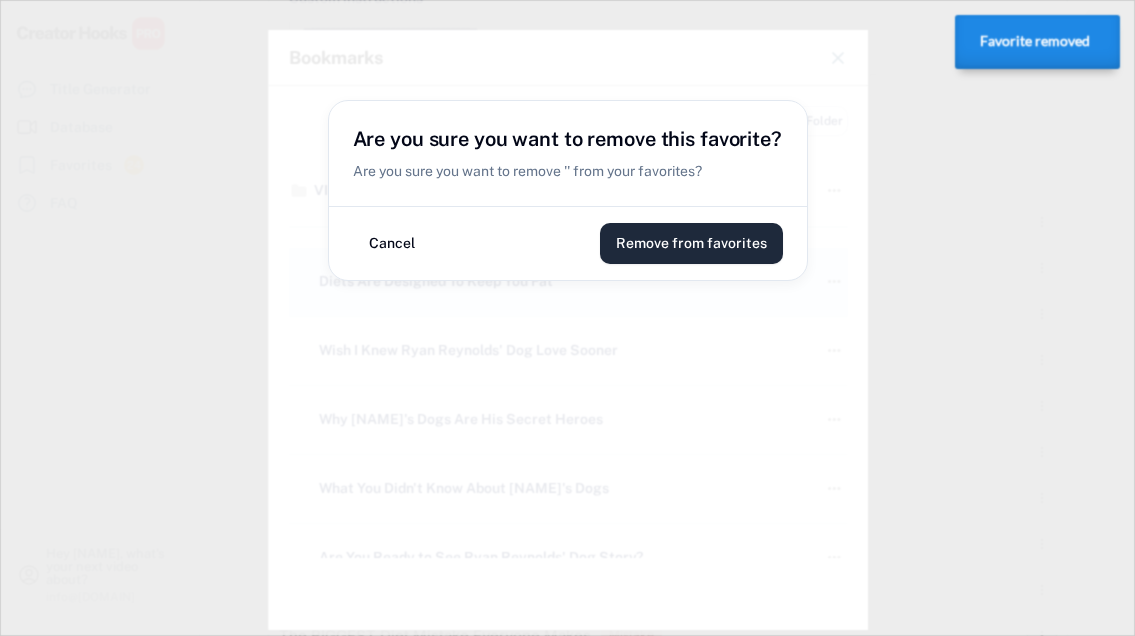 click on "Remove from favorites" at bounding box center [691, 243] 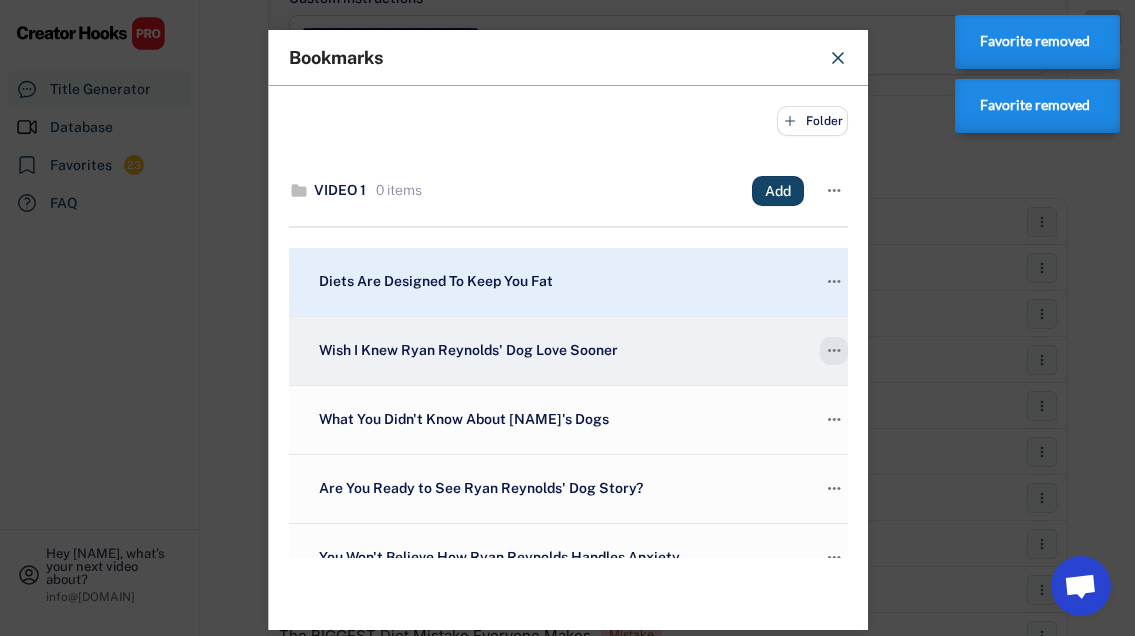 click on "" at bounding box center (834, 351) 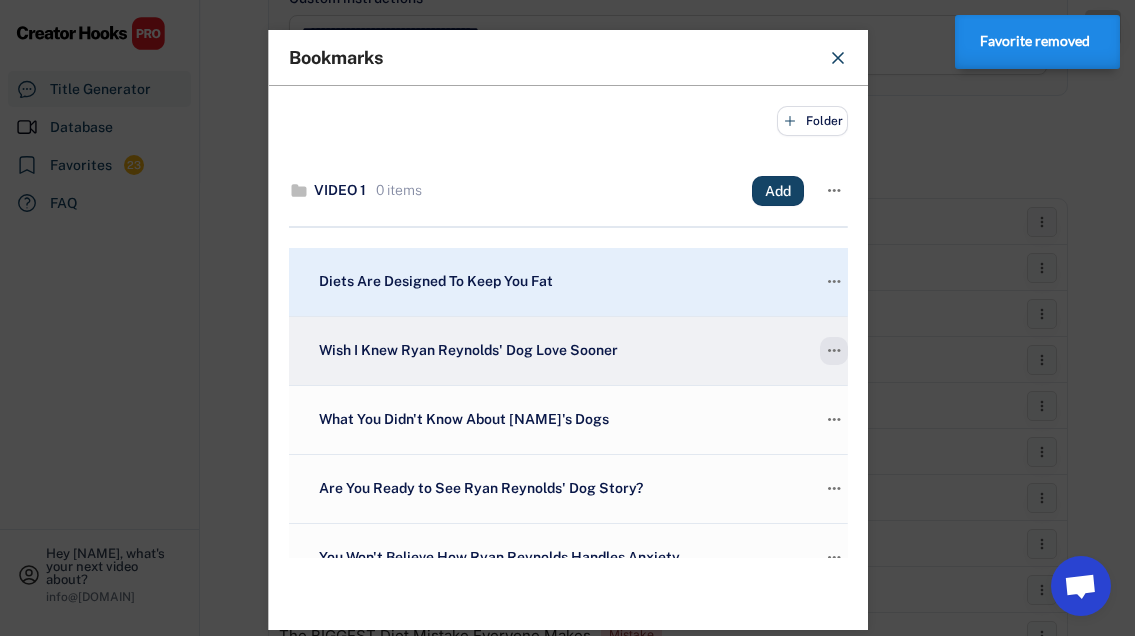 click on "" 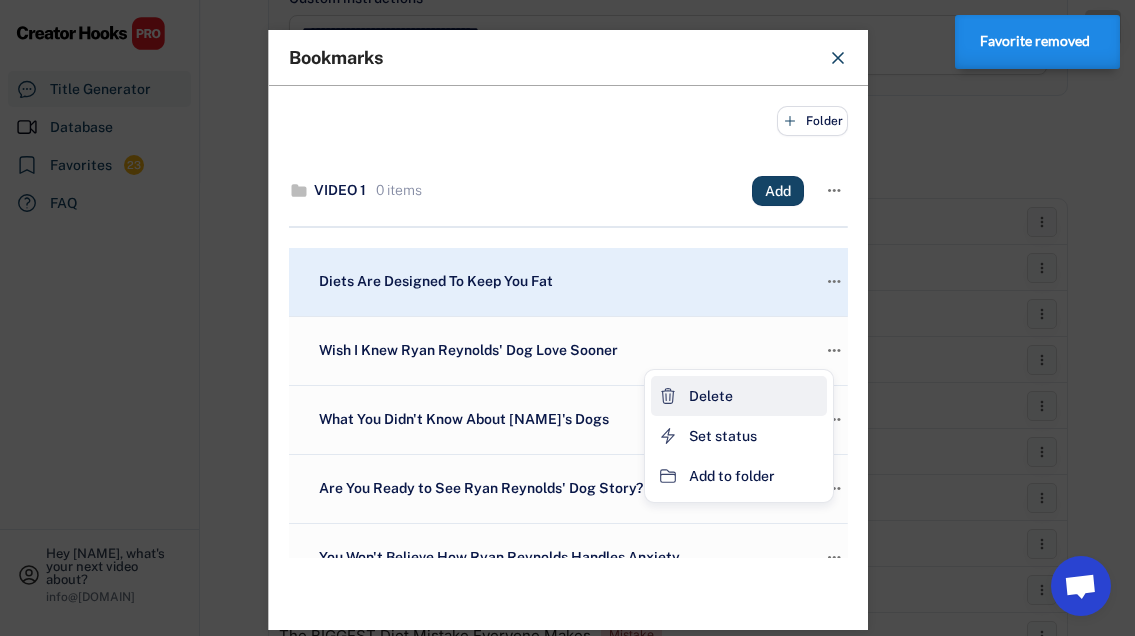 click on "Delete" at bounding box center [711, 396] 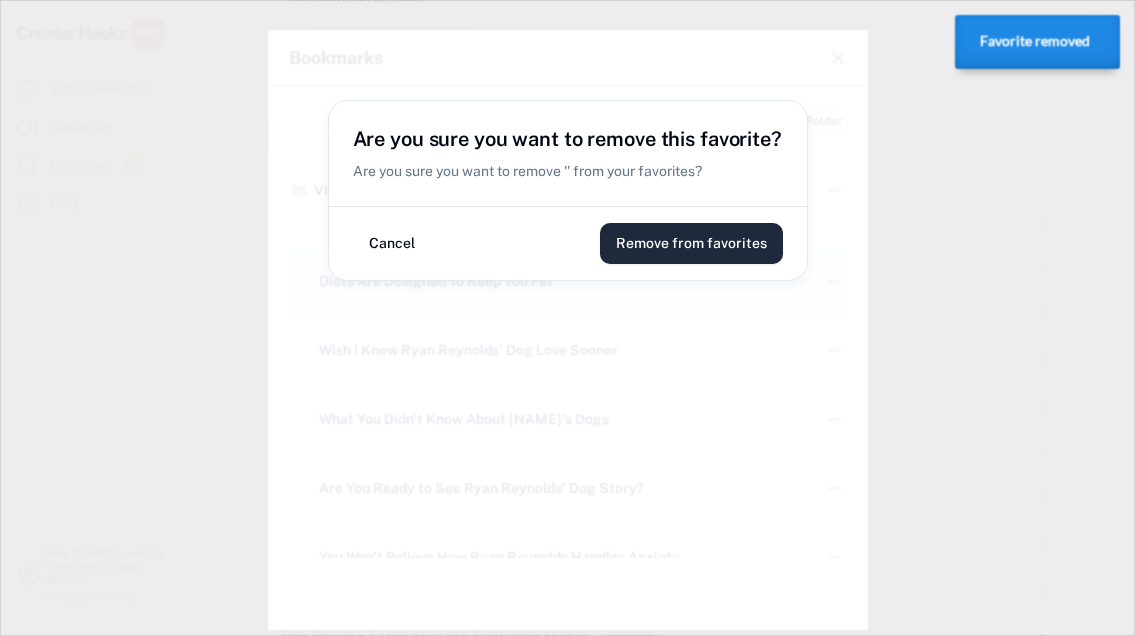 click on "Remove from favorites" at bounding box center (691, 243) 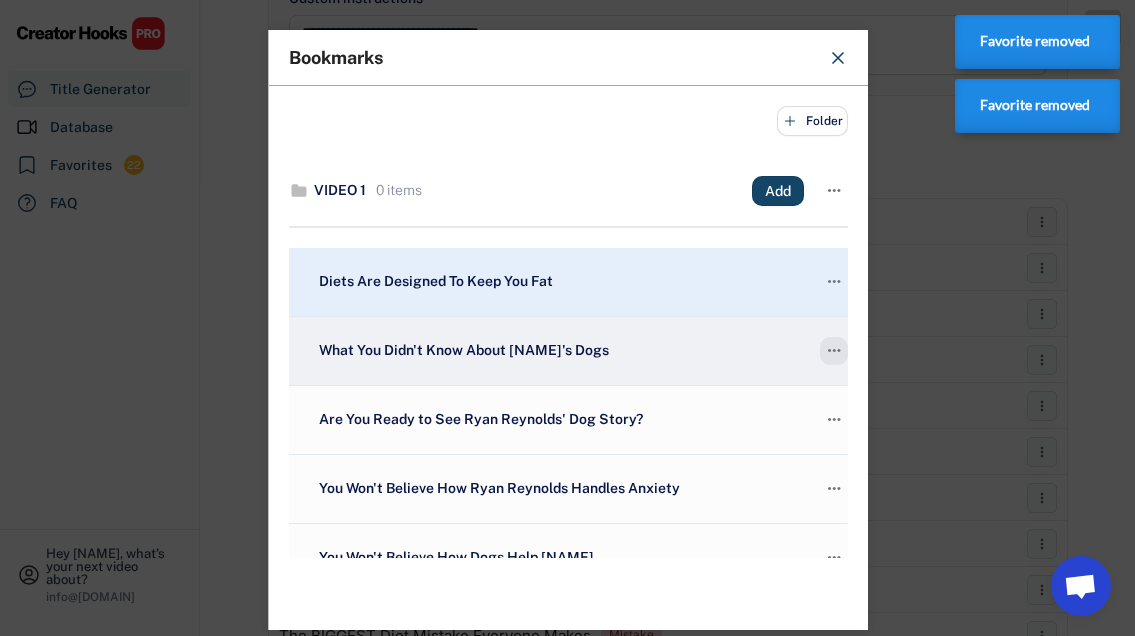 click on "" 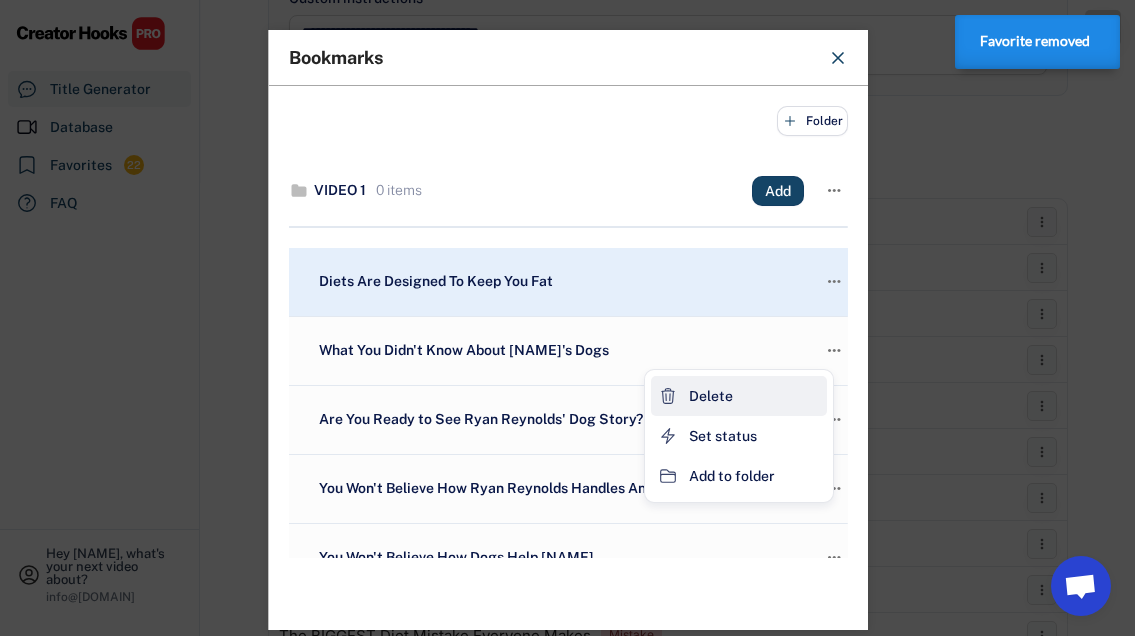 click on "Delete" at bounding box center [739, 396] 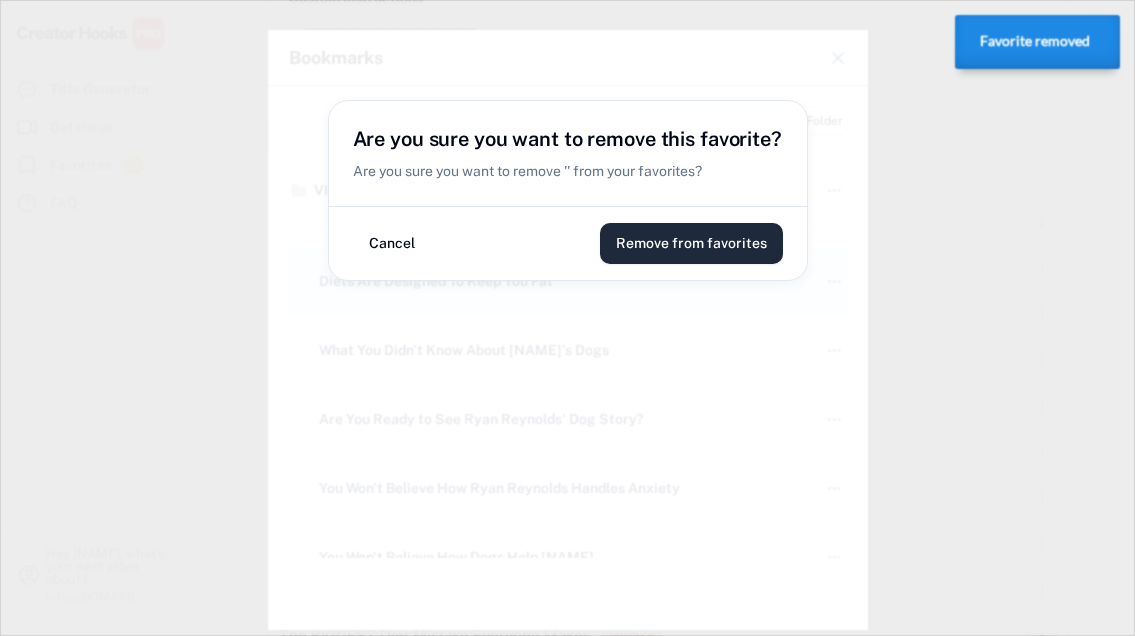 click on "Remove from favorites" at bounding box center (691, 243) 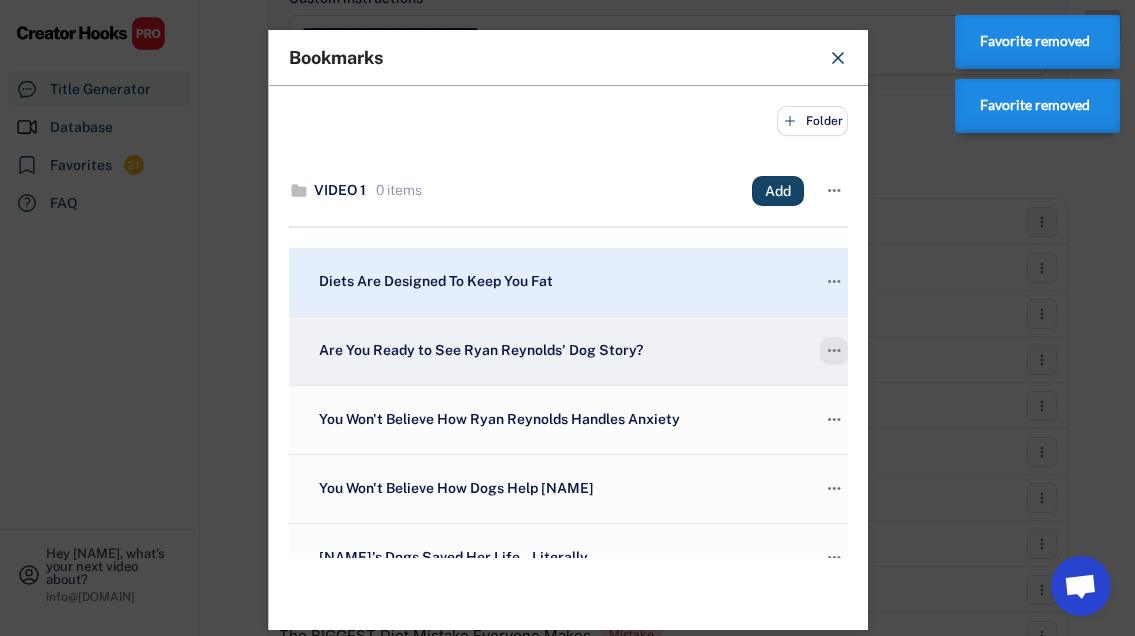 click on "" 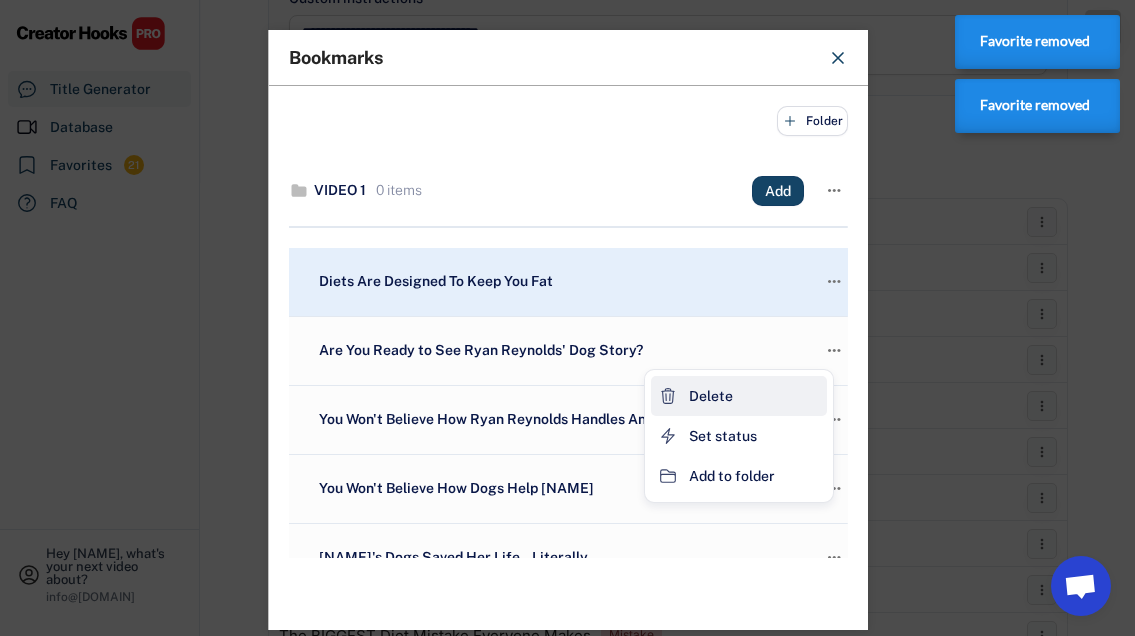 click on "Delete" at bounding box center [739, 396] 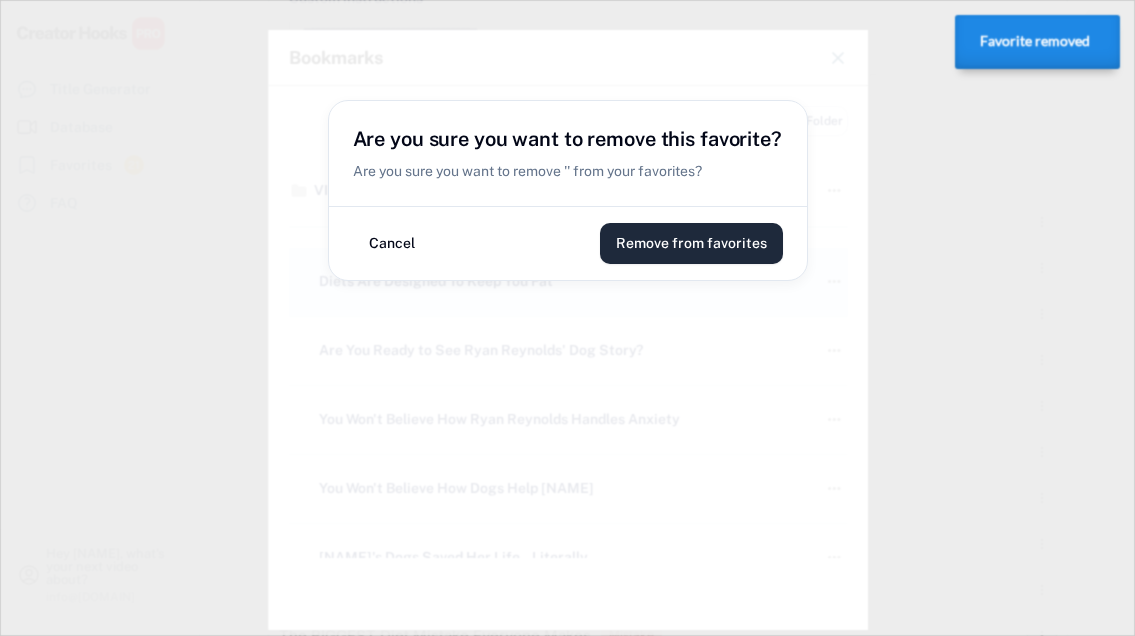 click on "Remove from favorites" at bounding box center [691, 243] 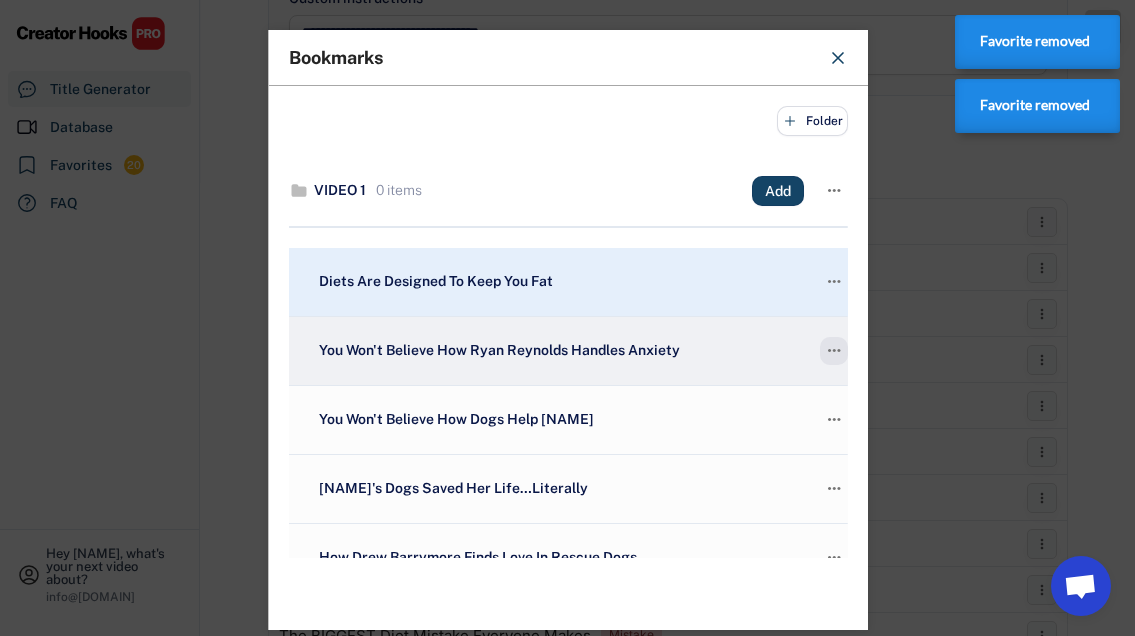 click on "" 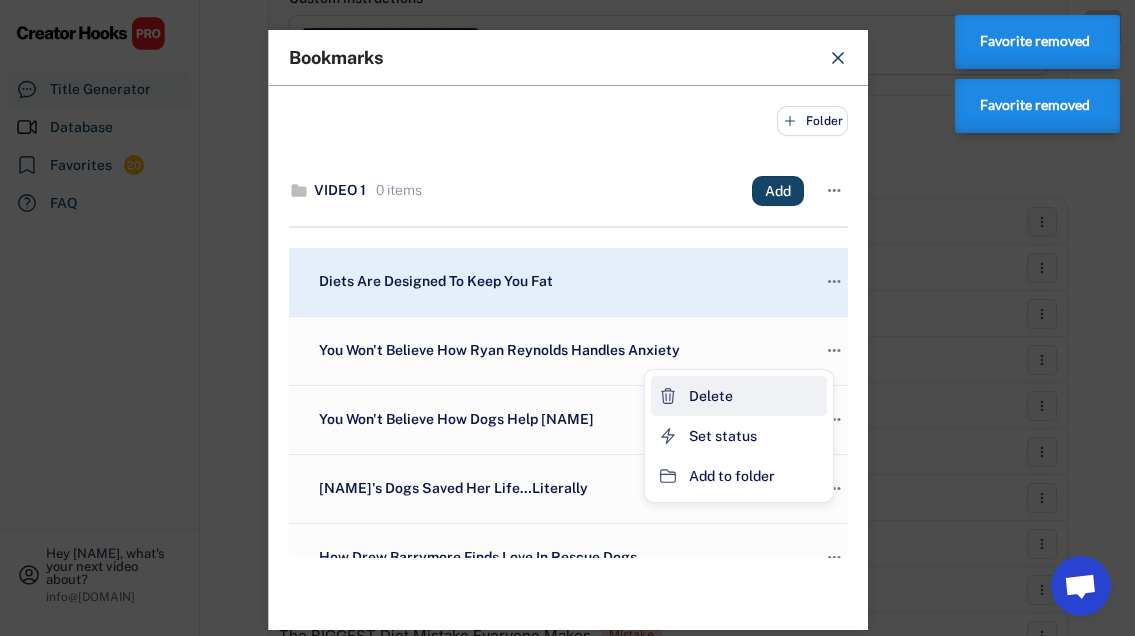 click on "Delete" at bounding box center (739, 396) 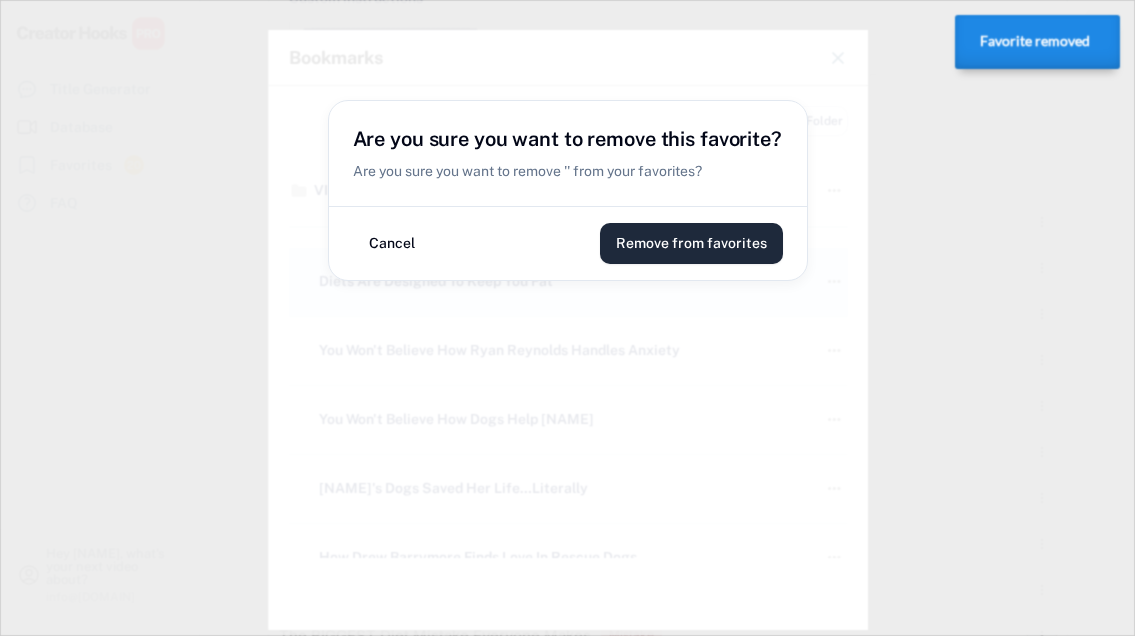 click on "Remove from favorites" at bounding box center (691, 243) 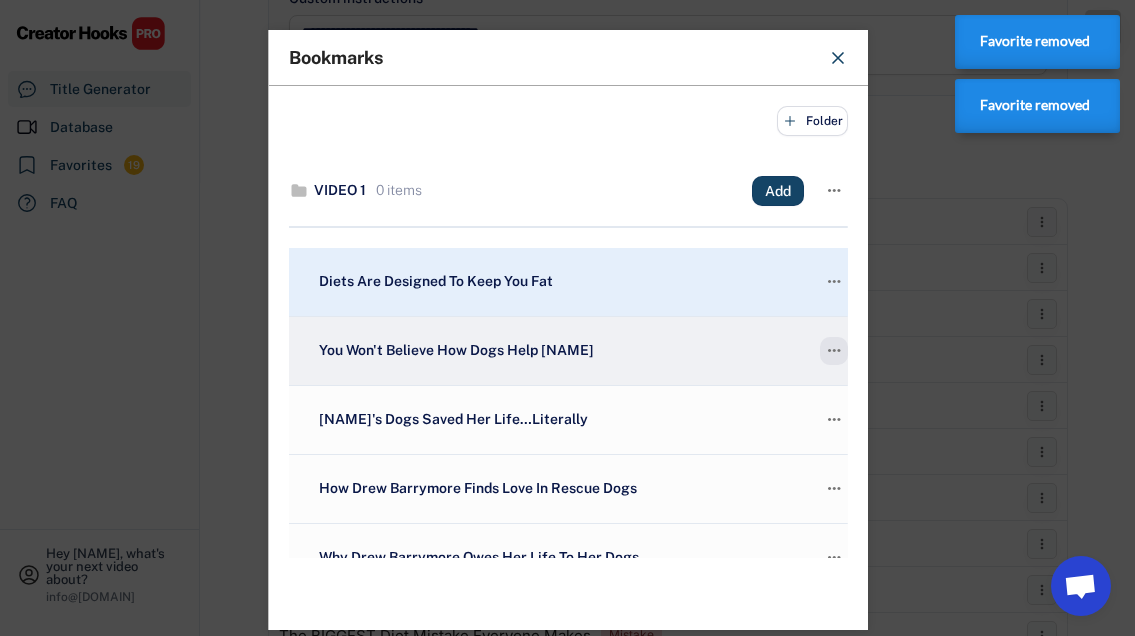 click on "" 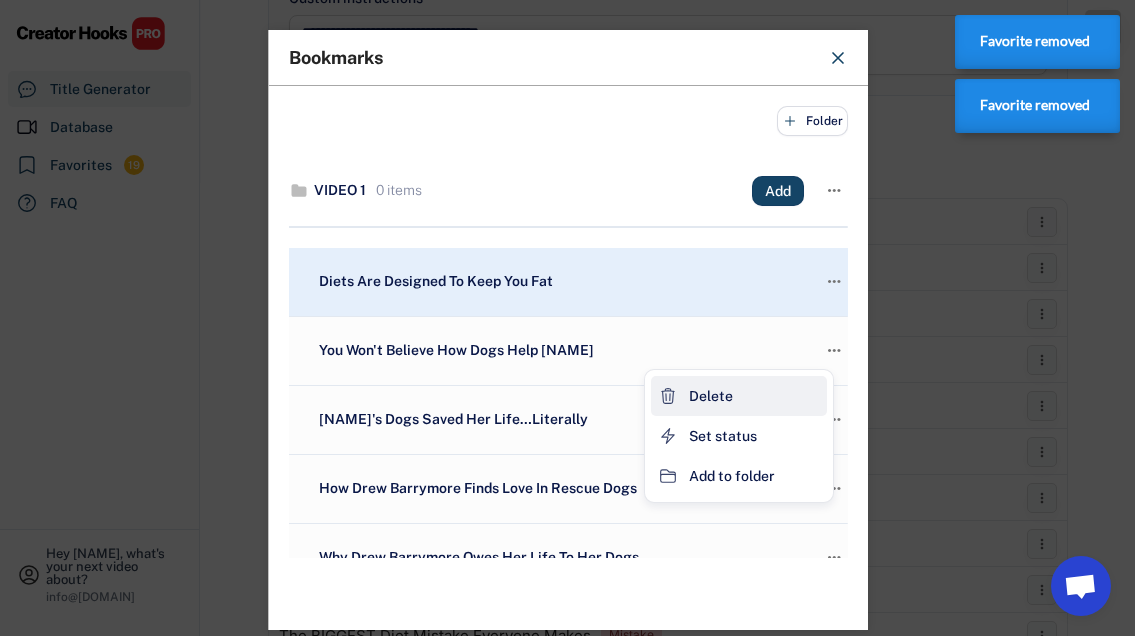 click on "Delete" at bounding box center (711, 396) 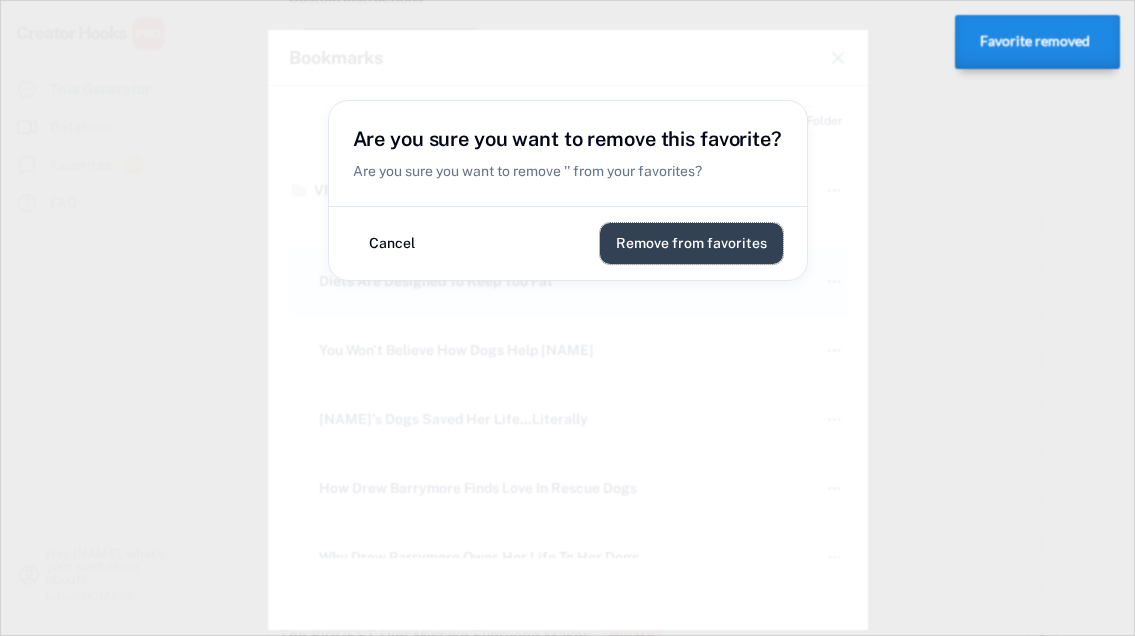 click on "Remove from favorites" at bounding box center (691, 243) 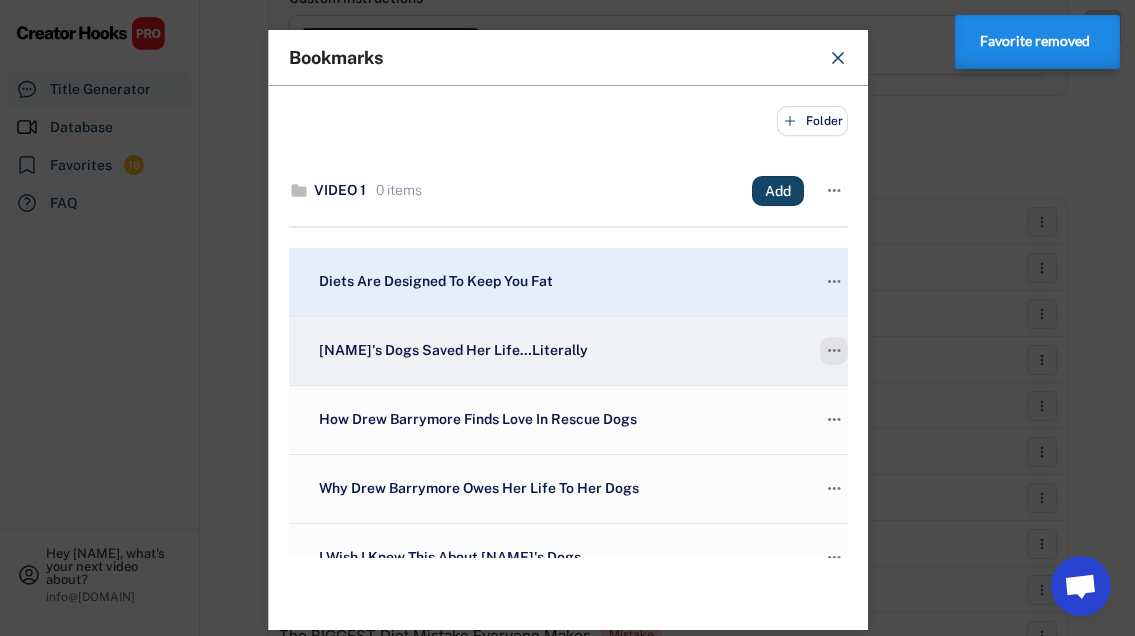 click on "" 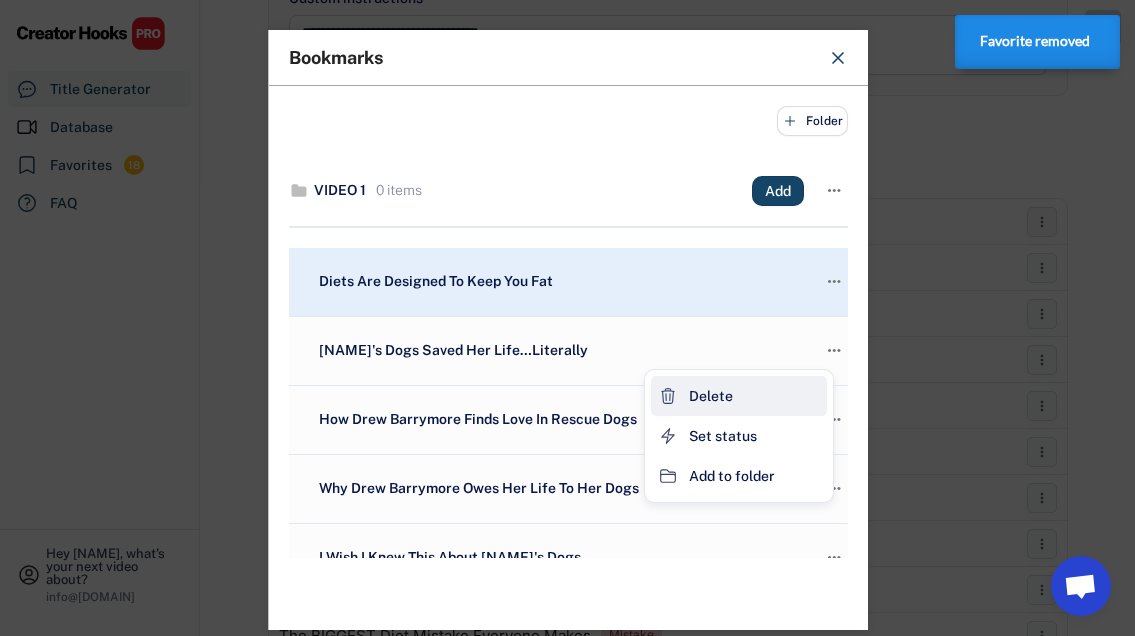 click on "Delete" at bounding box center [711, 396] 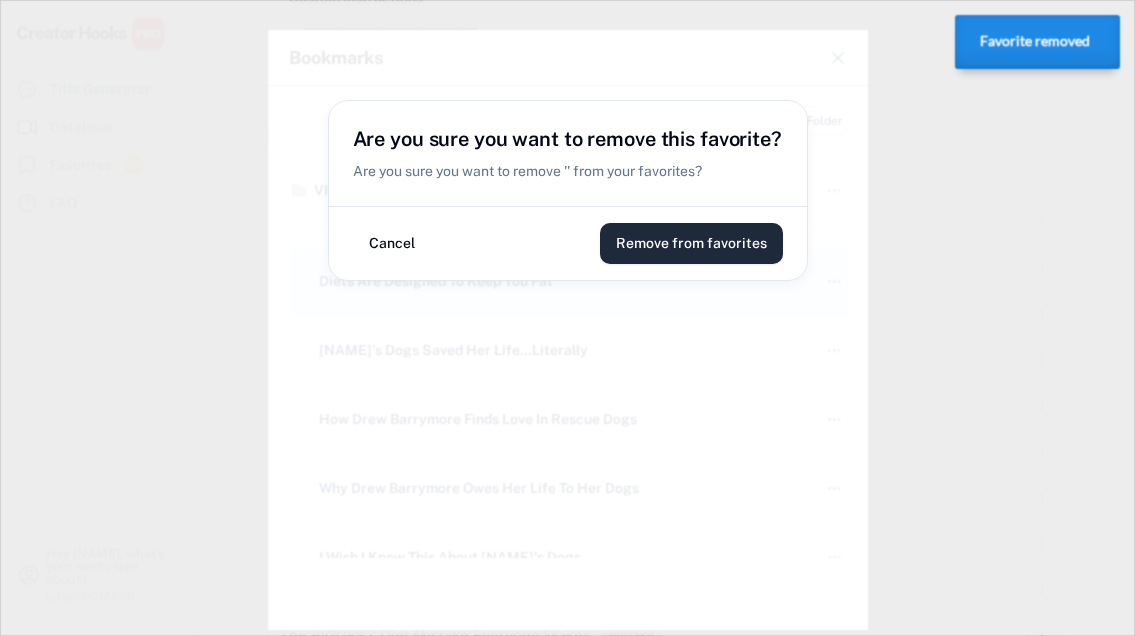 click on "Remove from favorites" at bounding box center (691, 243) 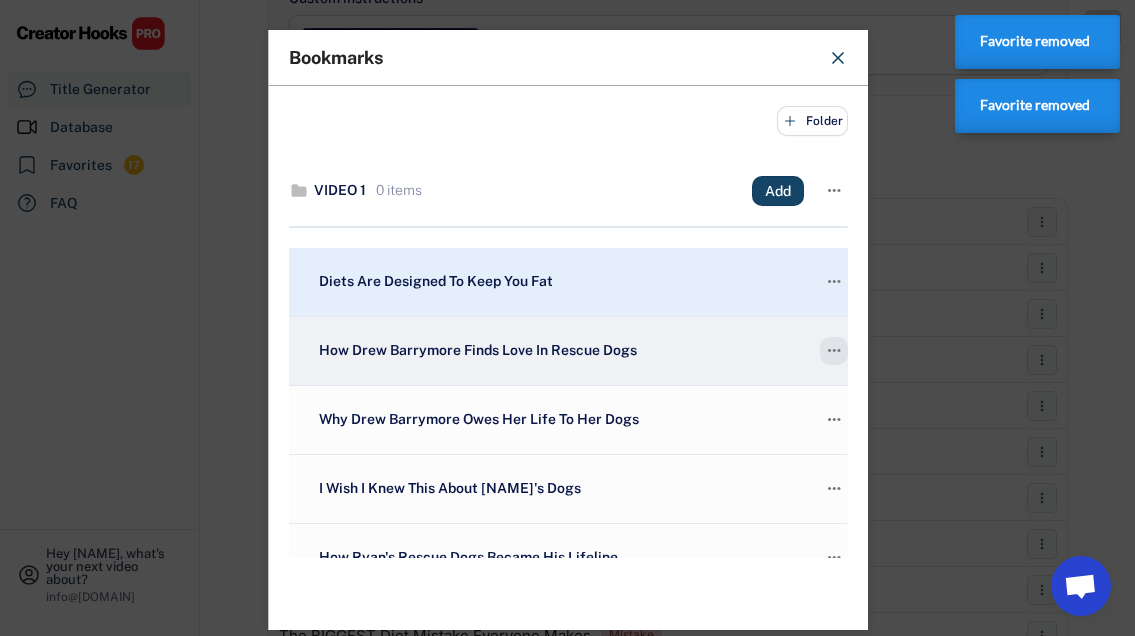 click on "" 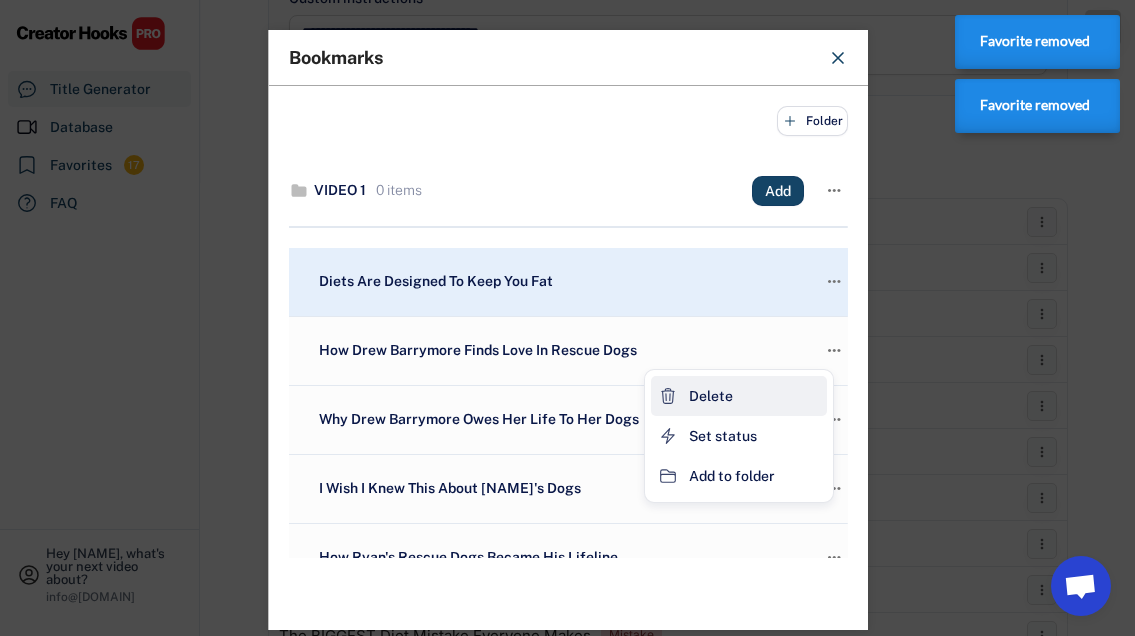 click on "Delete" at bounding box center (711, 396) 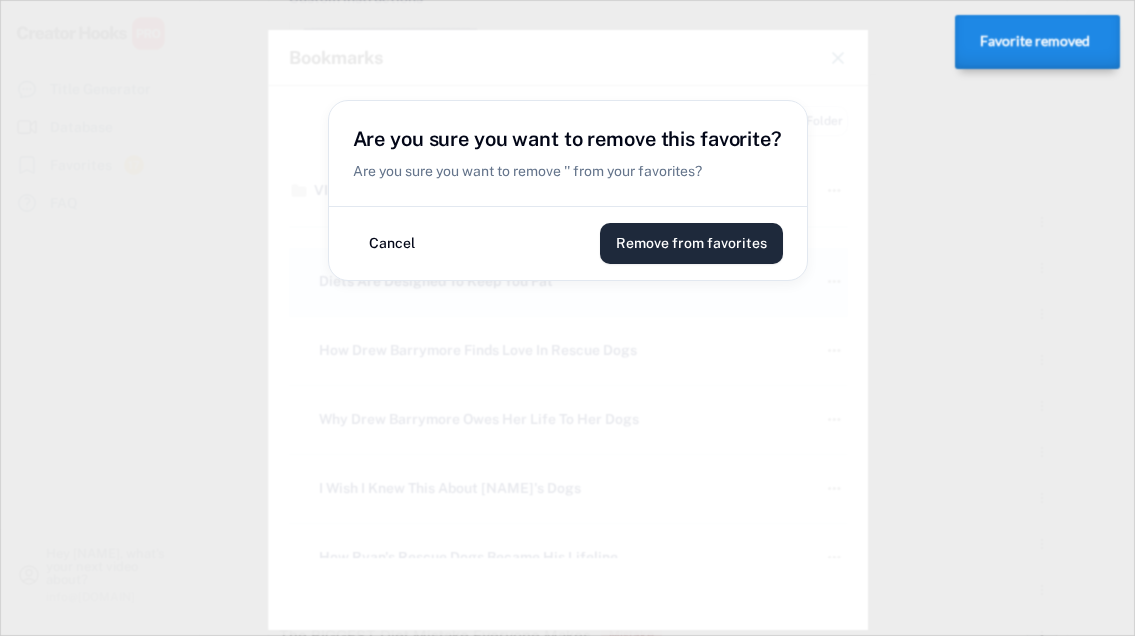 click on "Remove from favorites" at bounding box center (691, 243) 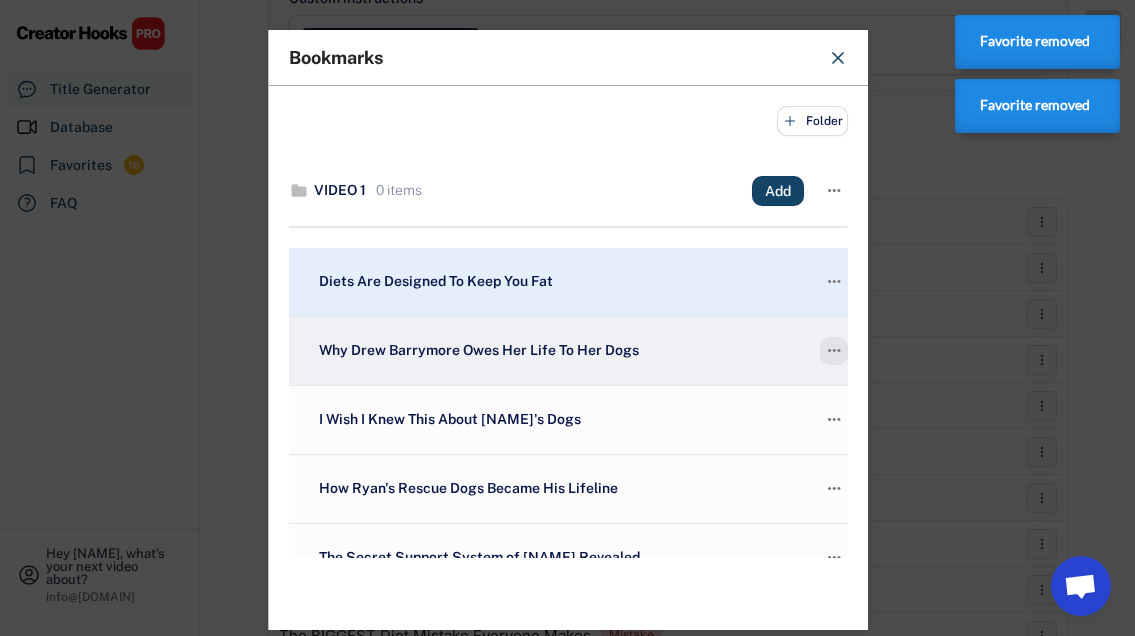 click on "" 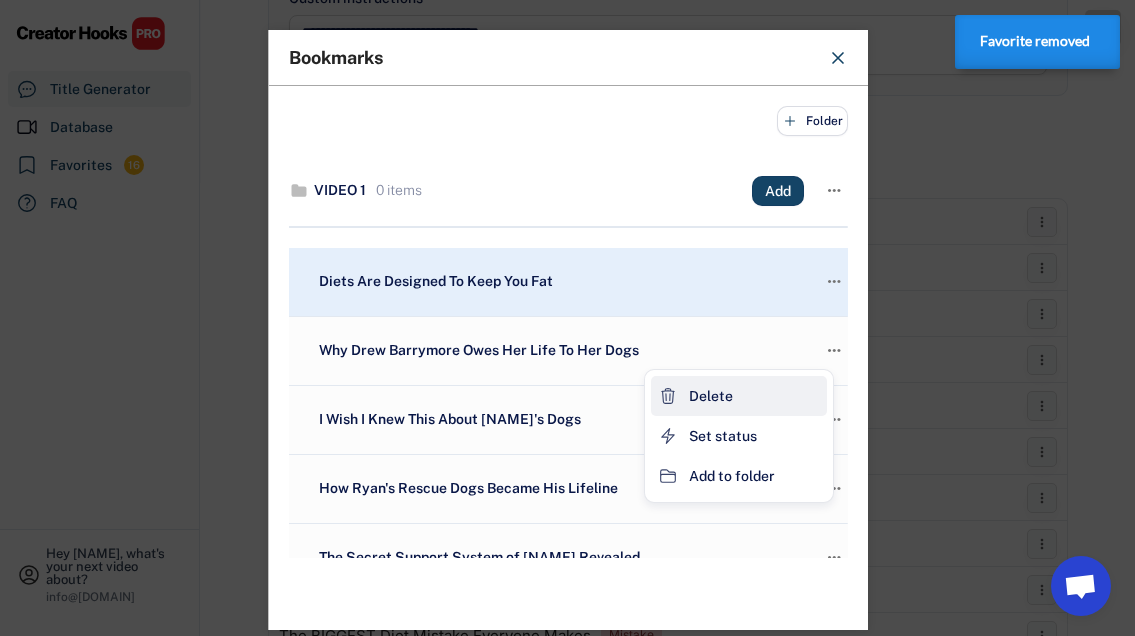 click on "Delete" at bounding box center [739, 396] 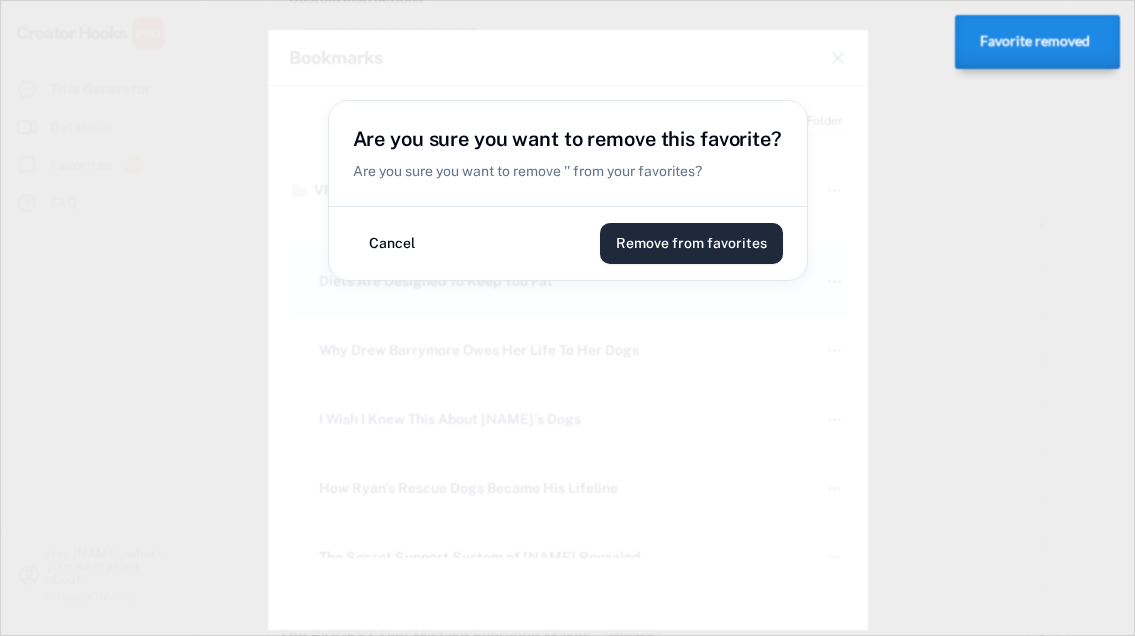 click on "Remove from favorites" at bounding box center (691, 243) 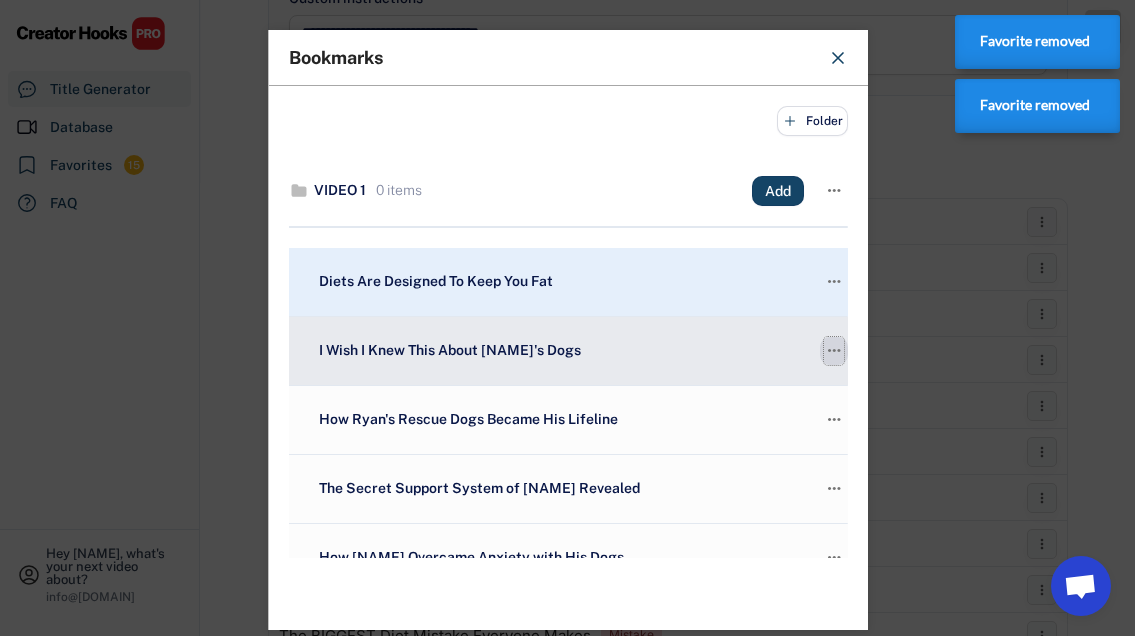 click on "" 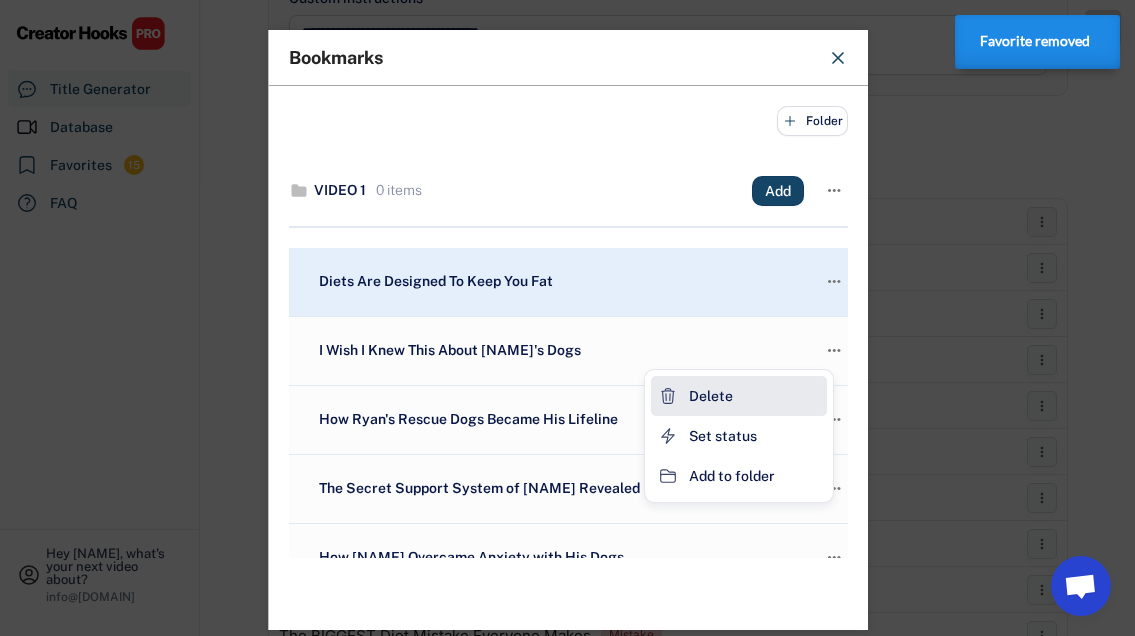click on "Delete" at bounding box center [739, 396] 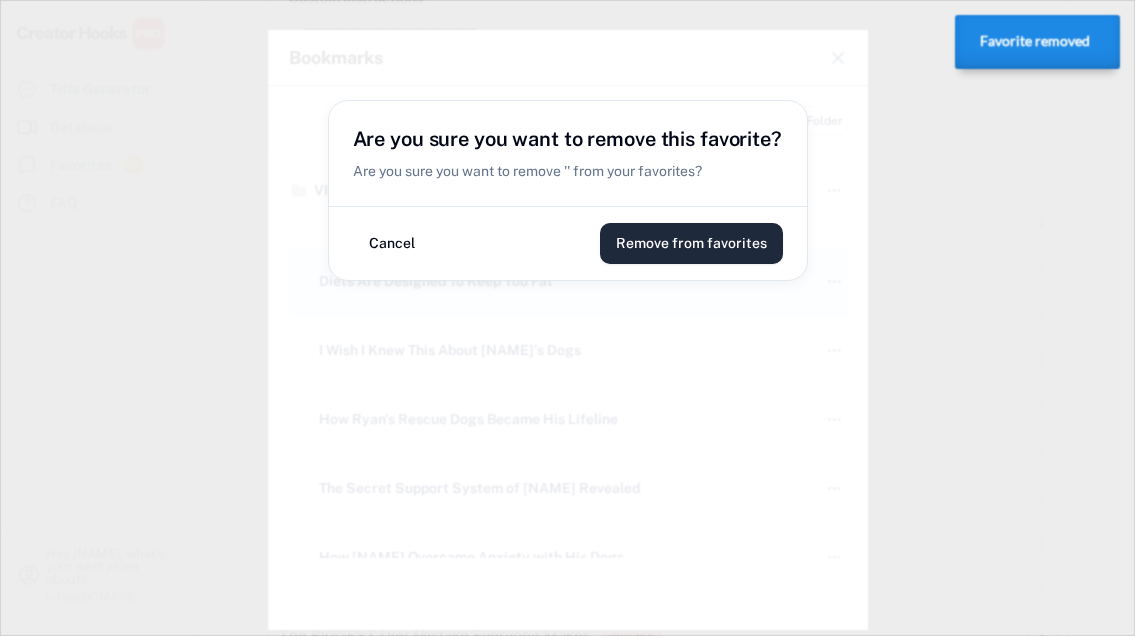 click on "Remove from favorites" at bounding box center [691, 243] 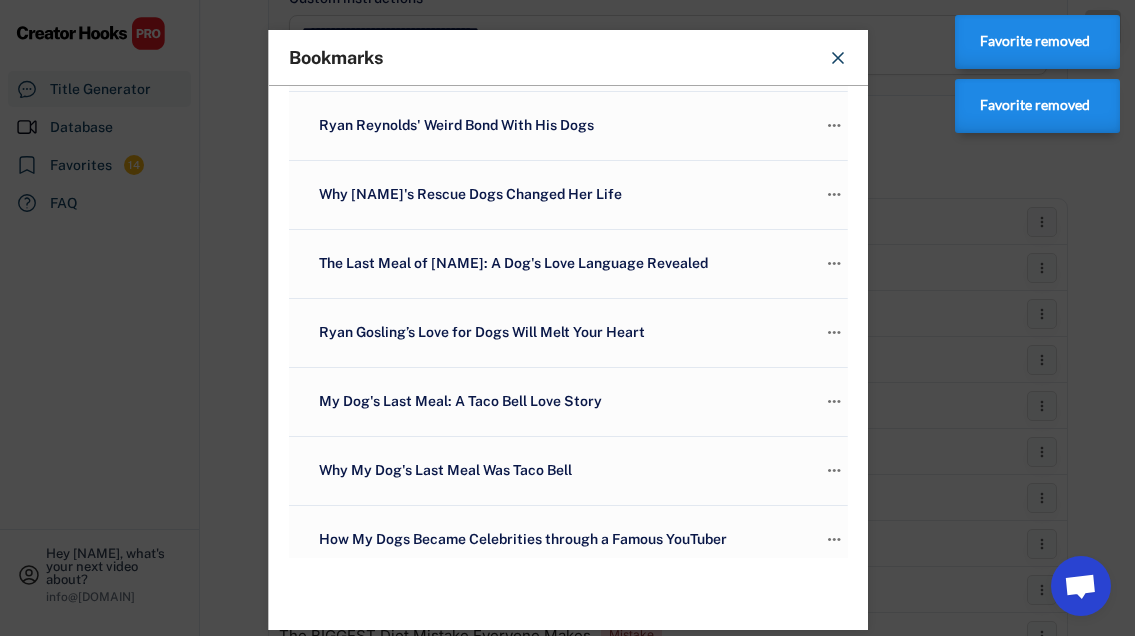 scroll, scrollTop: 696, scrollLeft: 0, axis: vertical 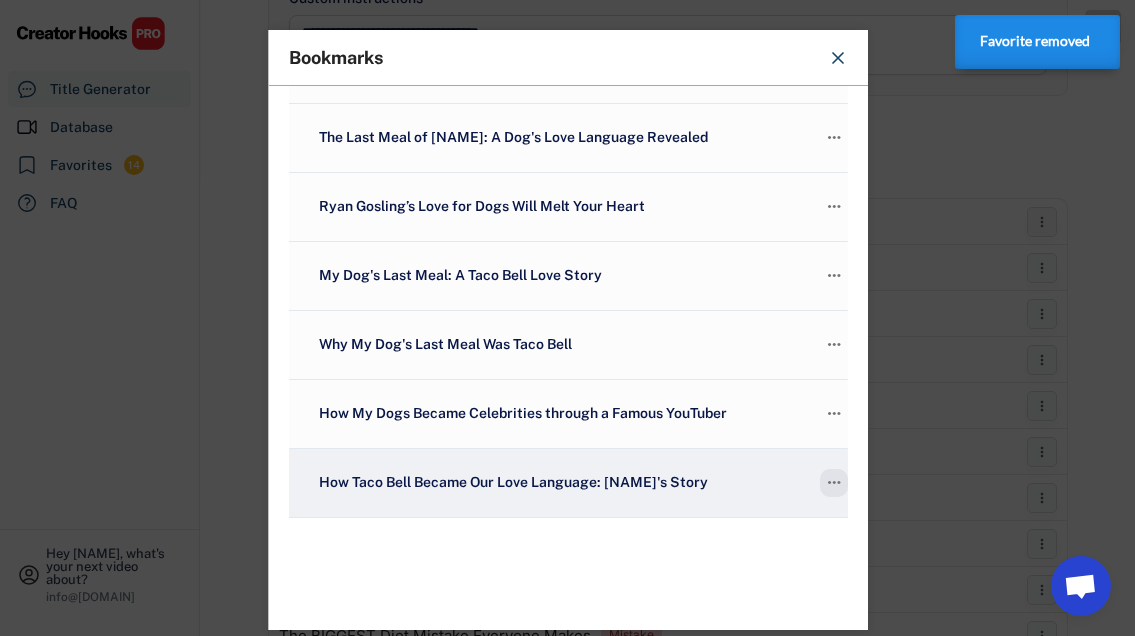 click on "" 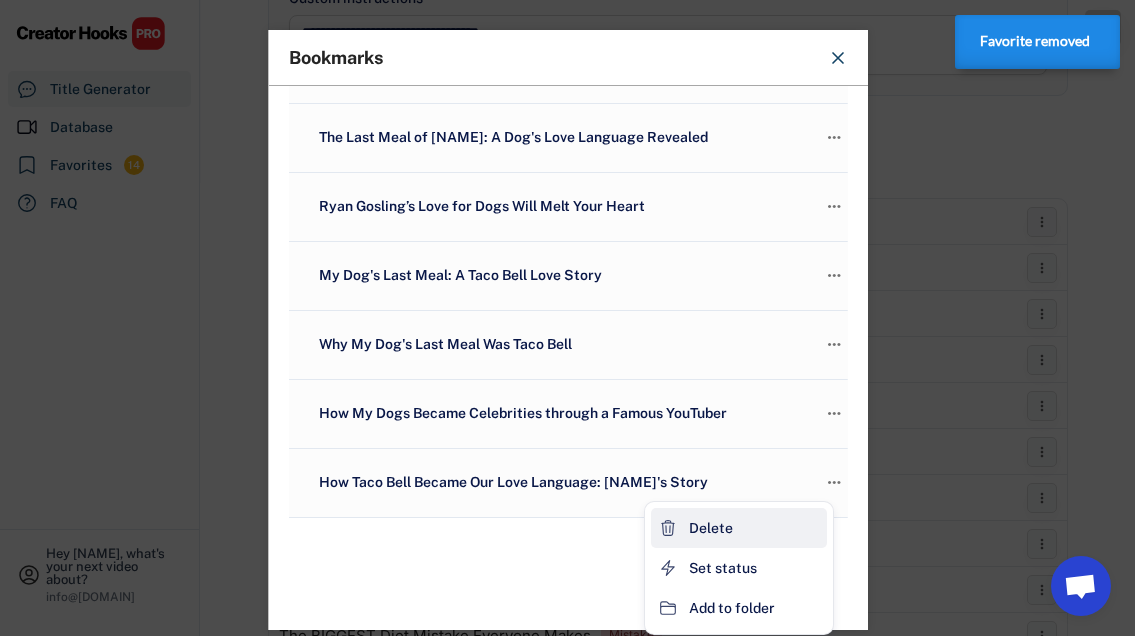 click on "Delete" at bounding box center [739, 528] 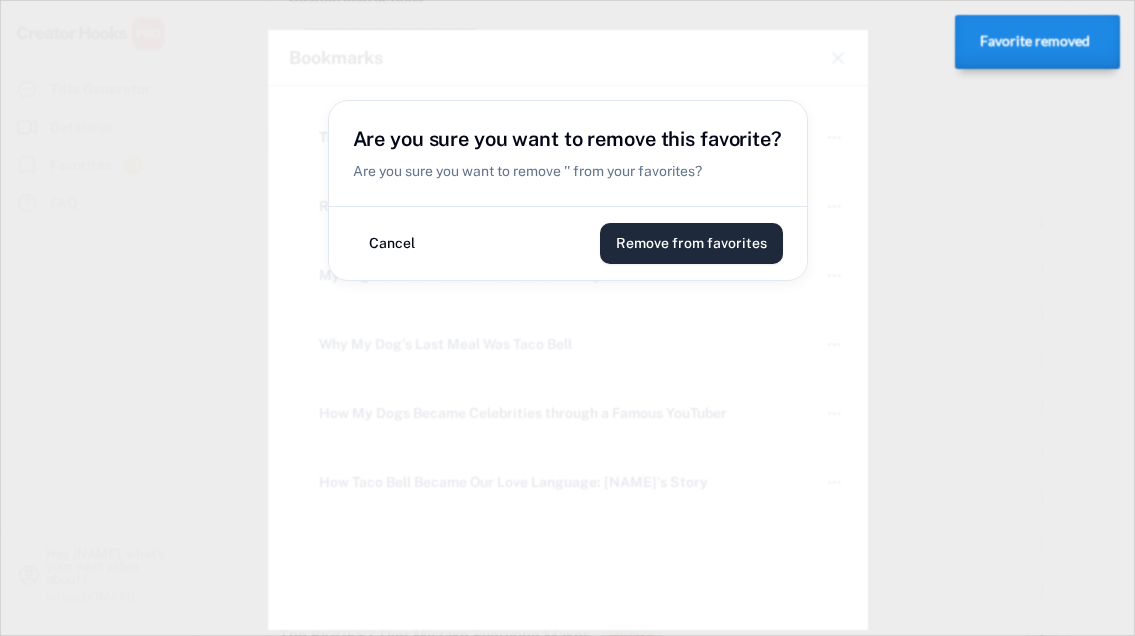 click on "Remove from favorites" at bounding box center [691, 243] 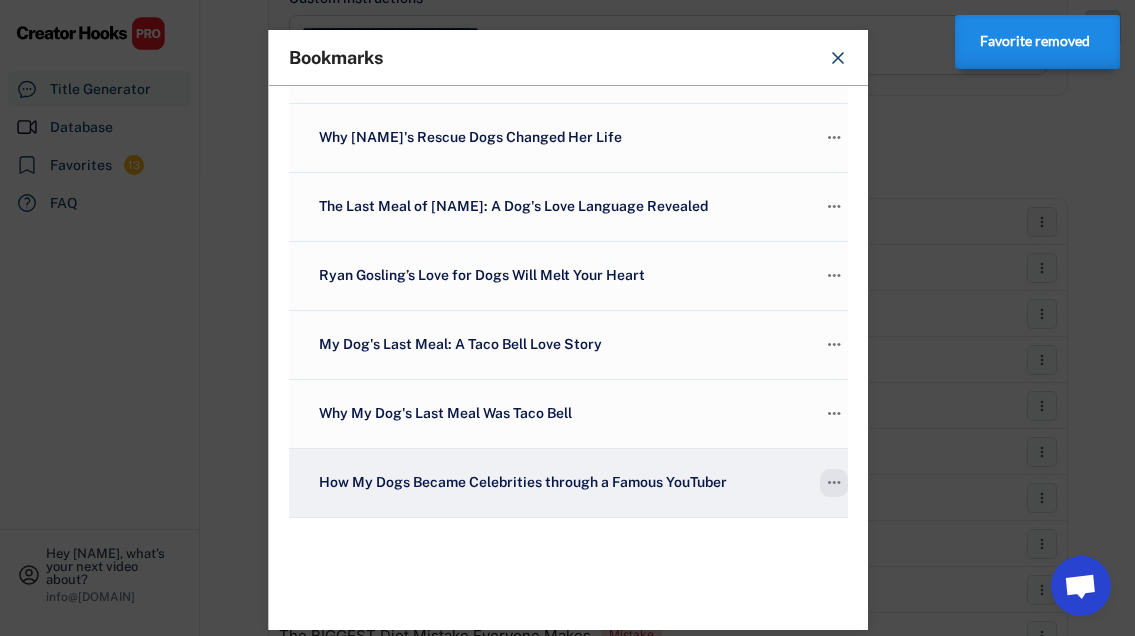 click on "" 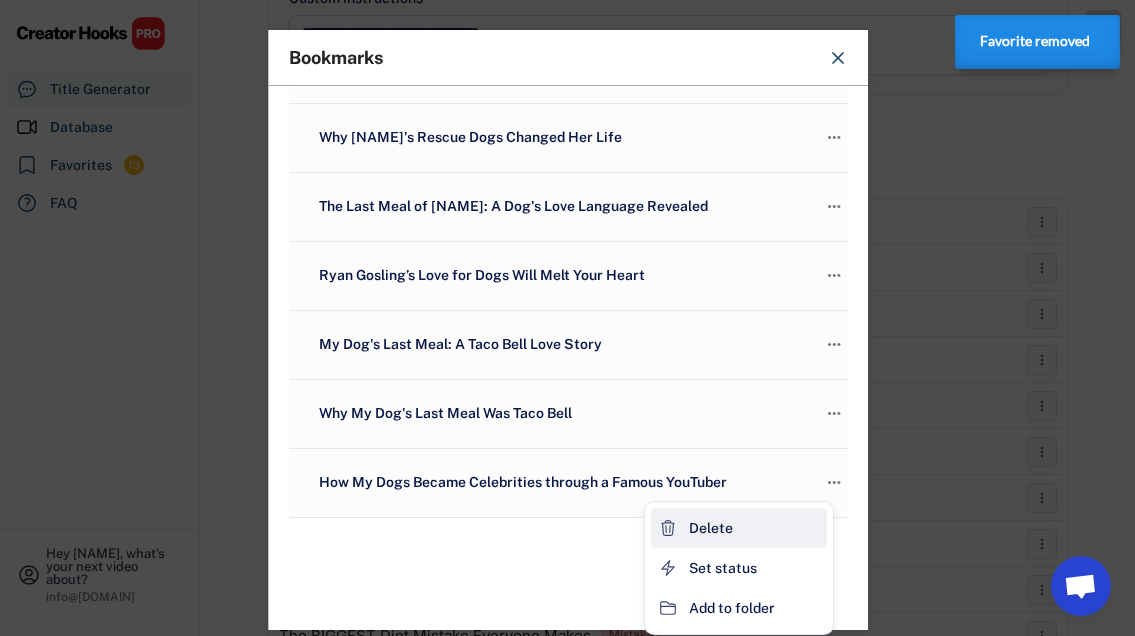 click on "Delete" at bounding box center [739, 528] 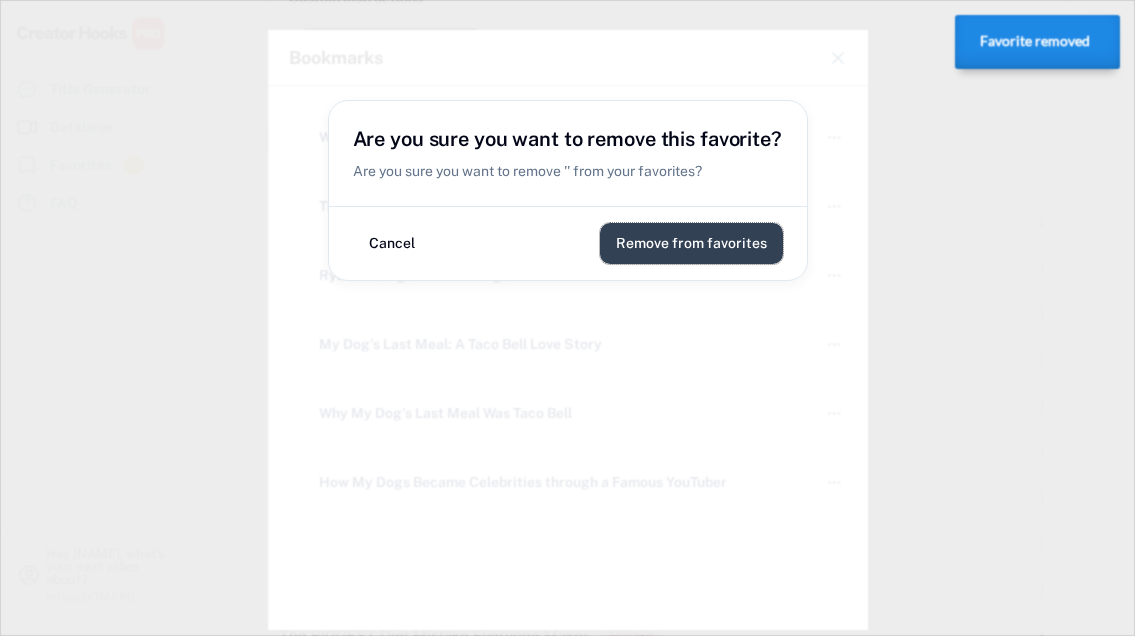 click on "Remove from favorites" at bounding box center (691, 243) 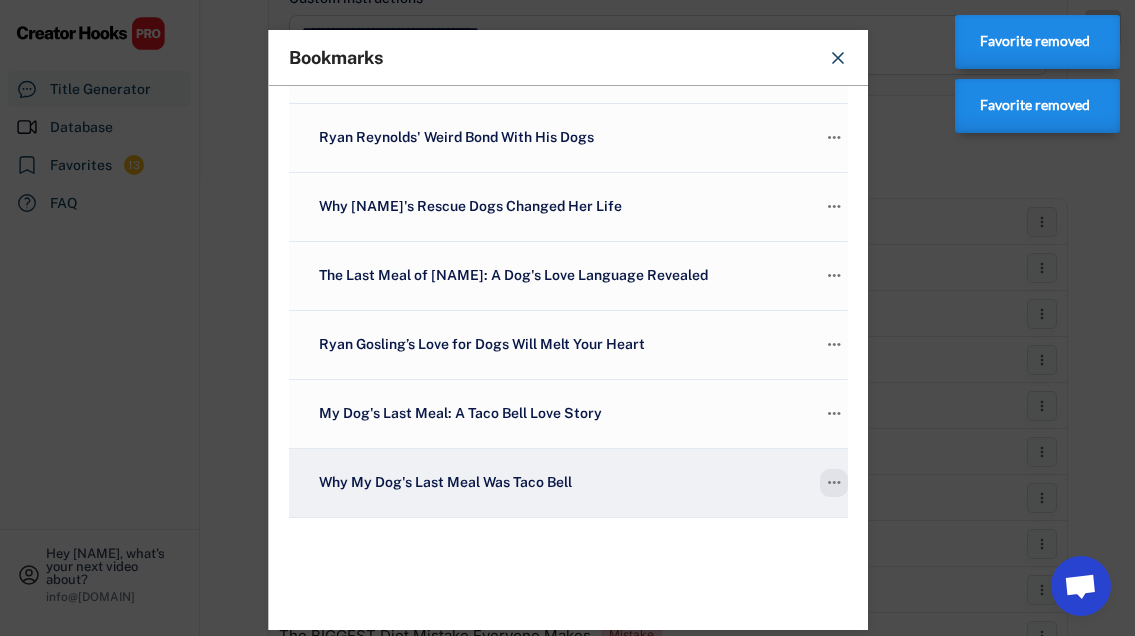 click on "" 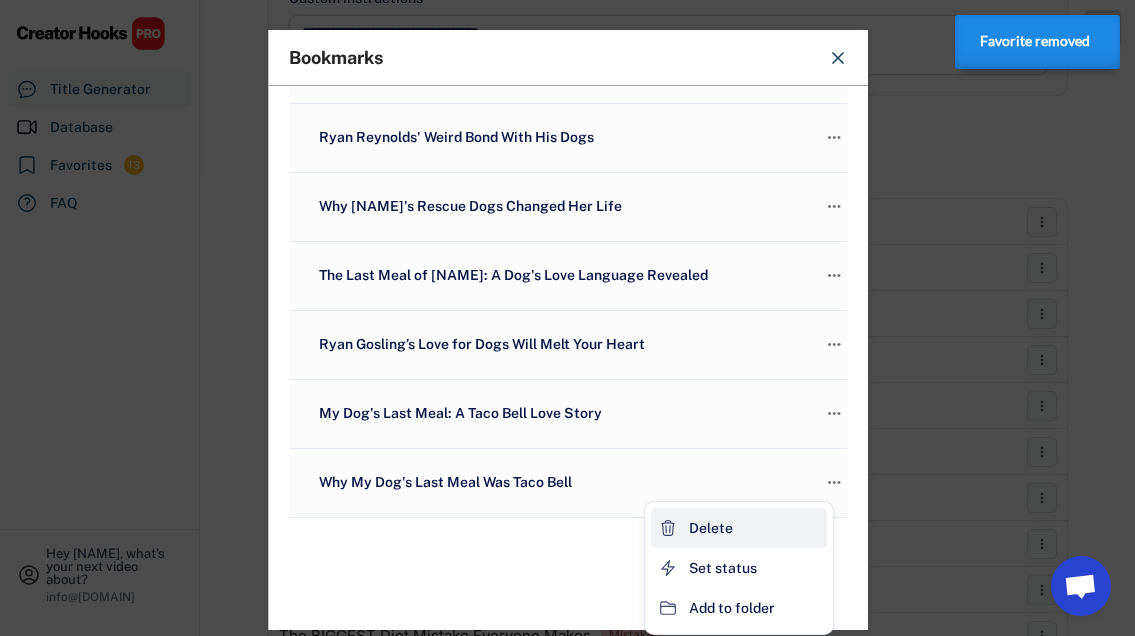 click on "Delete" at bounding box center (739, 528) 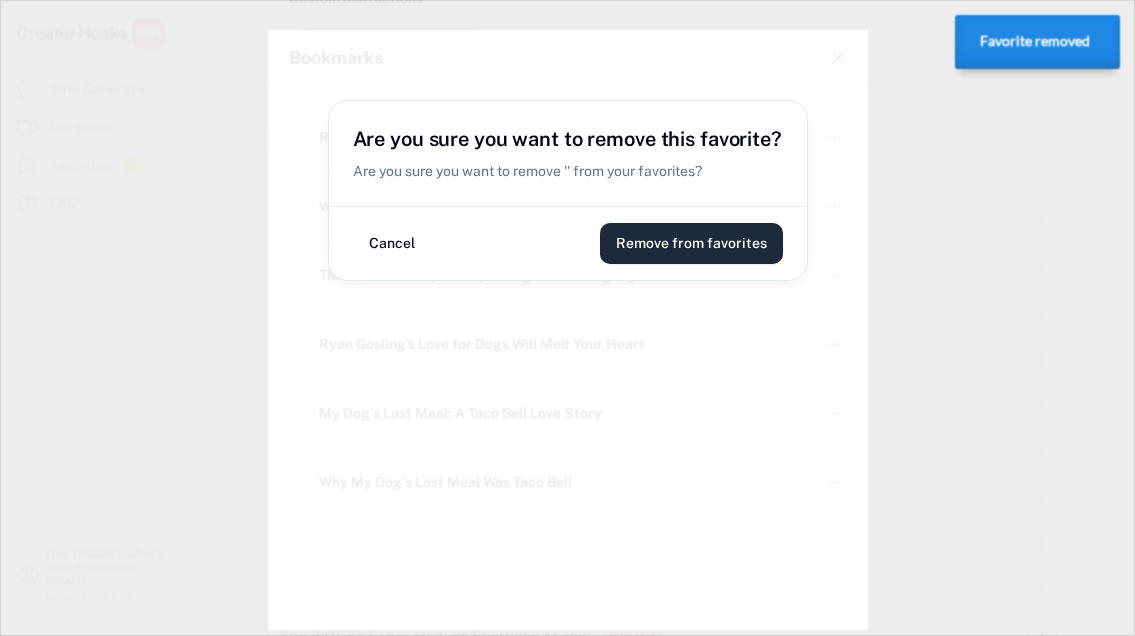 click on "Remove from favorites" at bounding box center (691, 243) 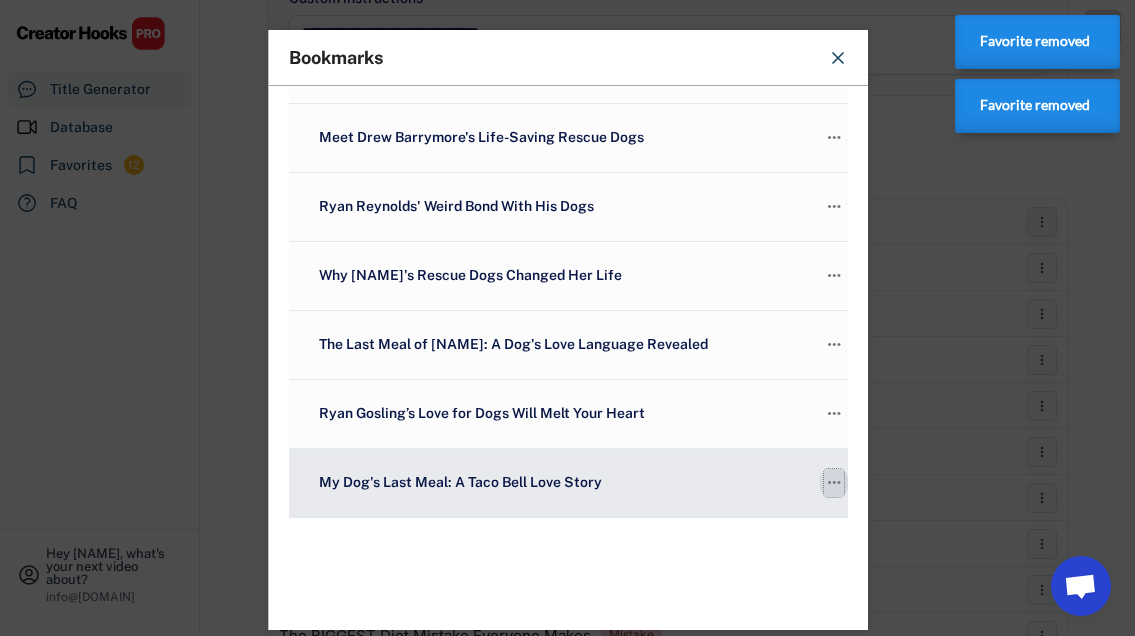 click on "" 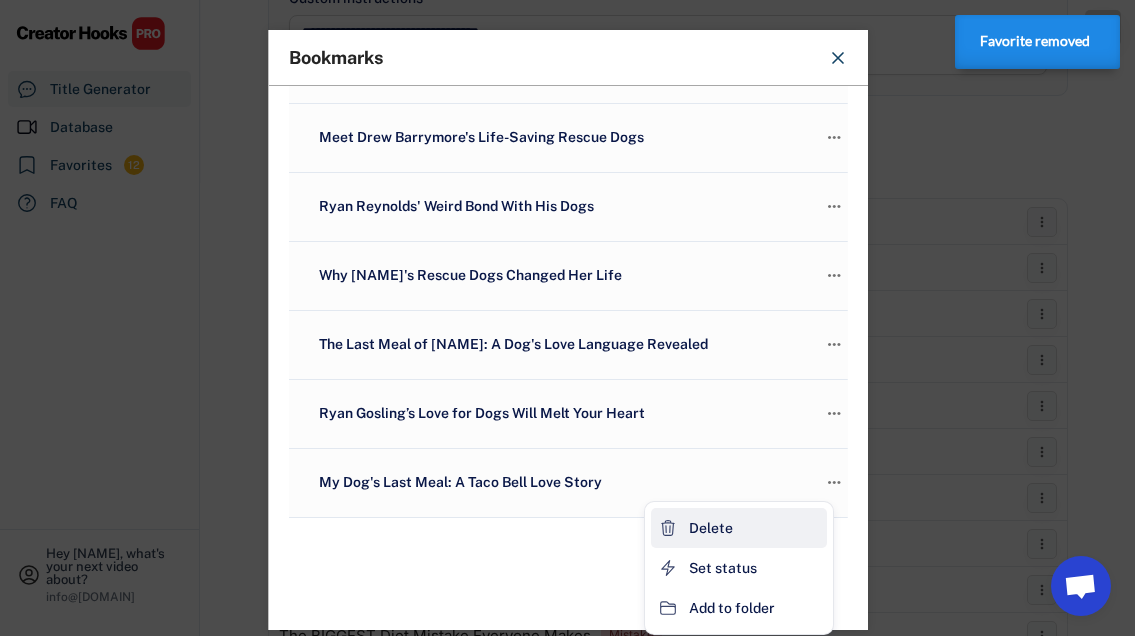 click on "Delete" at bounding box center (739, 528) 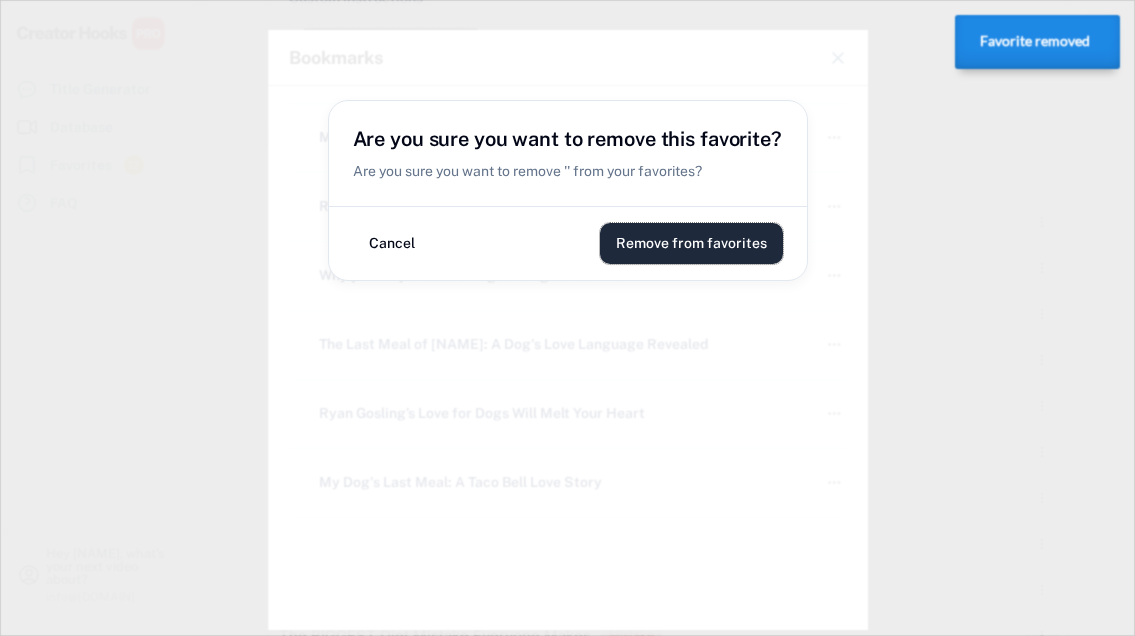 click on "Remove from favorites" at bounding box center (691, 243) 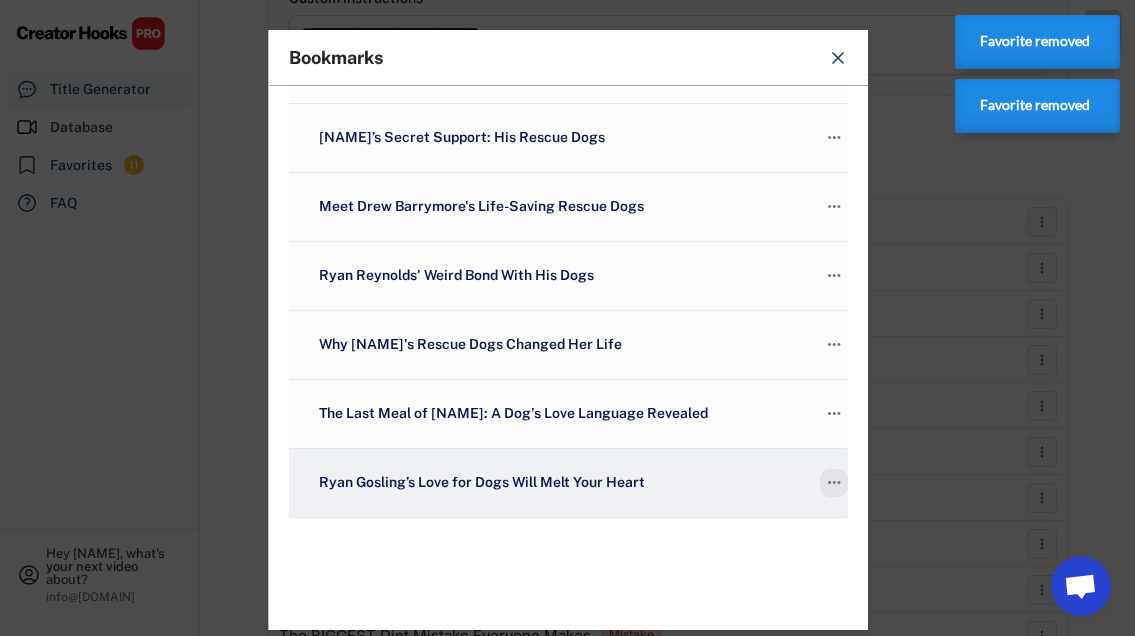 click on "" 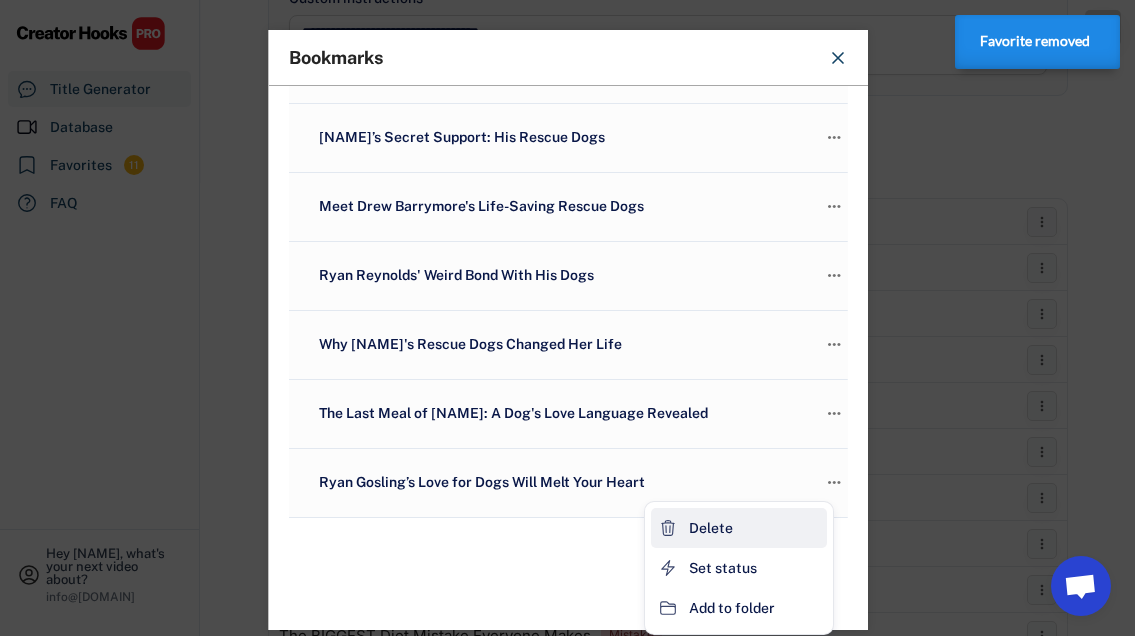 click on "Delete" at bounding box center [711, 528] 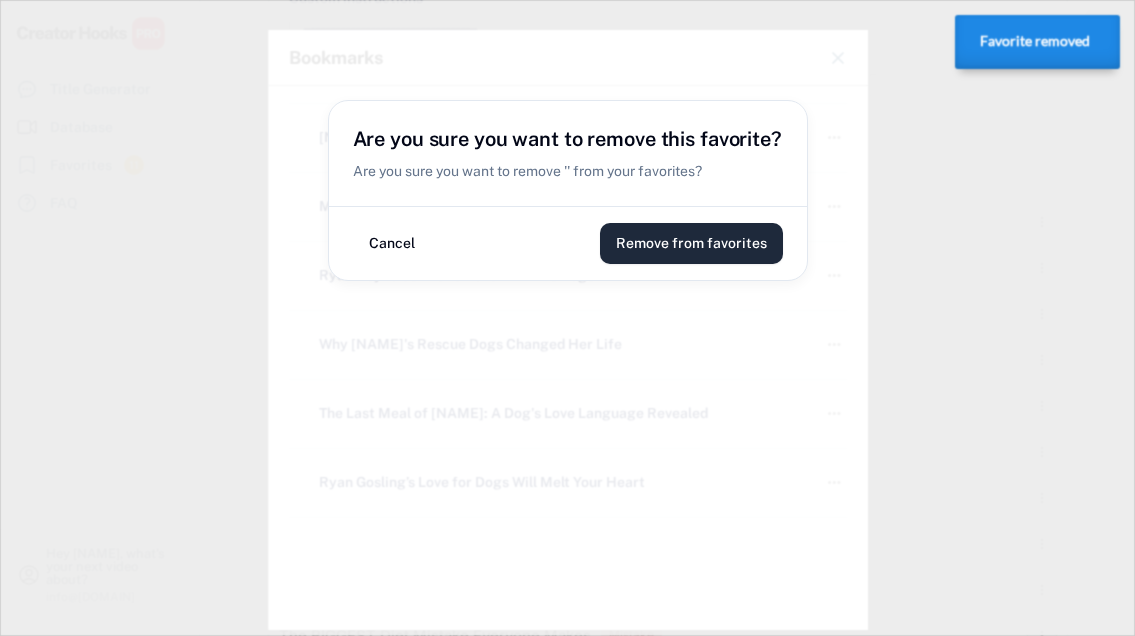 click on "Remove from favorites" at bounding box center (691, 243) 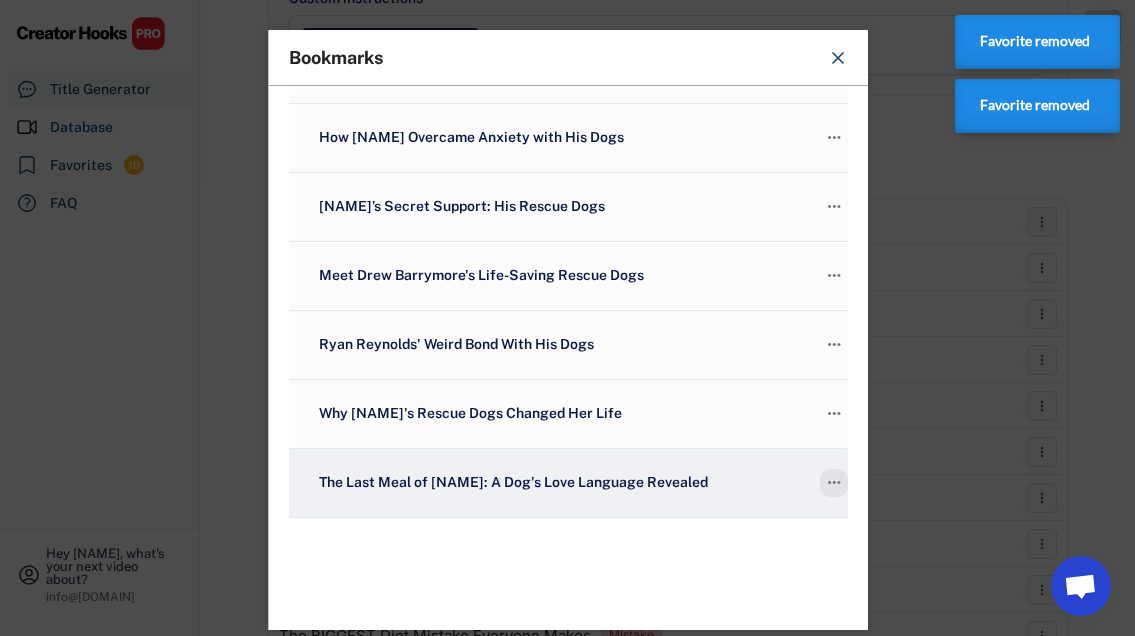 click on "" 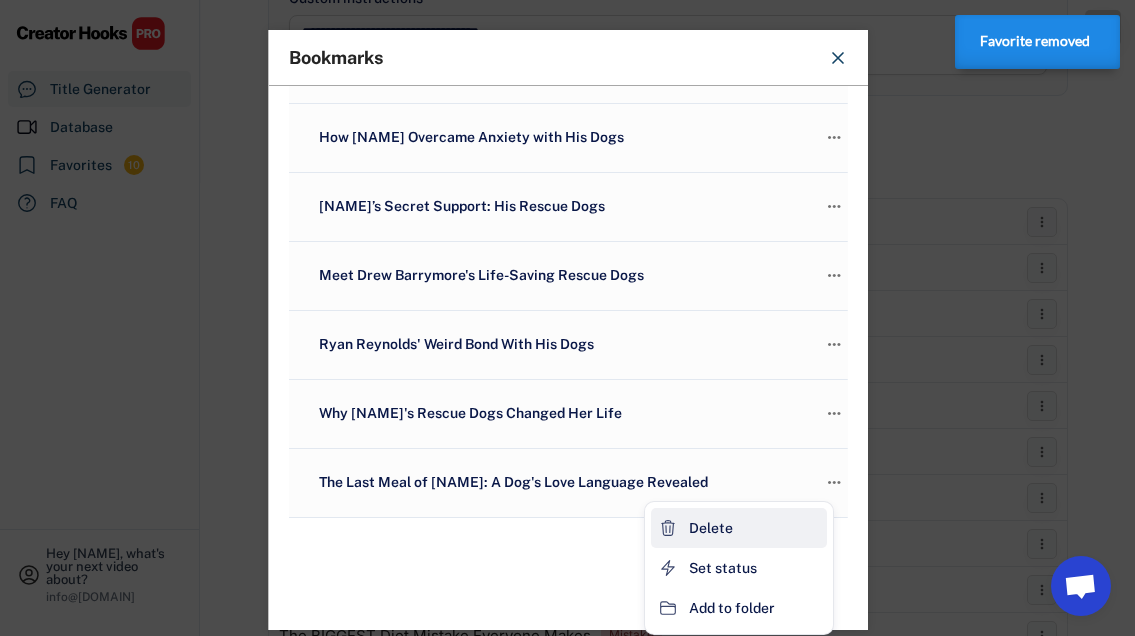 click on "Delete" at bounding box center [739, 528] 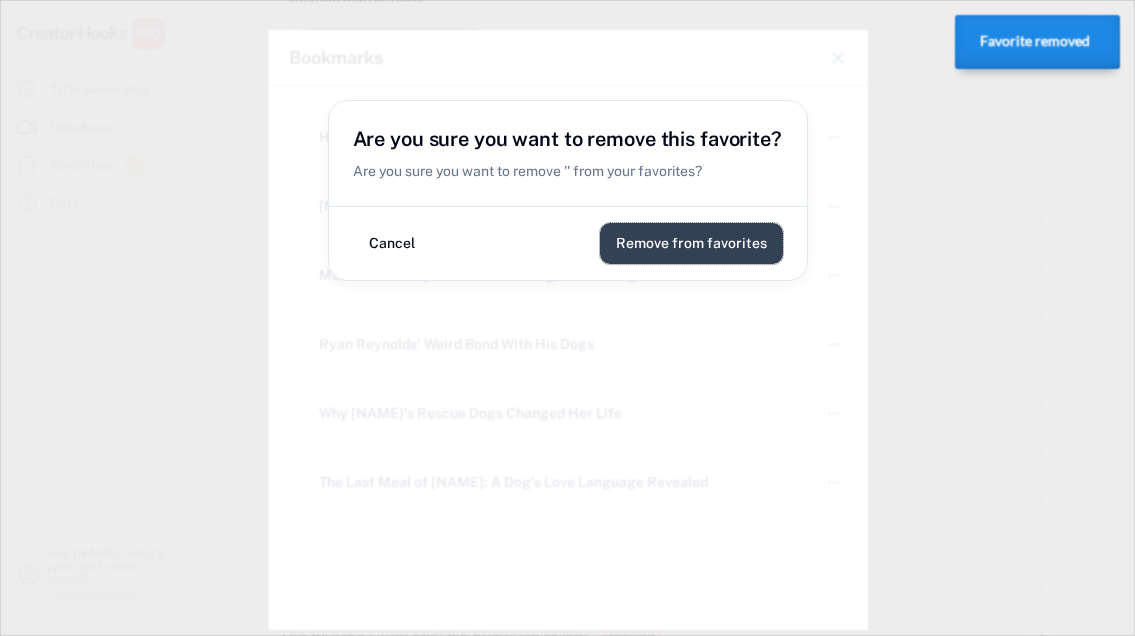 click on "Remove from favorites" at bounding box center (691, 243) 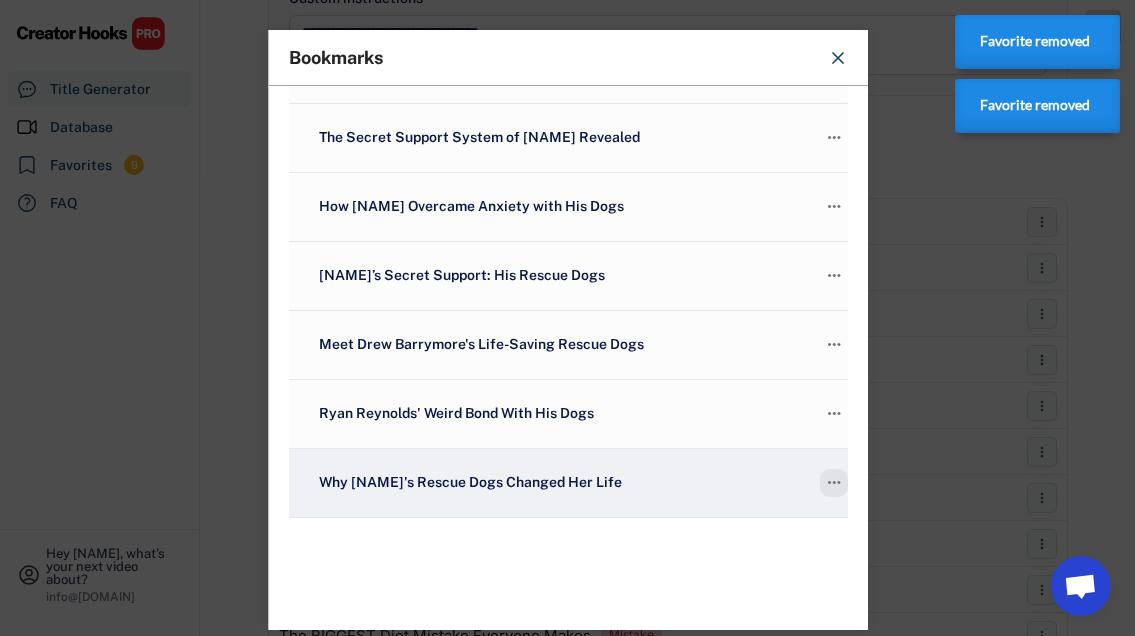 click on "" 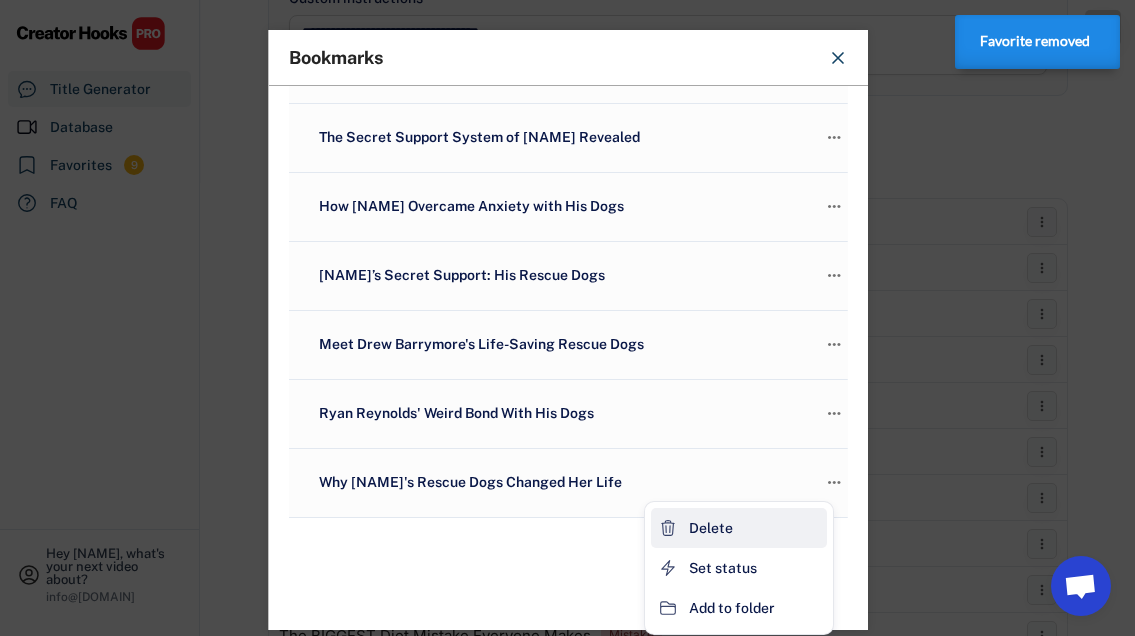 click on "Delete" at bounding box center (711, 528) 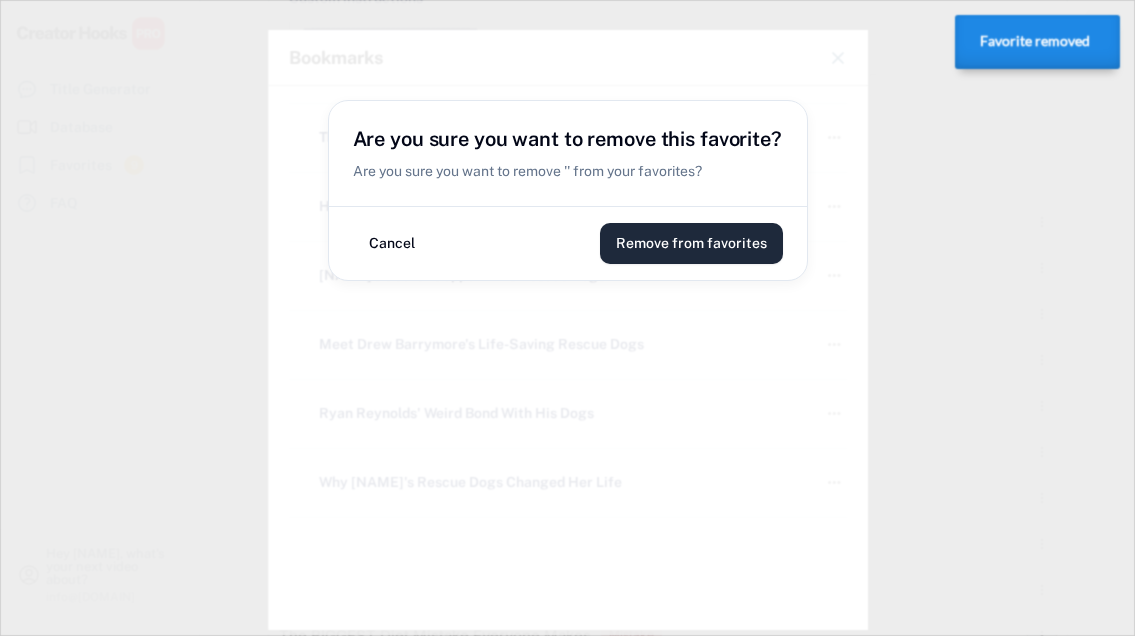 click on "Remove from favorites" at bounding box center [691, 243] 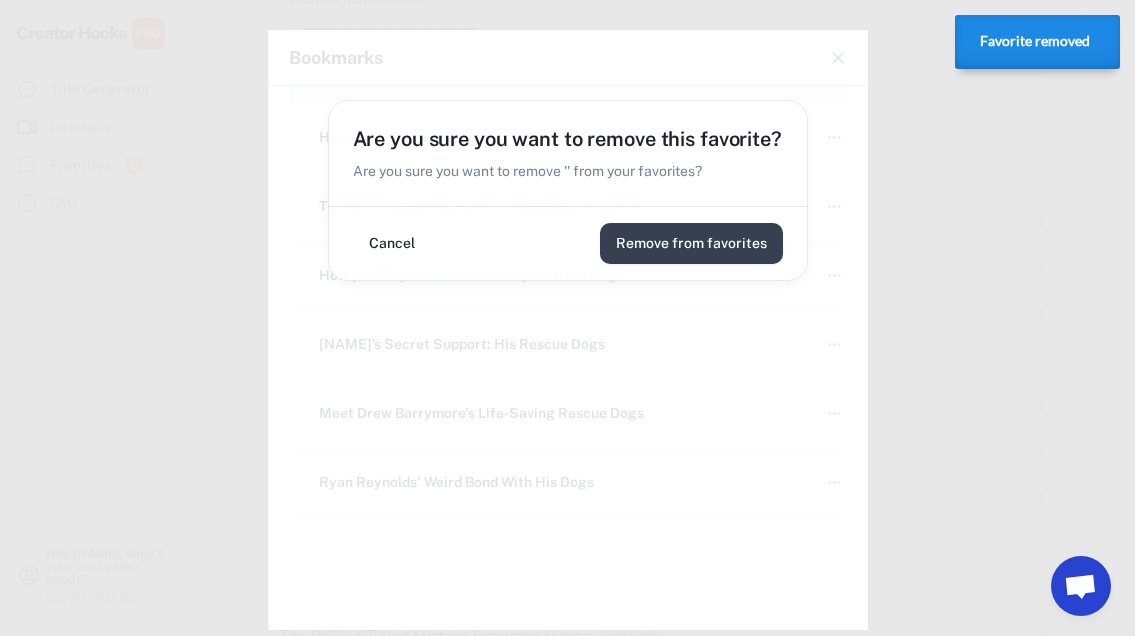 scroll, scrollTop: 213, scrollLeft: 0, axis: vertical 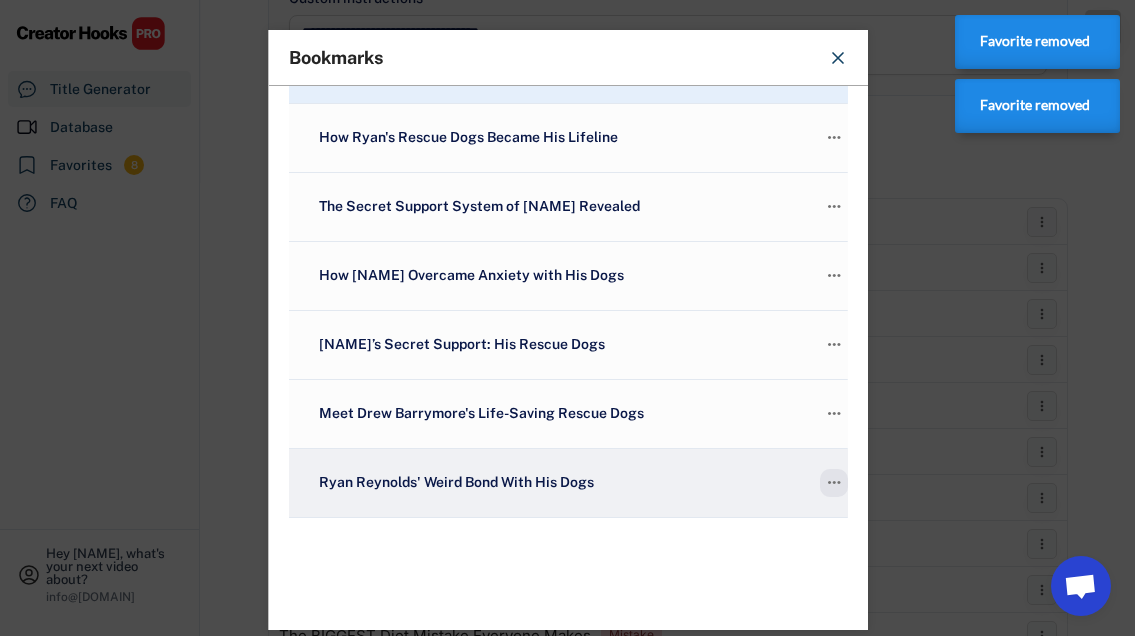 click on "" 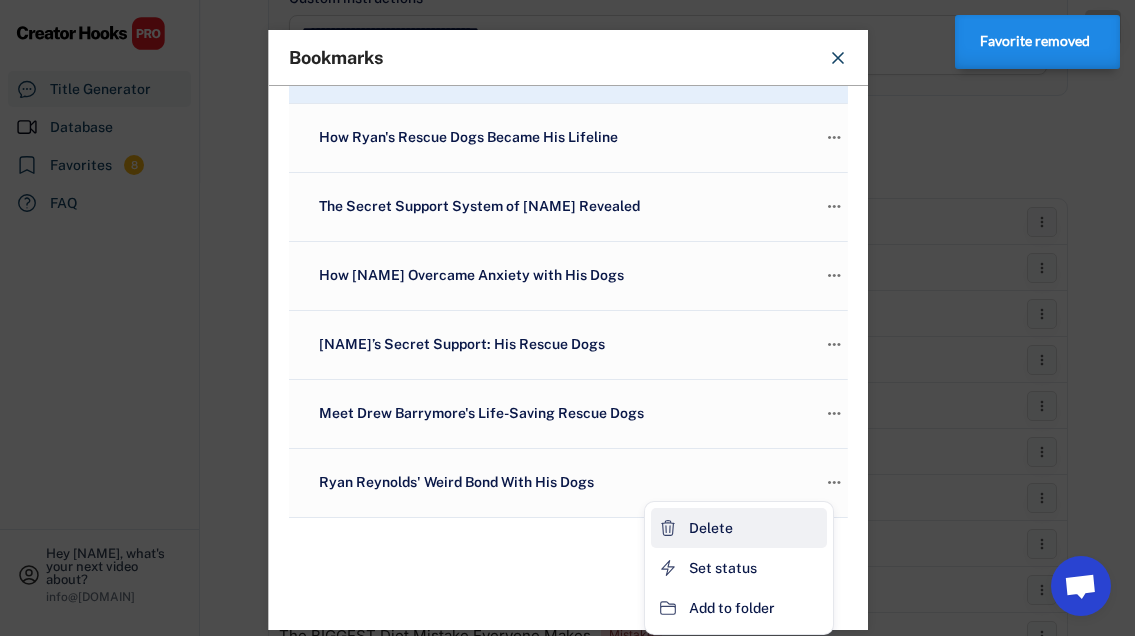 click on "Delete" at bounding box center (739, 528) 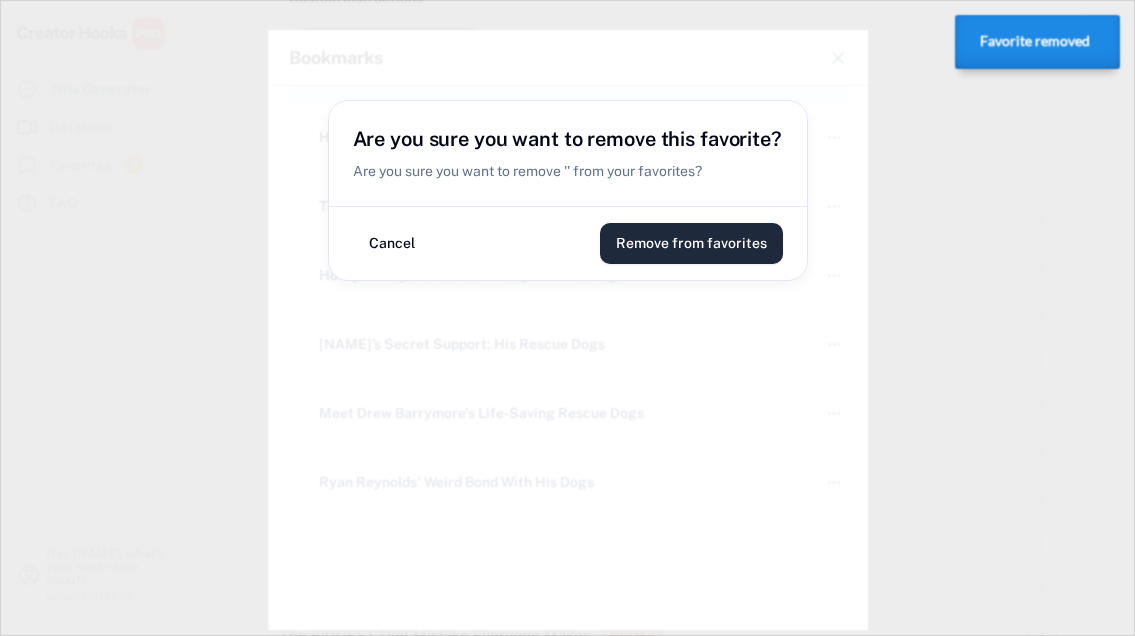 click on "Remove from favorites" at bounding box center [691, 243] 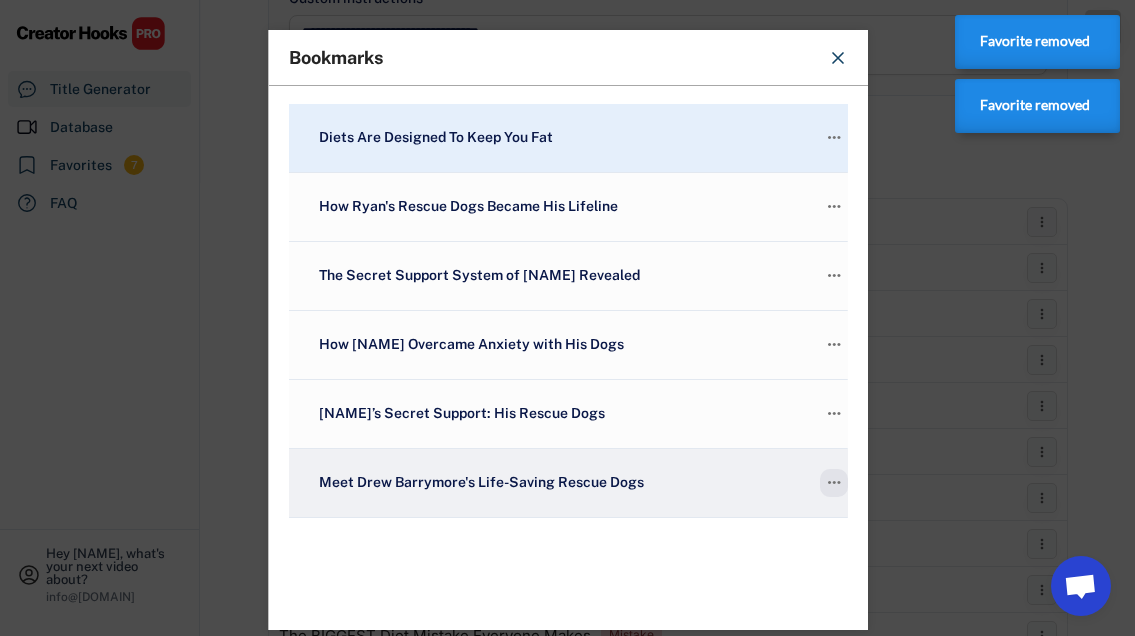 click on "" 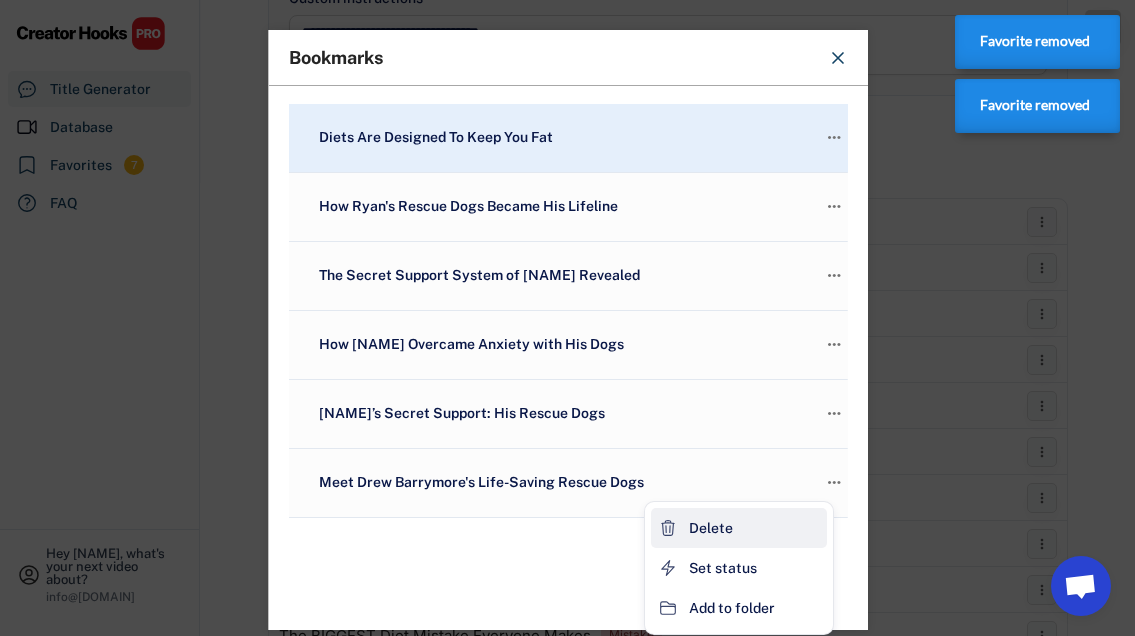 click on "Delete" at bounding box center (711, 528) 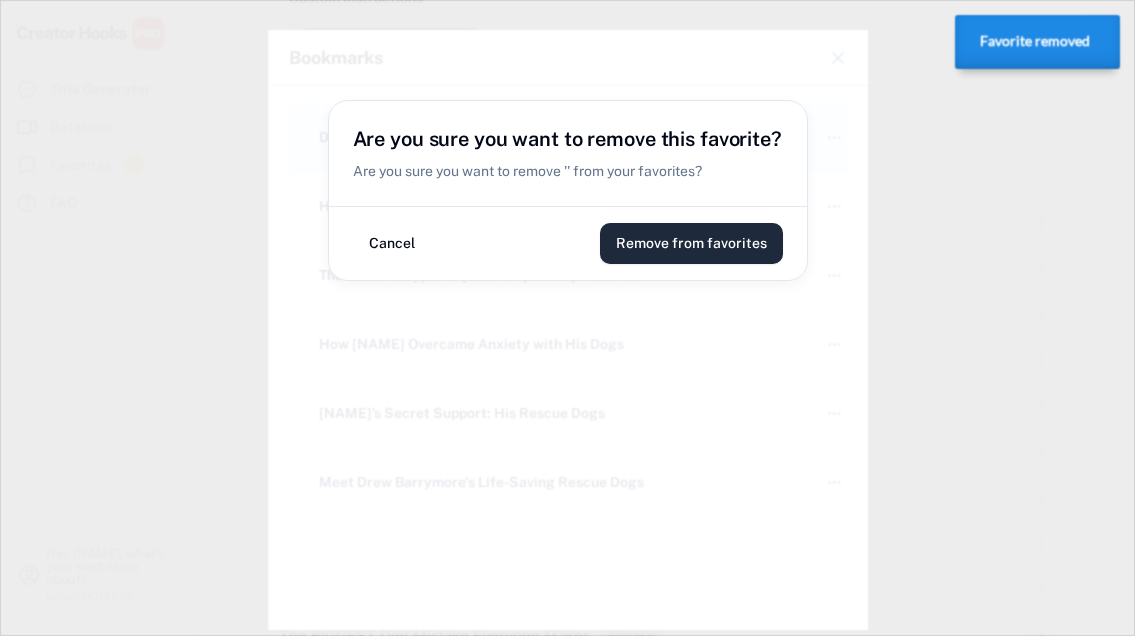 click on "Remove from favorites" at bounding box center [691, 243] 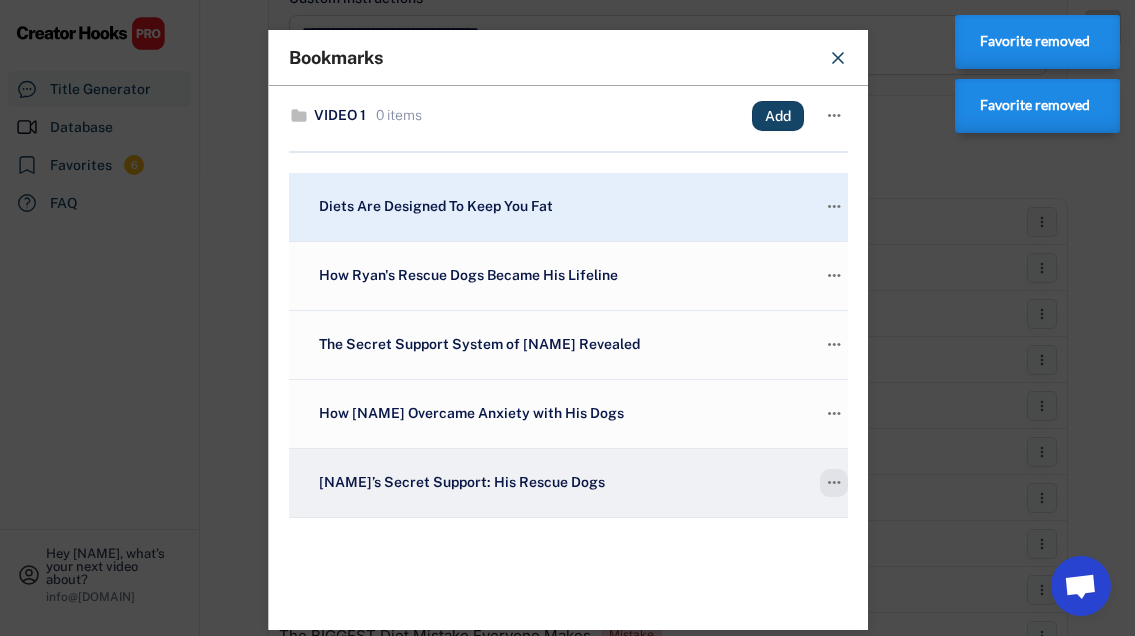 click on "" 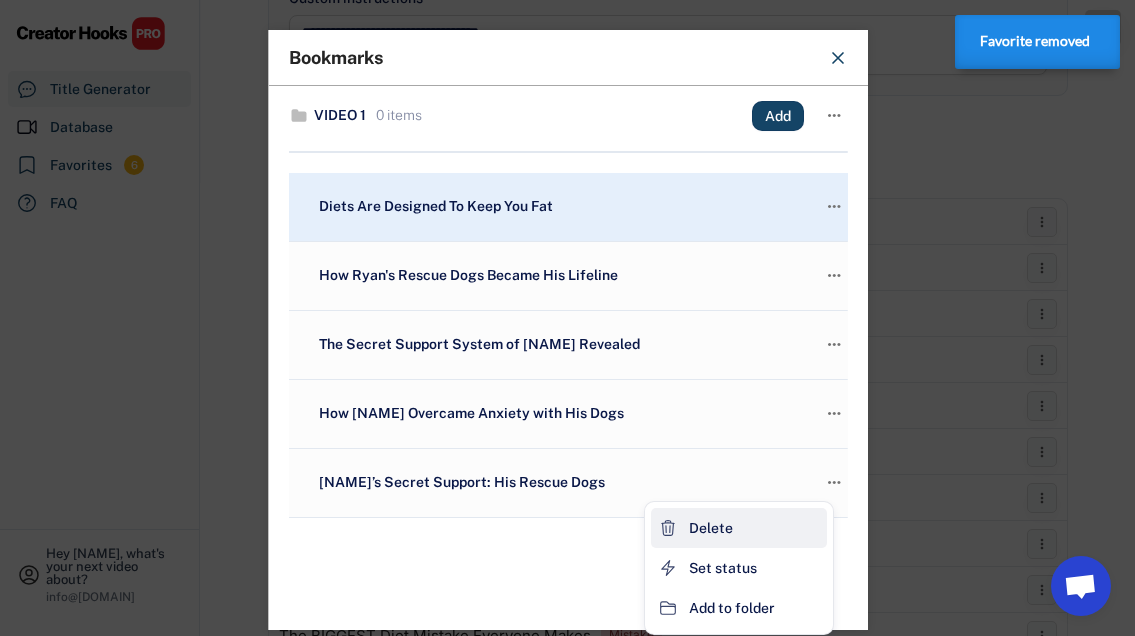 click on "Delete" at bounding box center (739, 528) 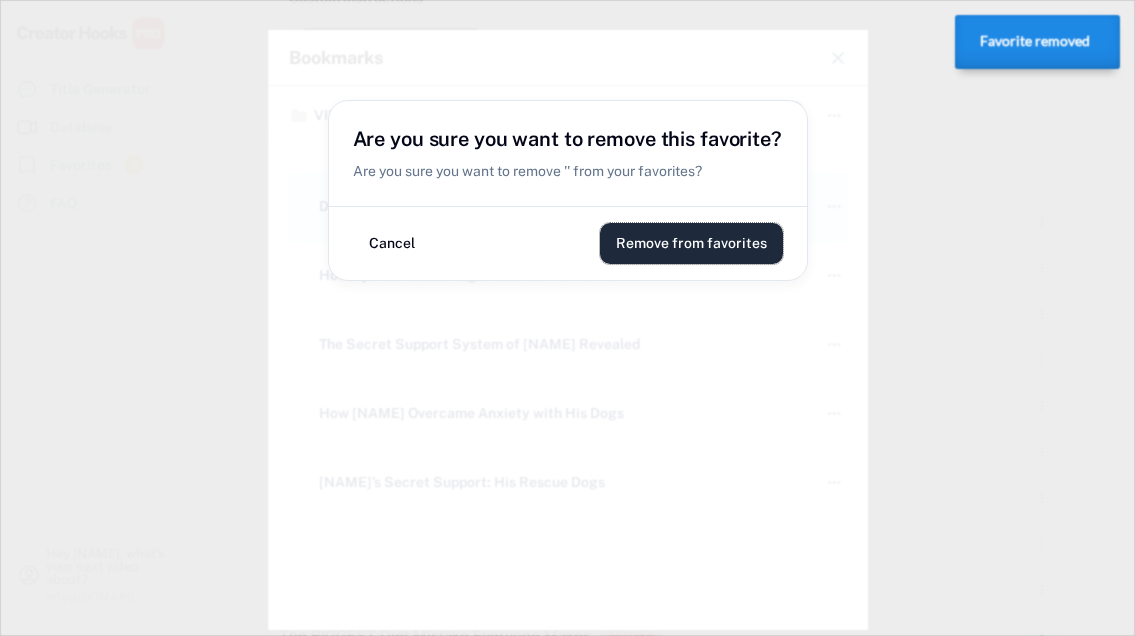 click on "Remove from favorites" at bounding box center (691, 243) 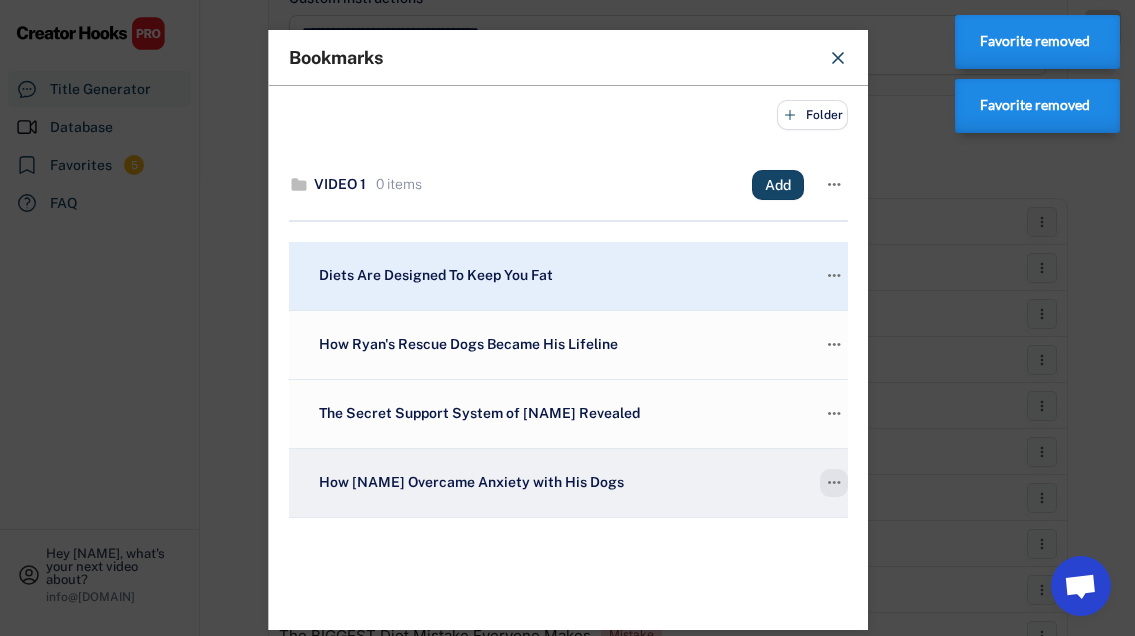 click on "" 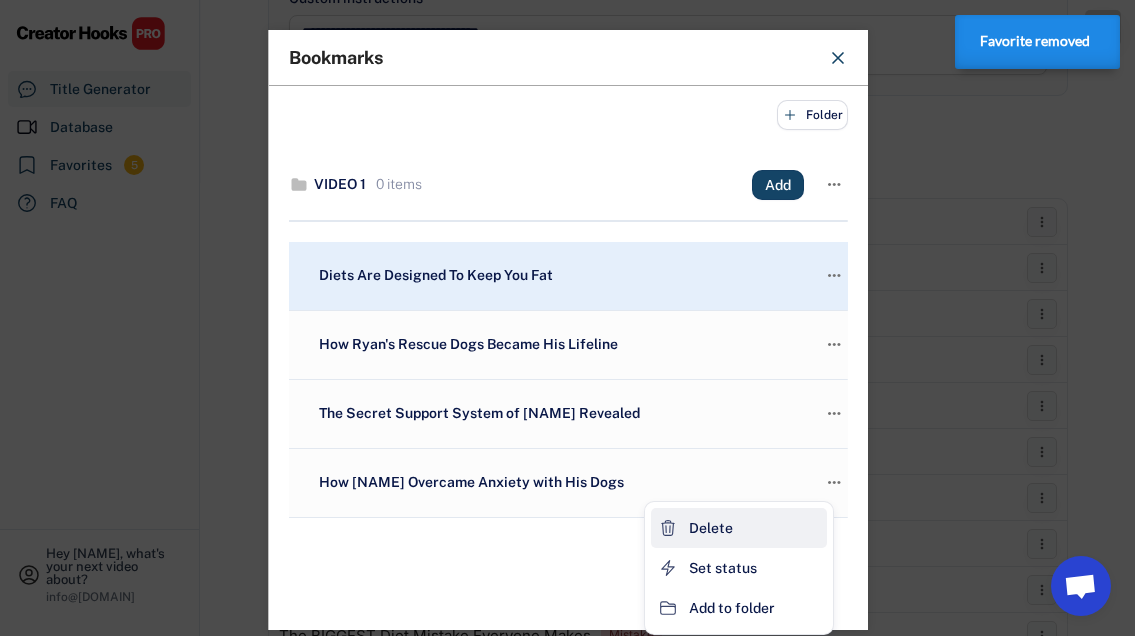 click on "Delete" at bounding box center [739, 528] 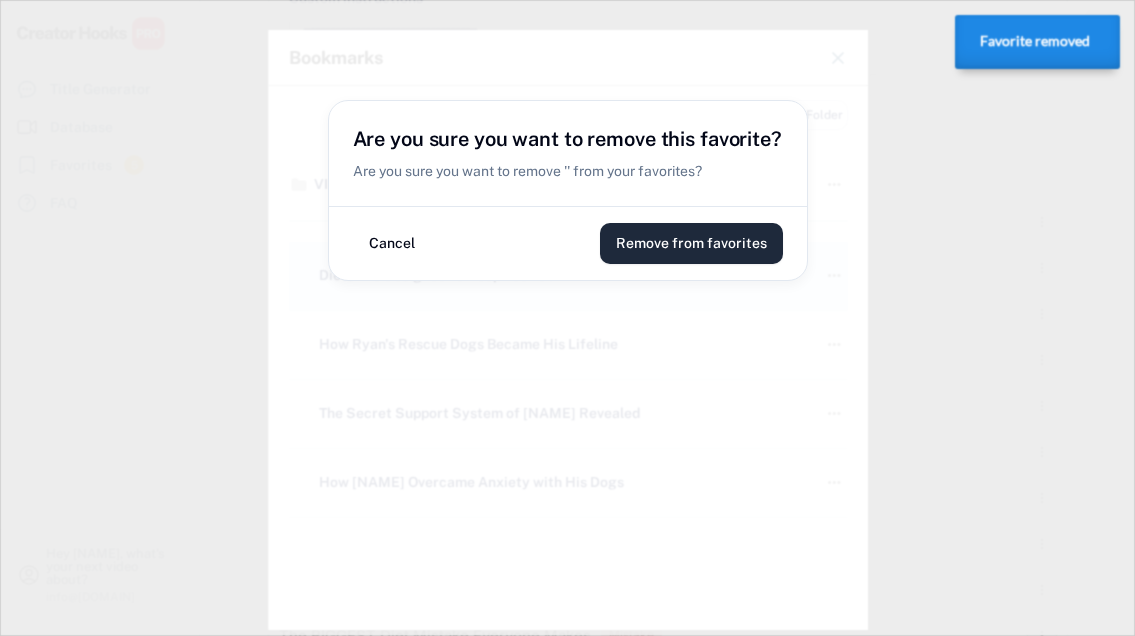 click on "Remove from favorites" at bounding box center (691, 243) 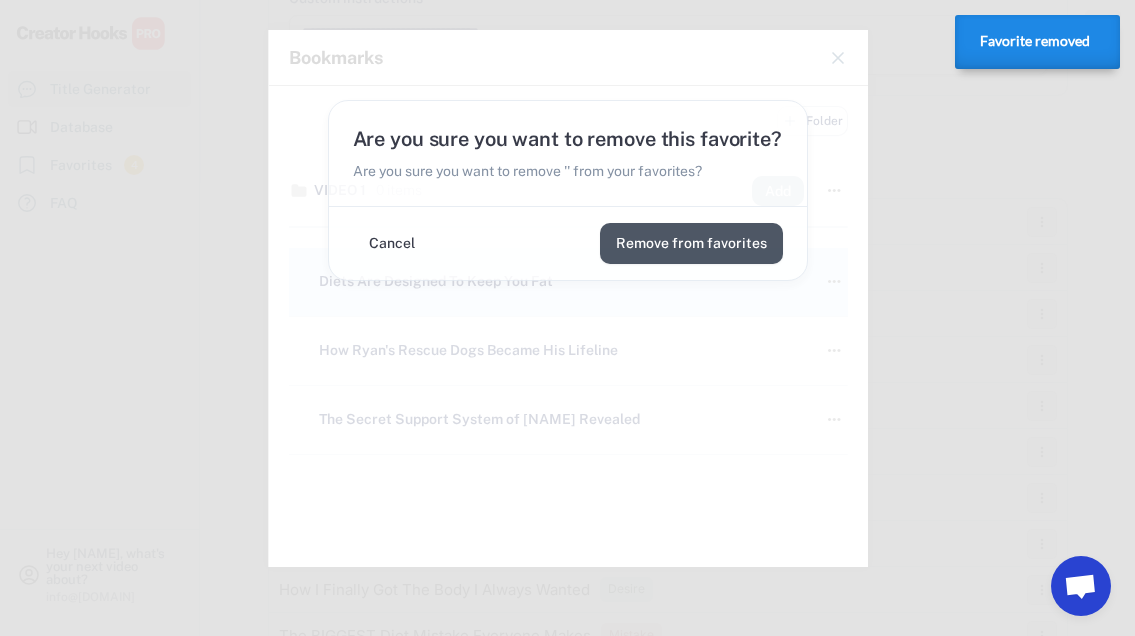 scroll, scrollTop: 0, scrollLeft: 0, axis: both 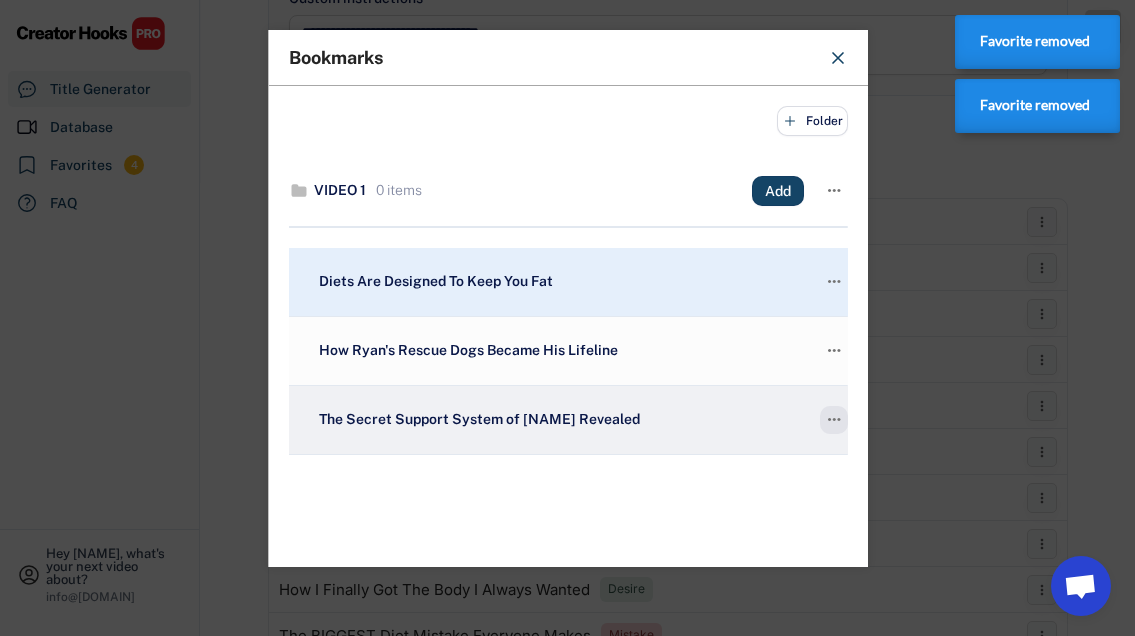 click on "" 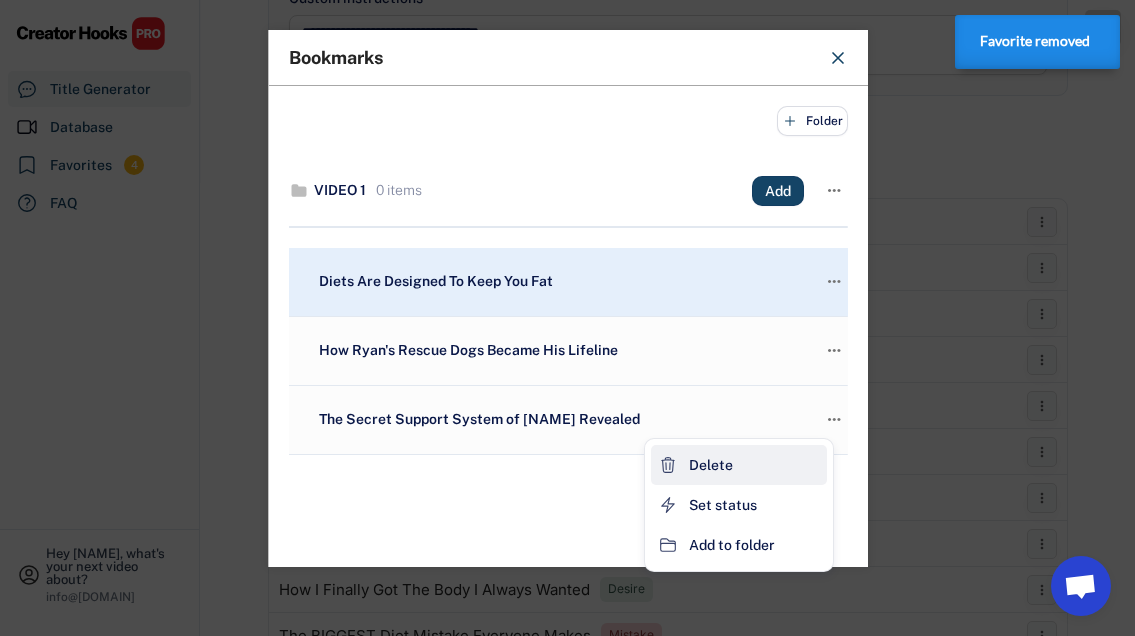 click on "Delete" at bounding box center (739, 465) 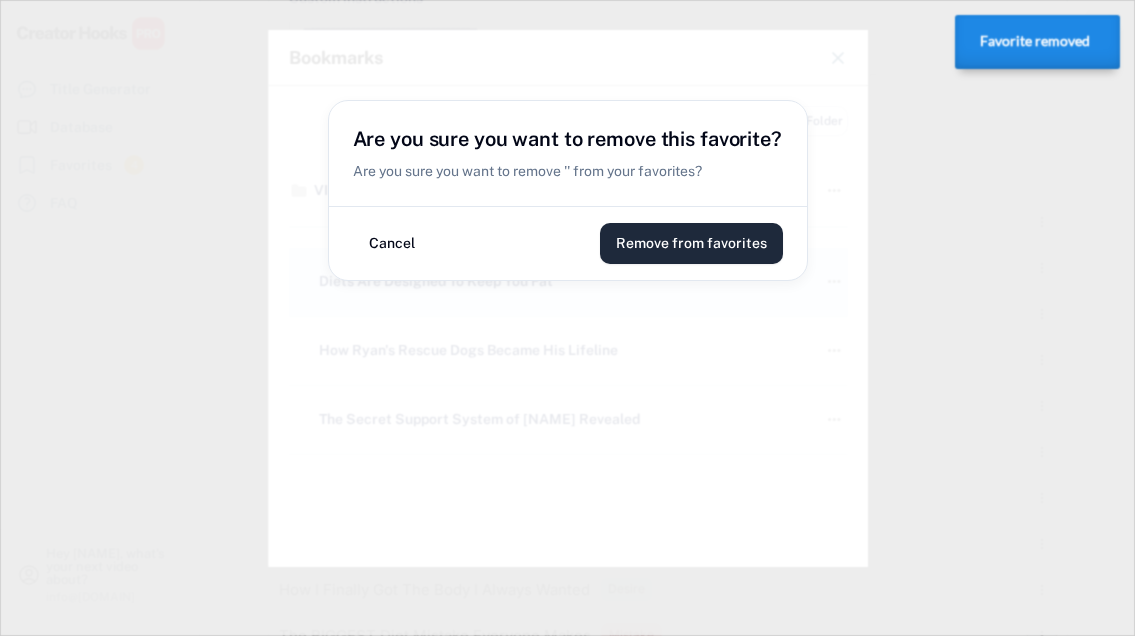 click on "Remove from favorites" at bounding box center [691, 243] 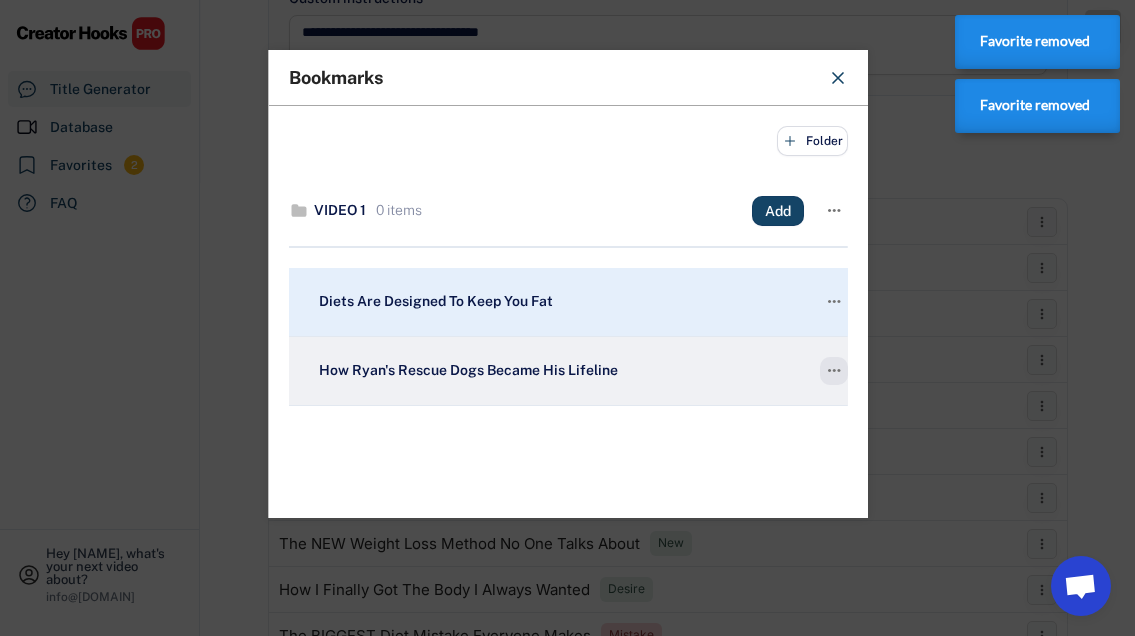 click on "" 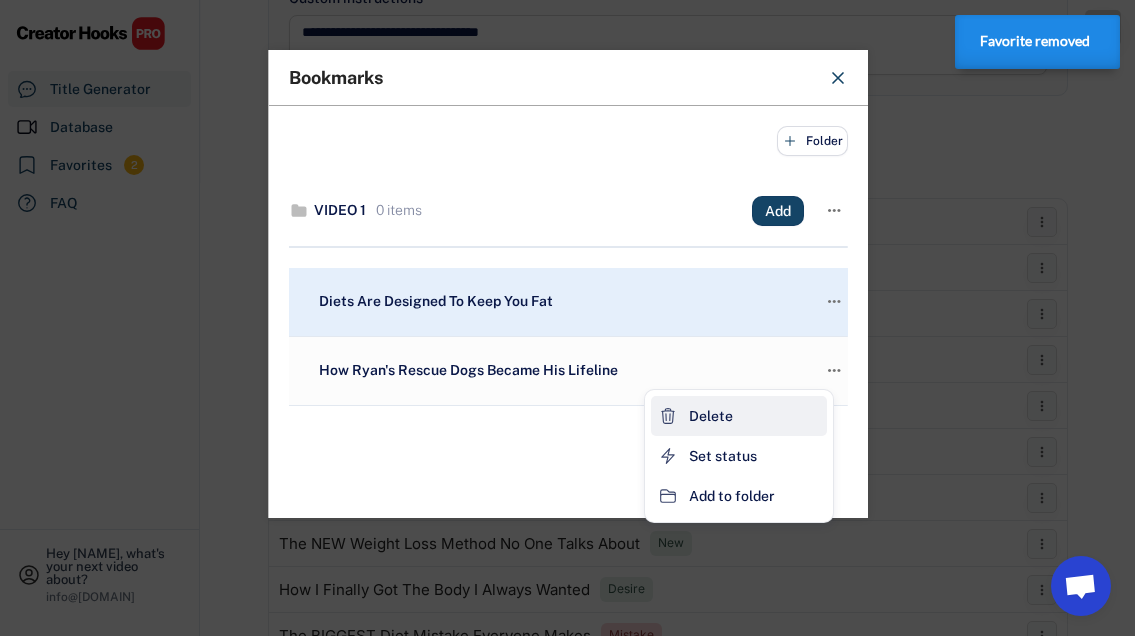 click on "Delete" at bounding box center (739, 416) 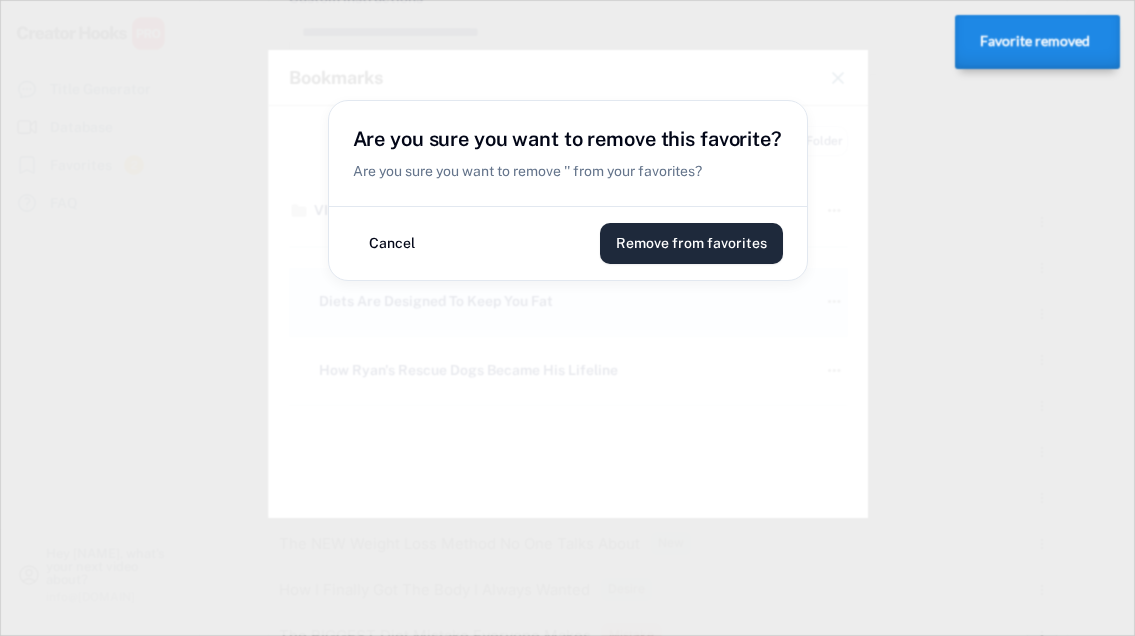 click on "Remove from favorites" at bounding box center [691, 243] 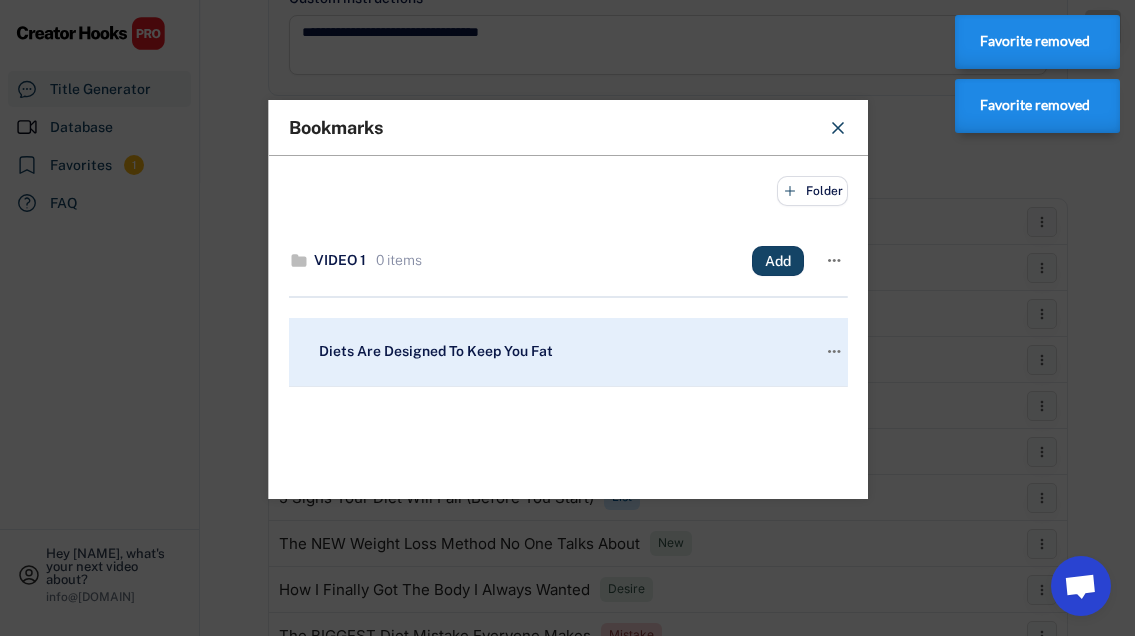 click 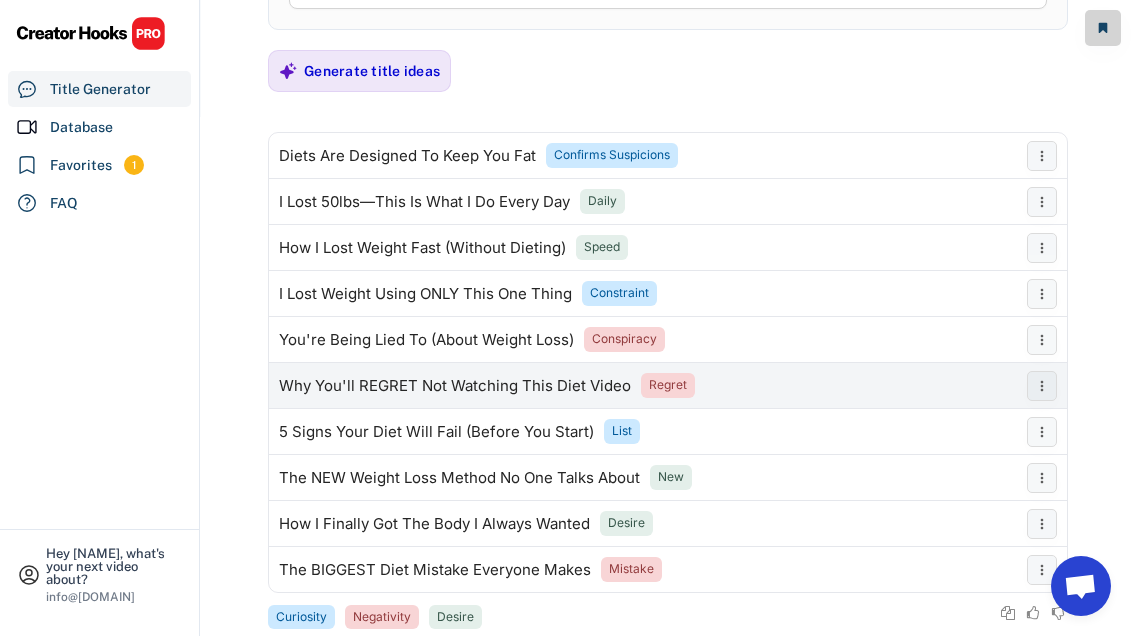 scroll, scrollTop: 652, scrollLeft: 0, axis: vertical 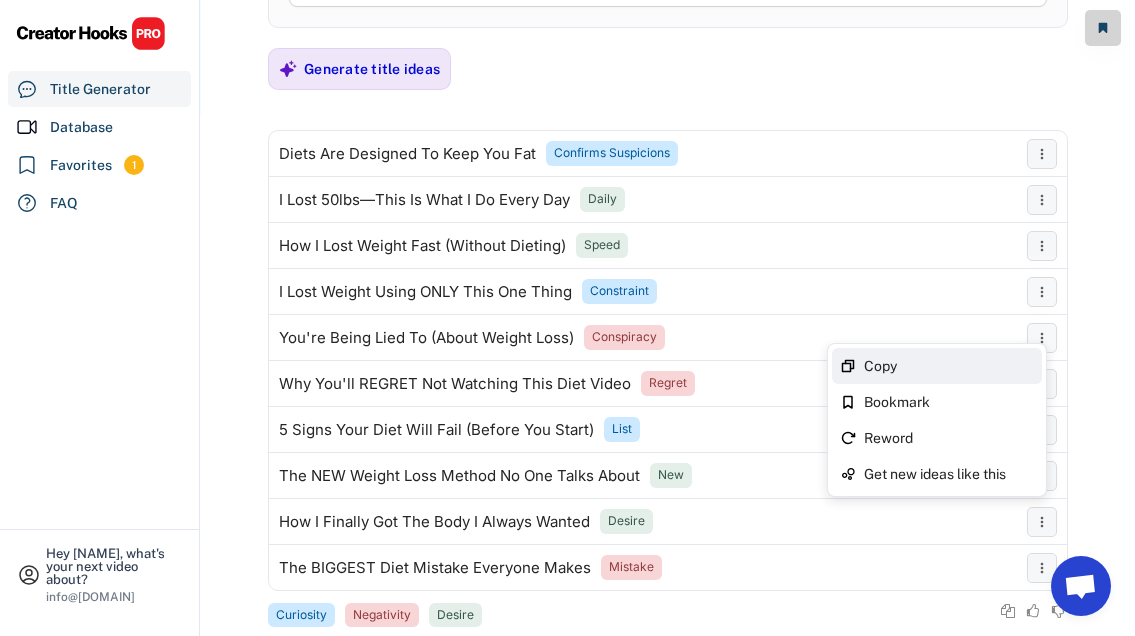 click on "Copy" at bounding box center (949, 366) 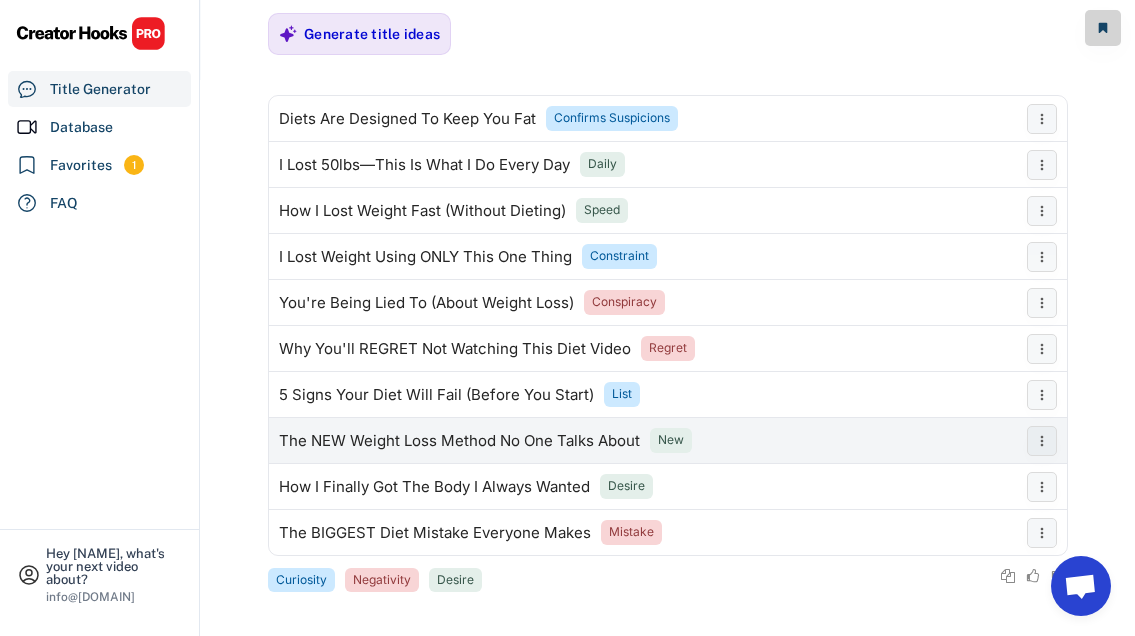 scroll, scrollTop: 695, scrollLeft: 0, axis: vertical 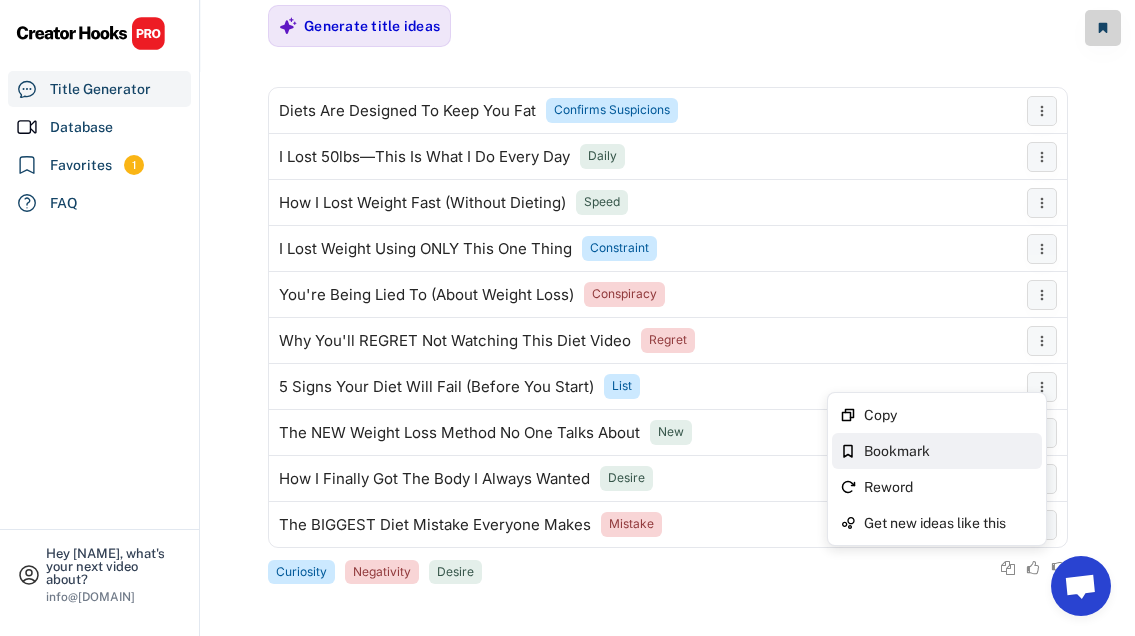 click on "Bookmark" at bounding box center (949, 451) 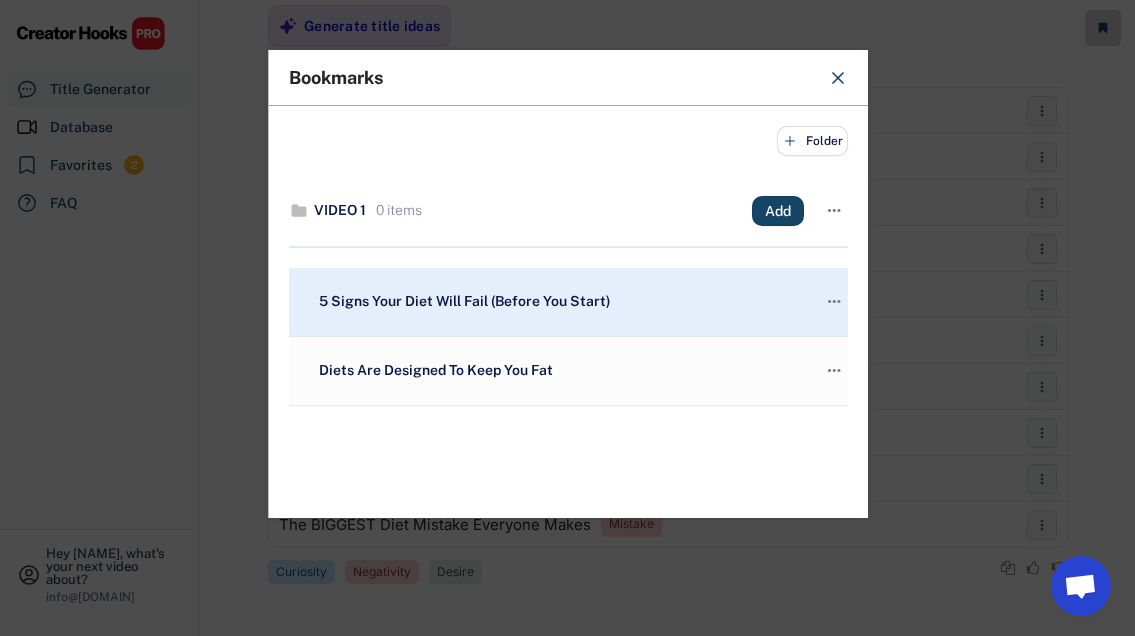 click 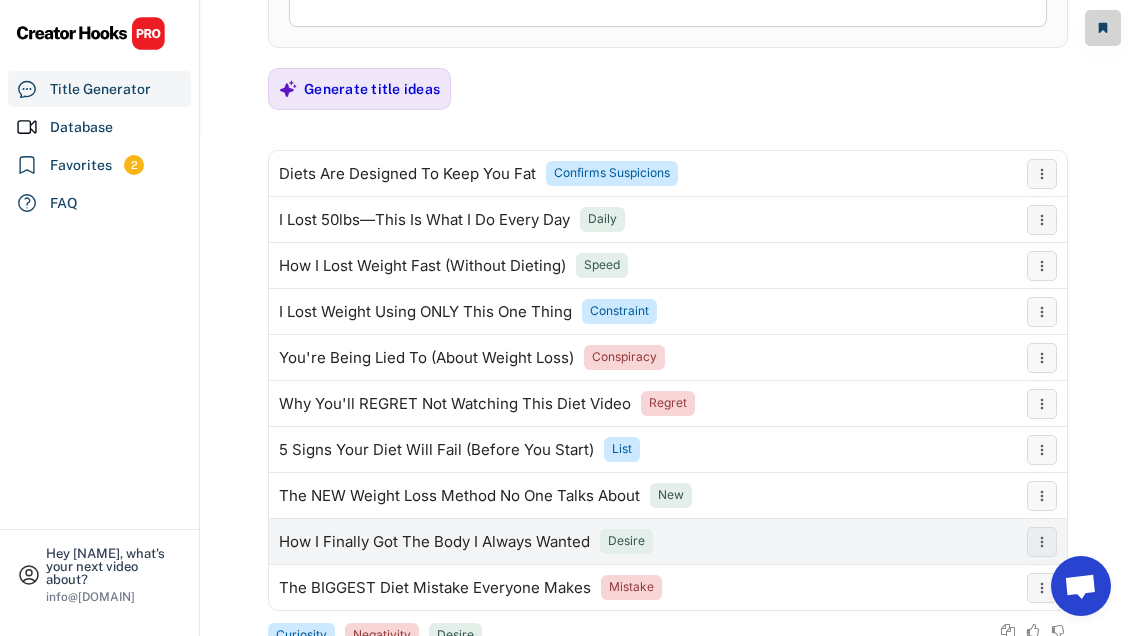 scroll, scrollTop: 695, scrollLeft: 0, axis: vertical 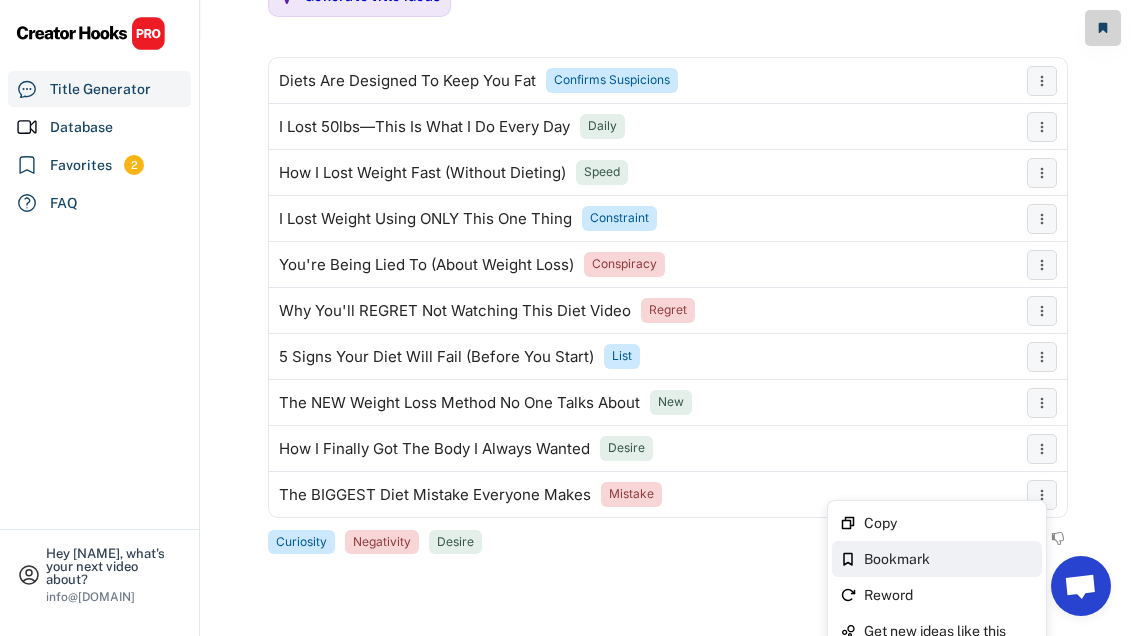 click on "Bookmark" at bounding box center (937, 559) 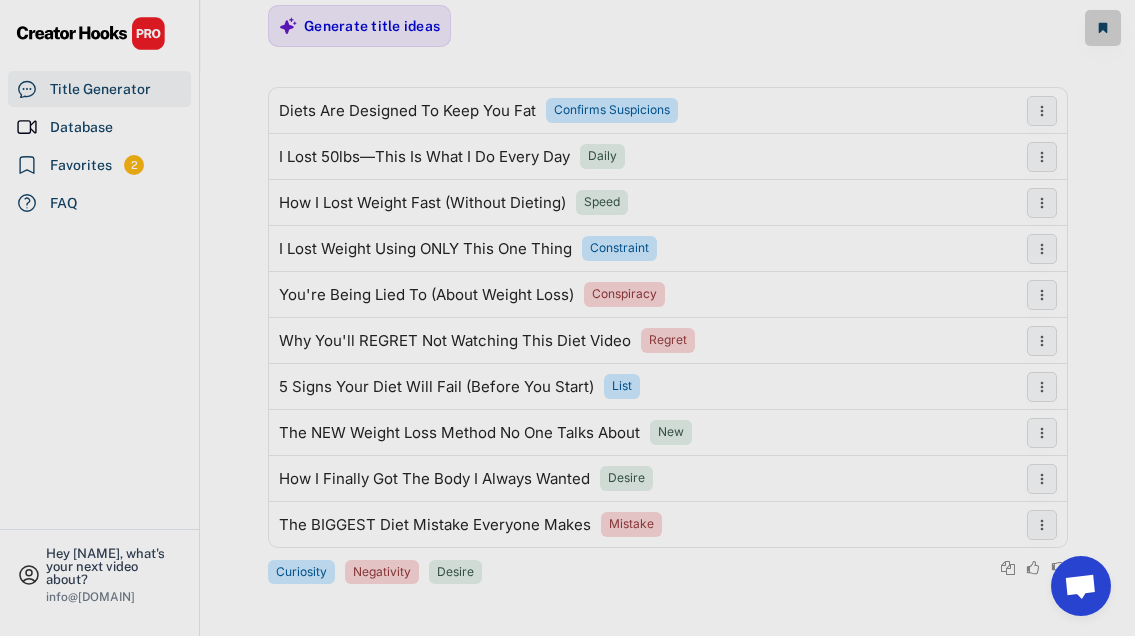 scroll, scrollTop: 695, scrollLeft: 0, axis: vertical 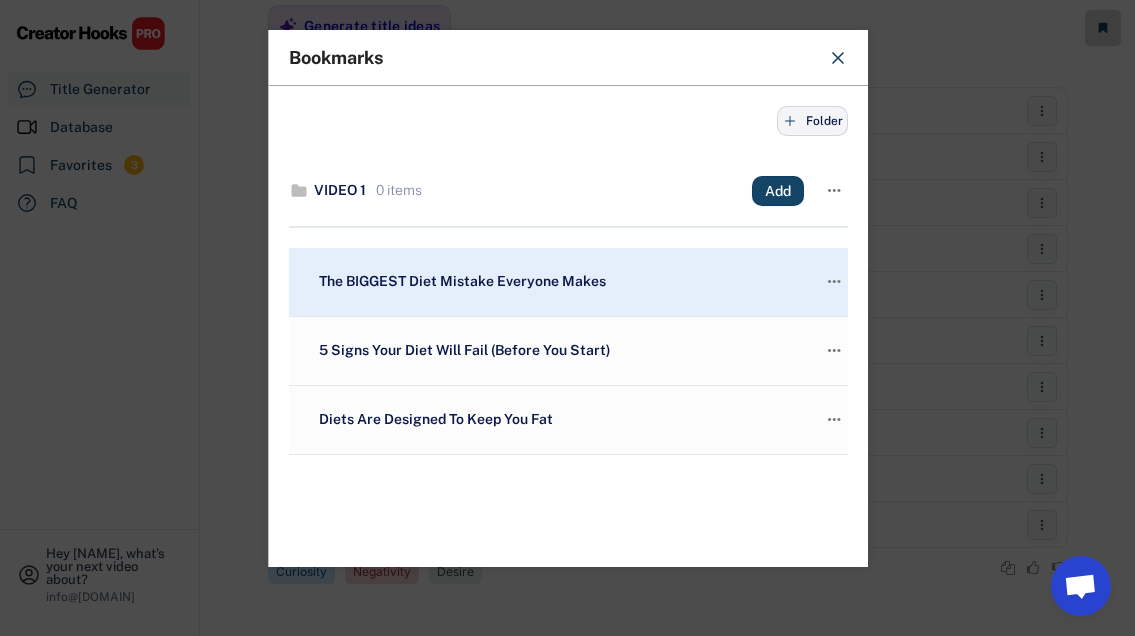 click on "Folder" at bounding box center (0, 0) 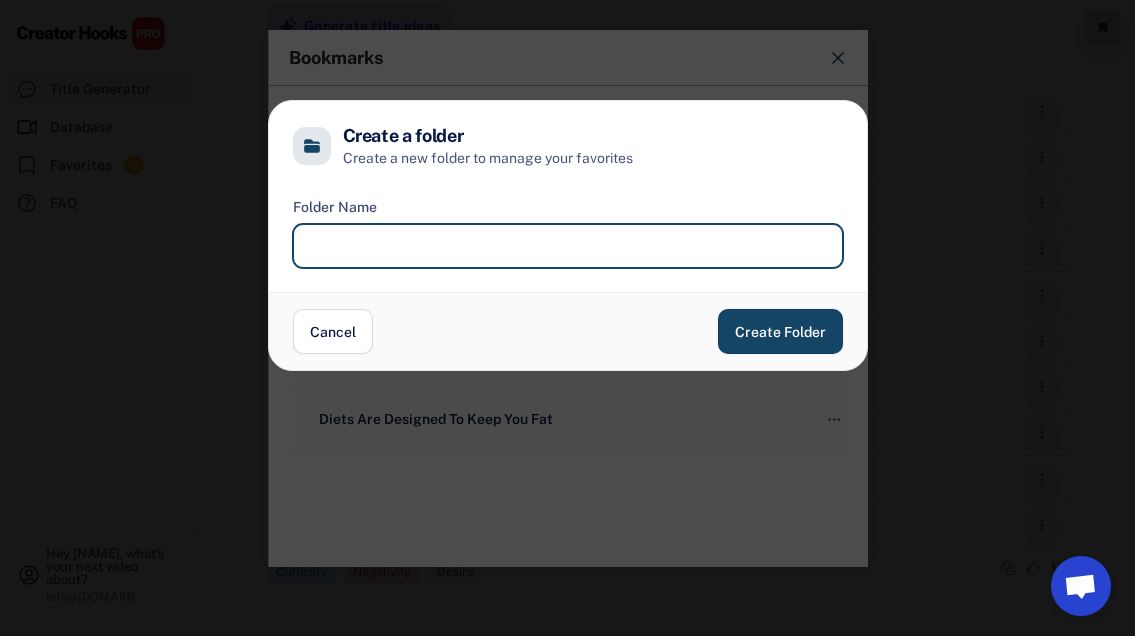 click at bounding box center (568, 246) 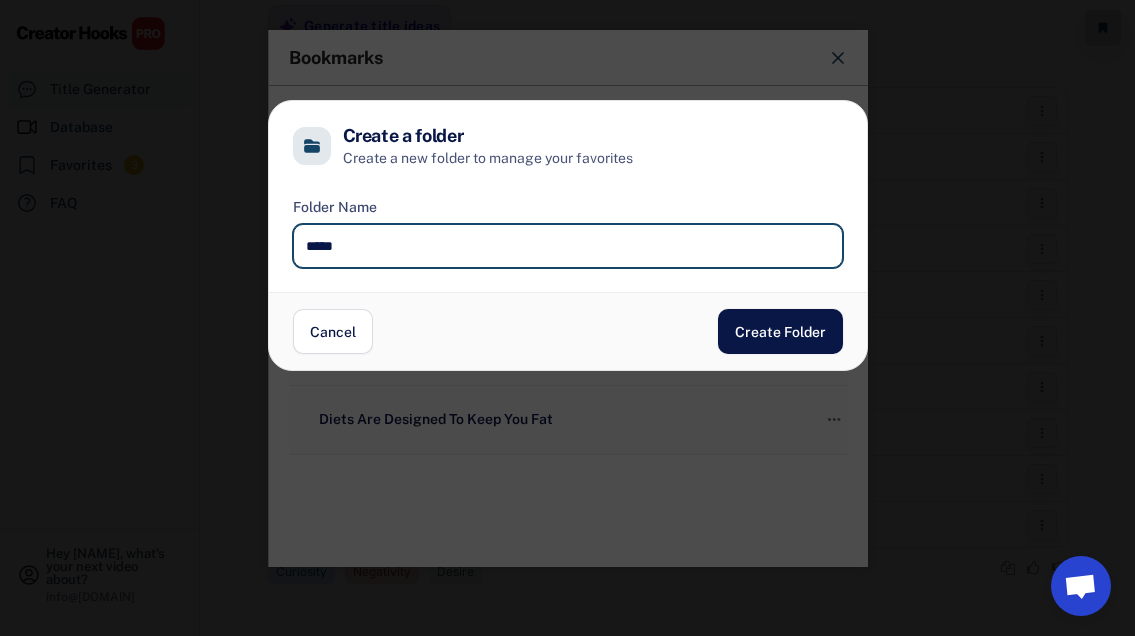 type on "*****" 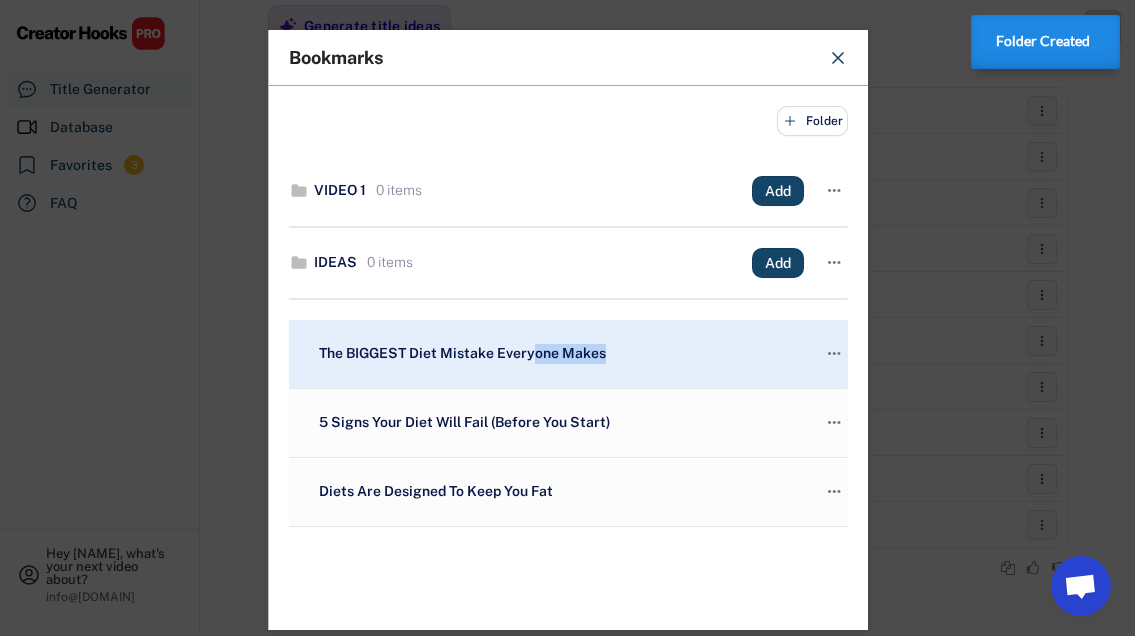 drag, startPoint x: 533, startPoint y: 362, endPoint x: 793, endPoint y: 365, distance: 260.0173 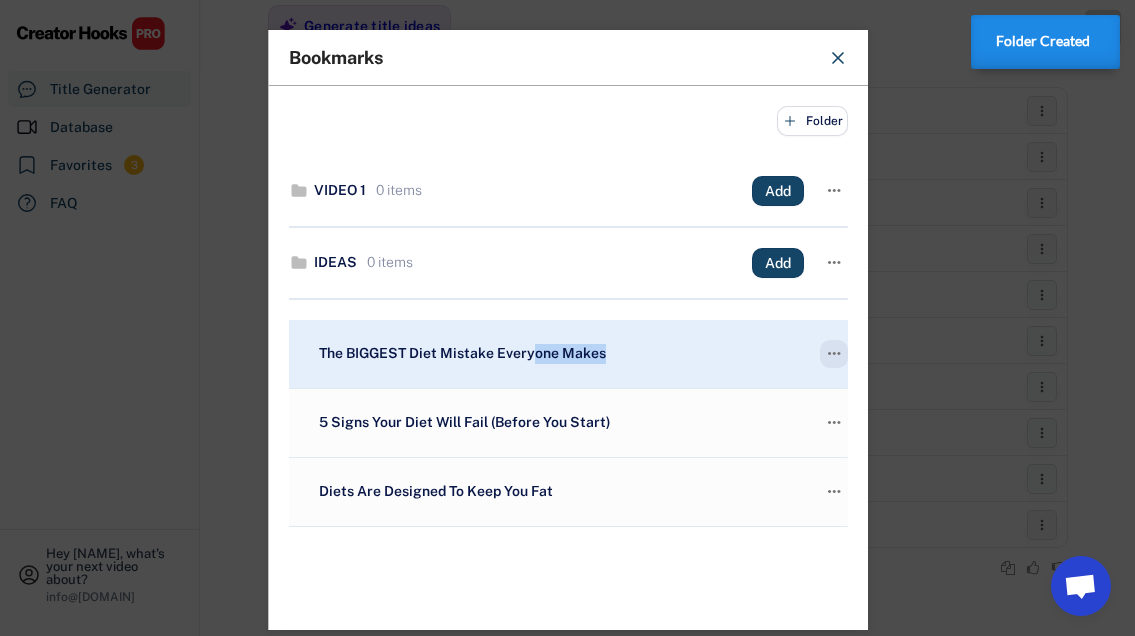 click on "" 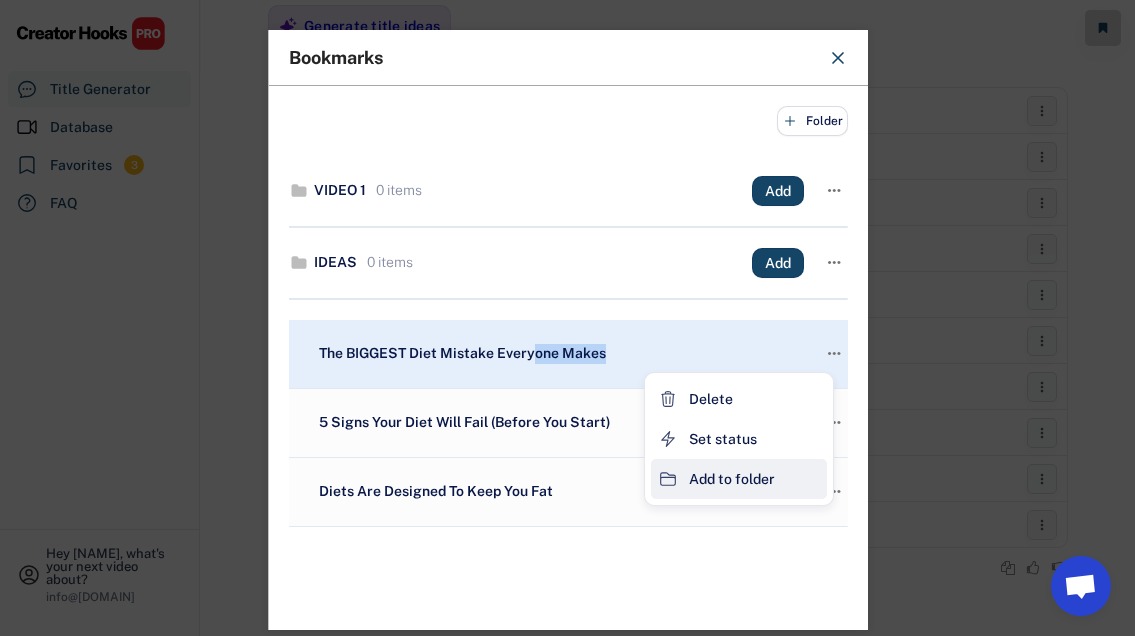 click on "Add to folder" at bounding box center [732, 479] 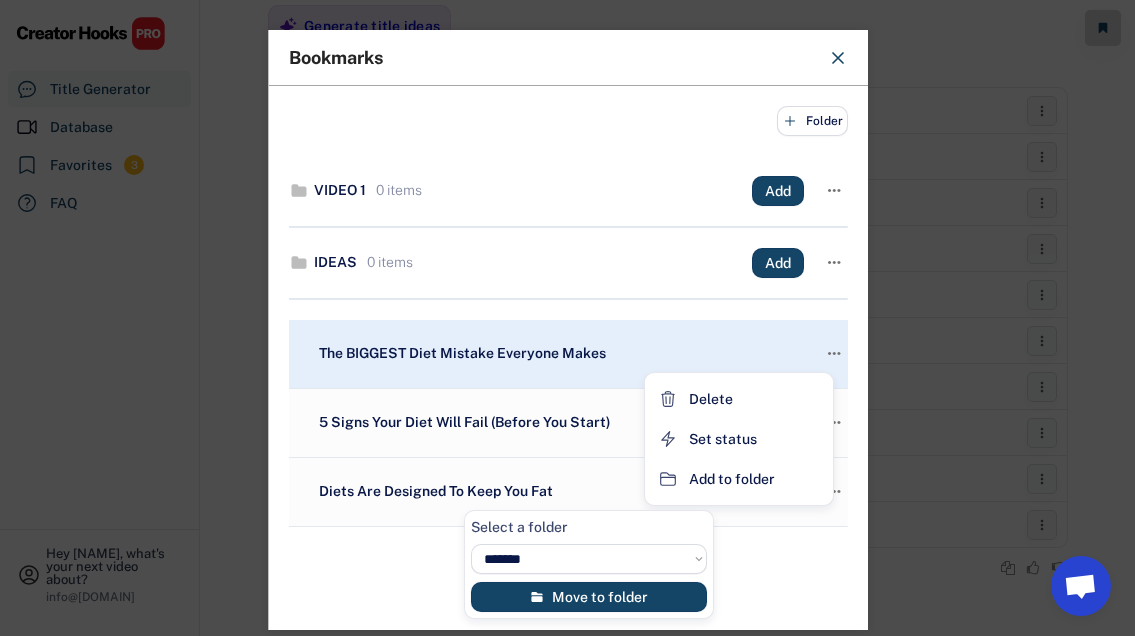click on "**********" at bounding box center (589, 559) 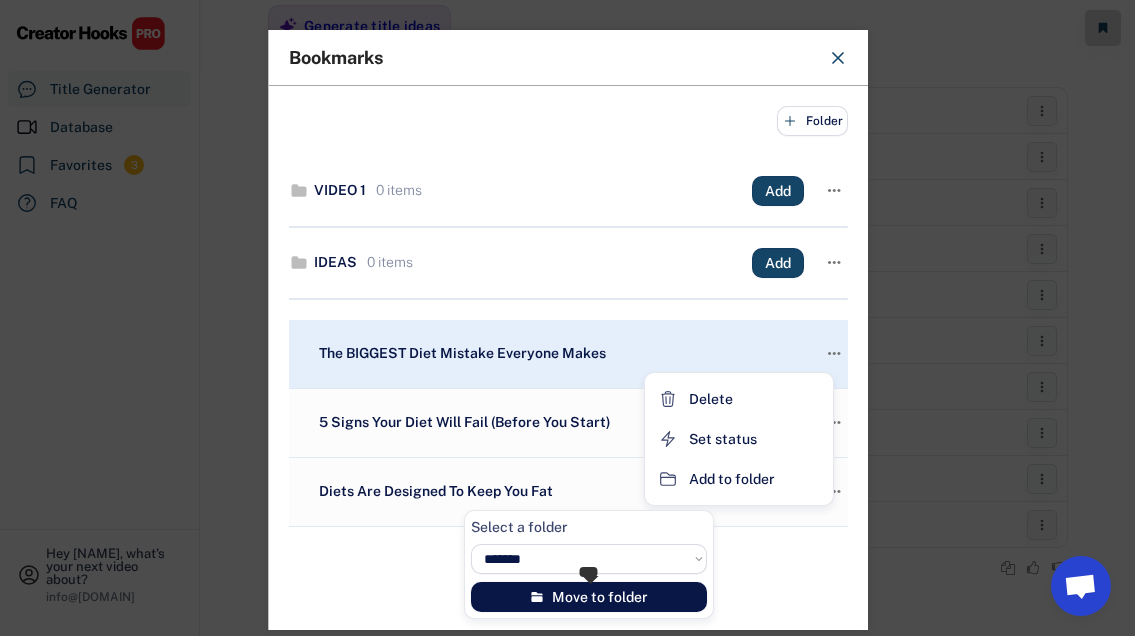 click on "Move to folder" at bounding box center (589, 597) 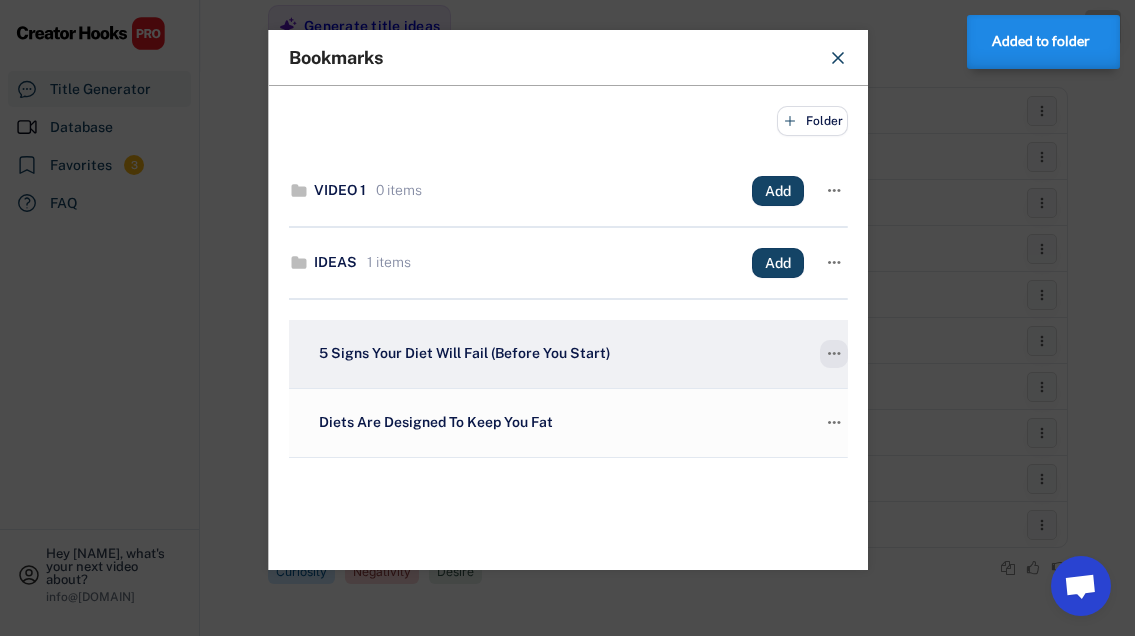 click on "" 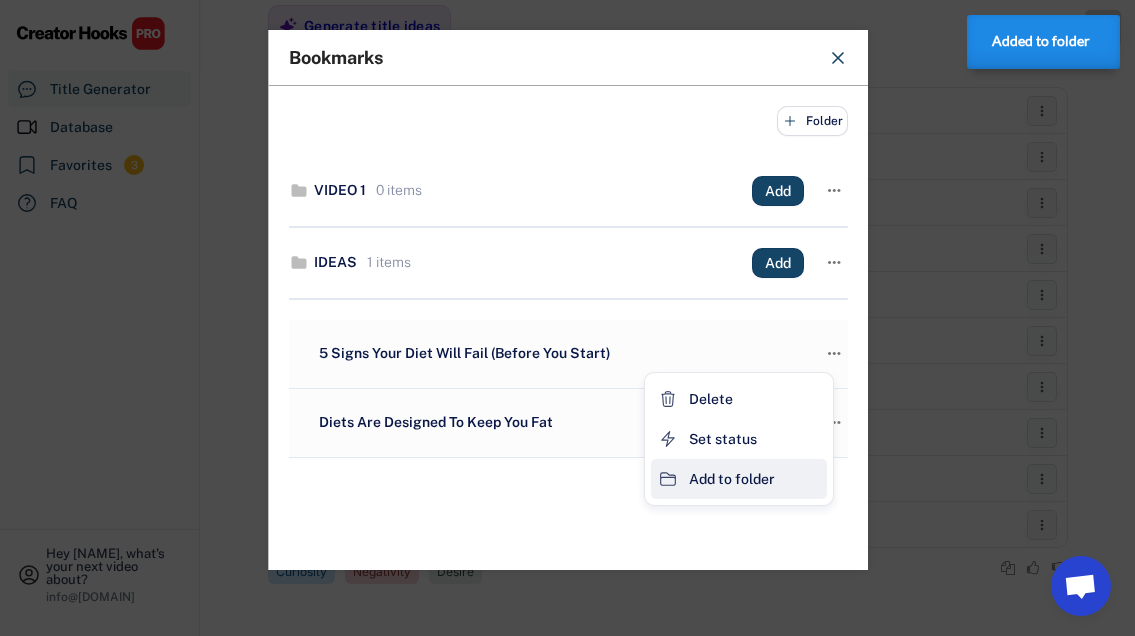 click on "Add to folder" at bounding box center [732, 479] 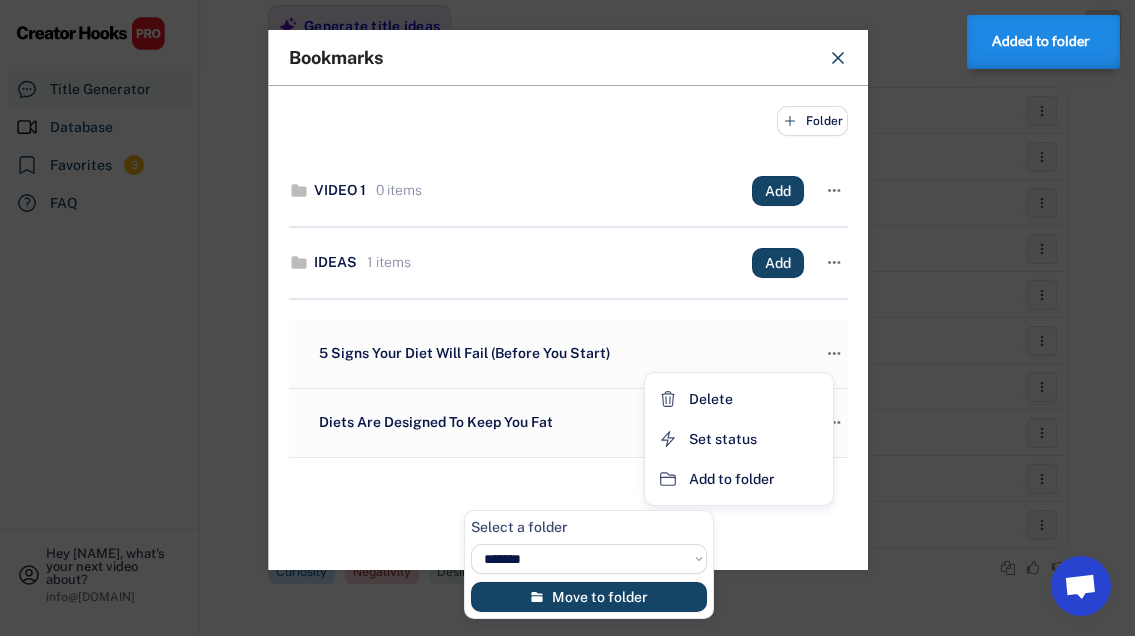 click on "**********" at bounding box center (589, 559) 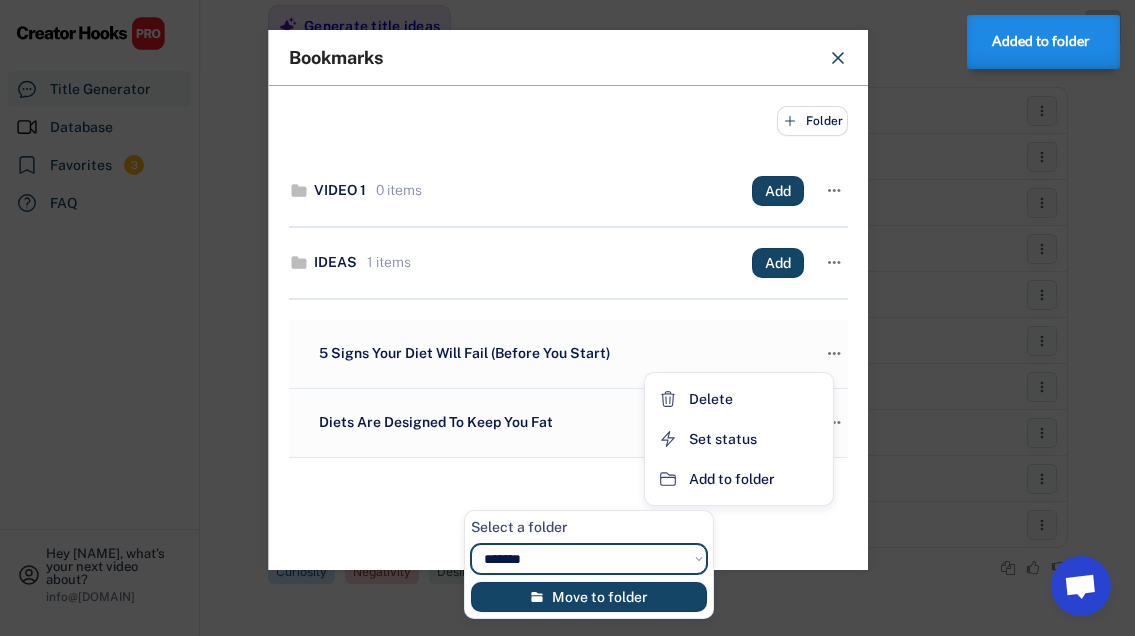 select on "**********" 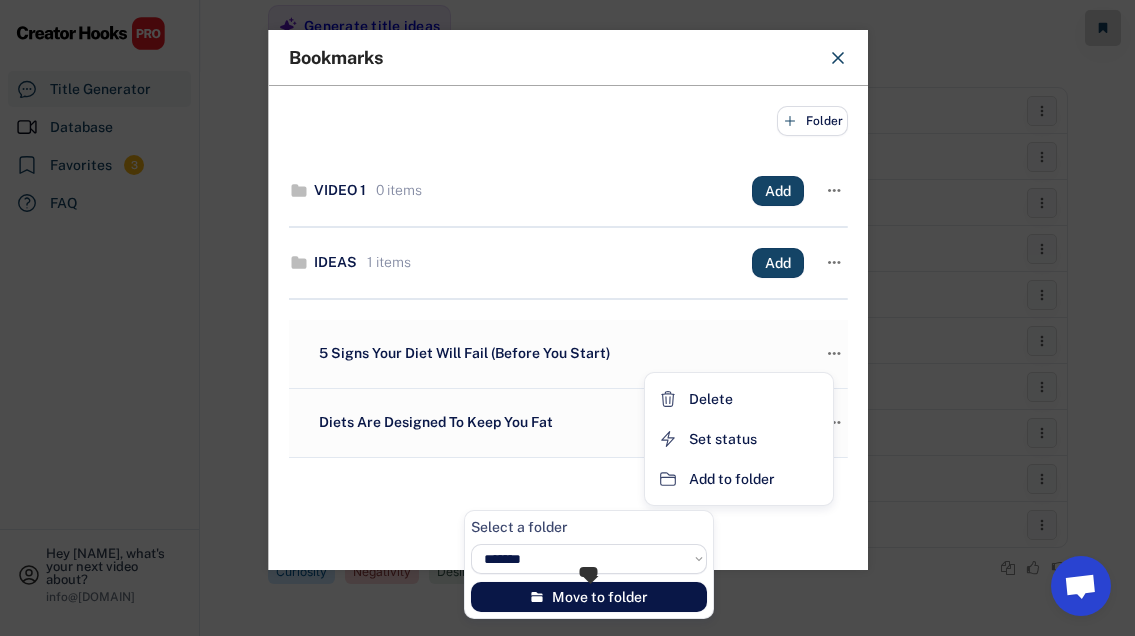 click on "Move to folder" at bounding box center (589, 597) 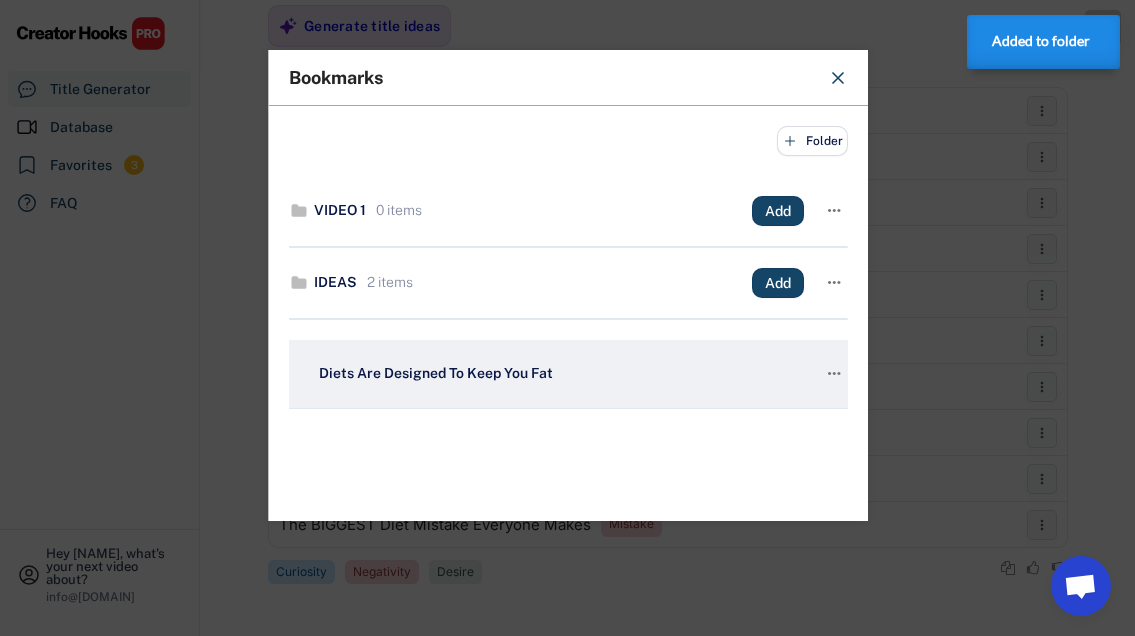 click on "Diets Are Designed To Keep You Fat
" at bounding box center [0, 0] 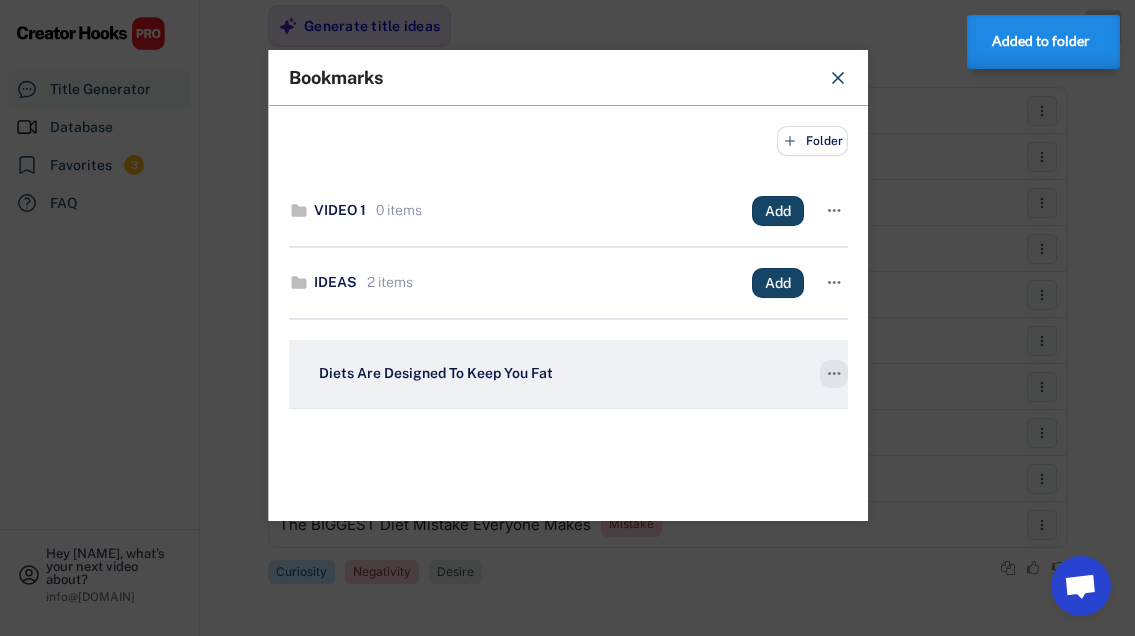 click on "" 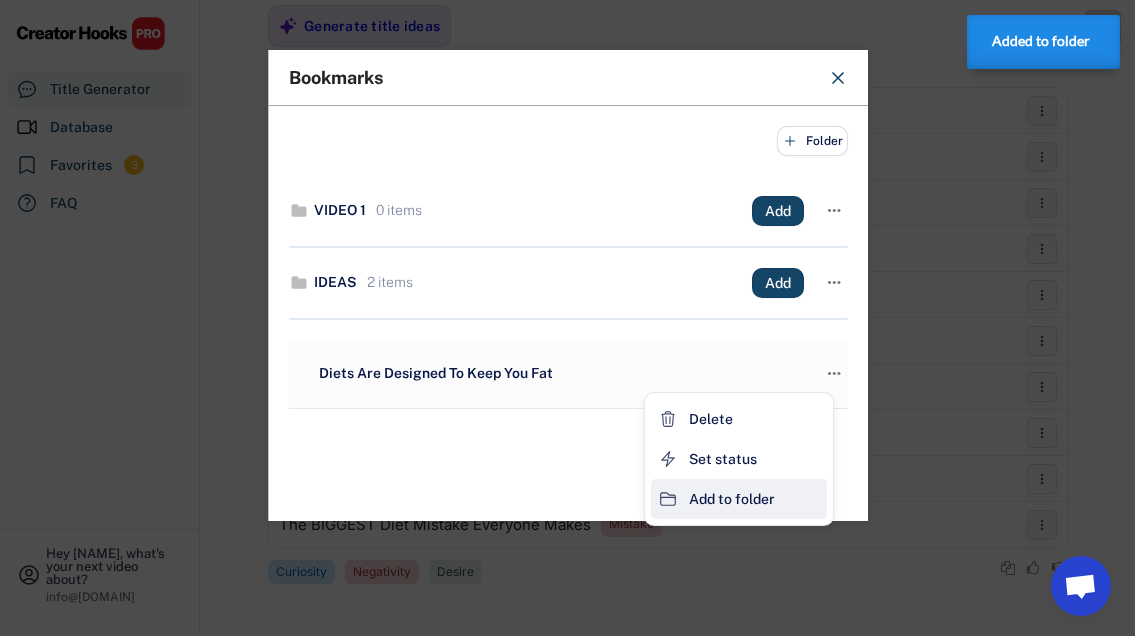 click on "Add to folder" at bounding box center [732, 499] 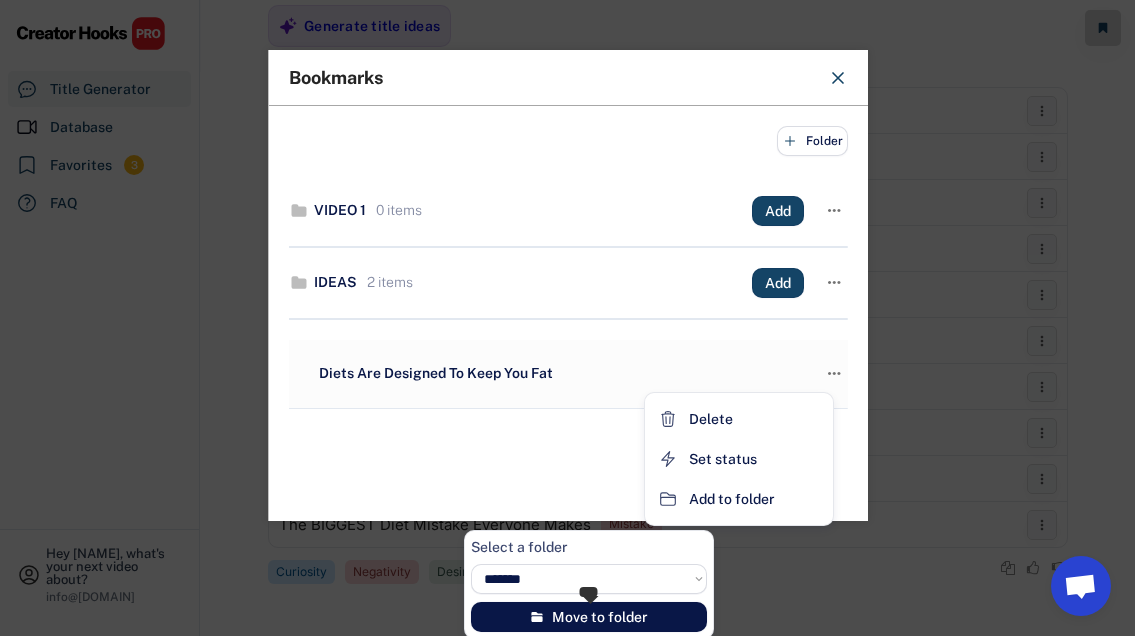 click on "Move to folder" at bounding box center [589, 617] 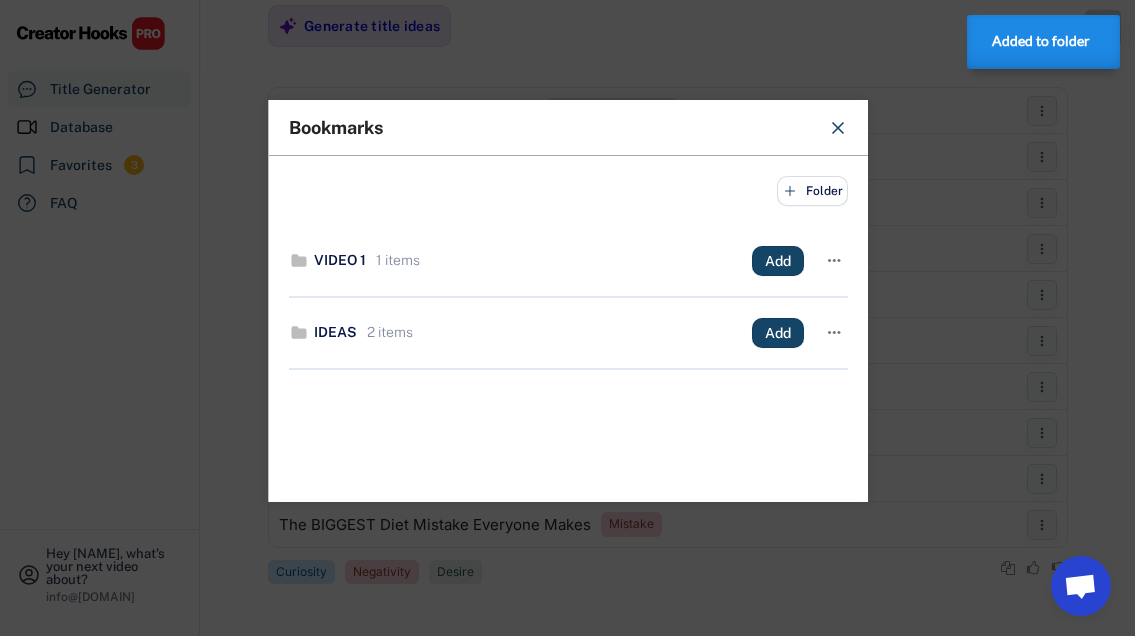 click 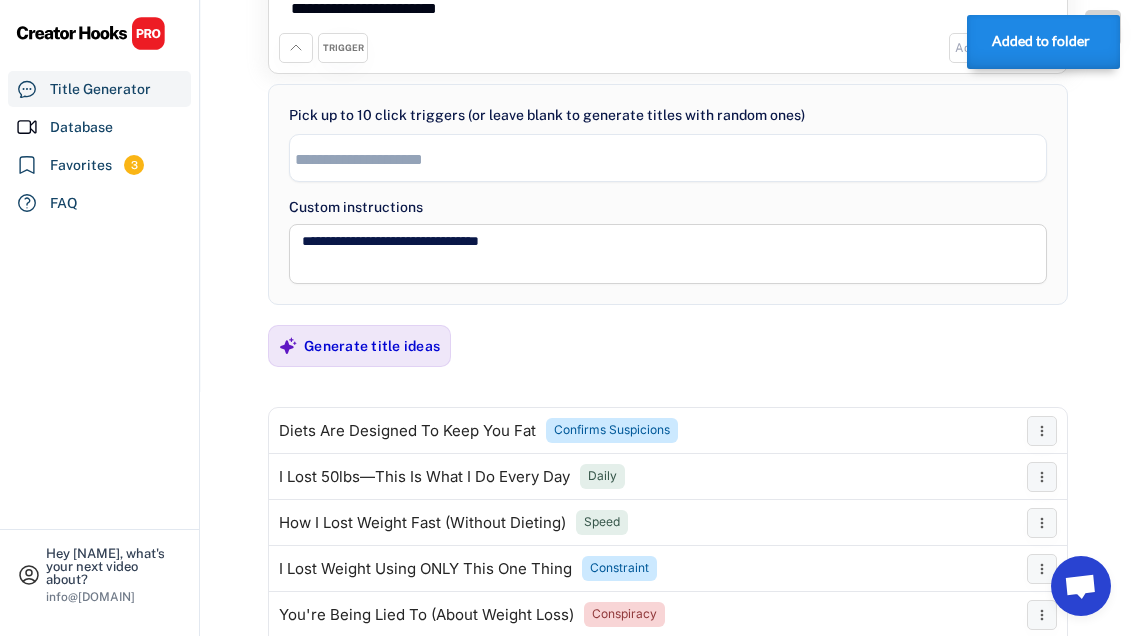 scroll, scrollTop: 374, scrollLeft: 0, axis: vertical 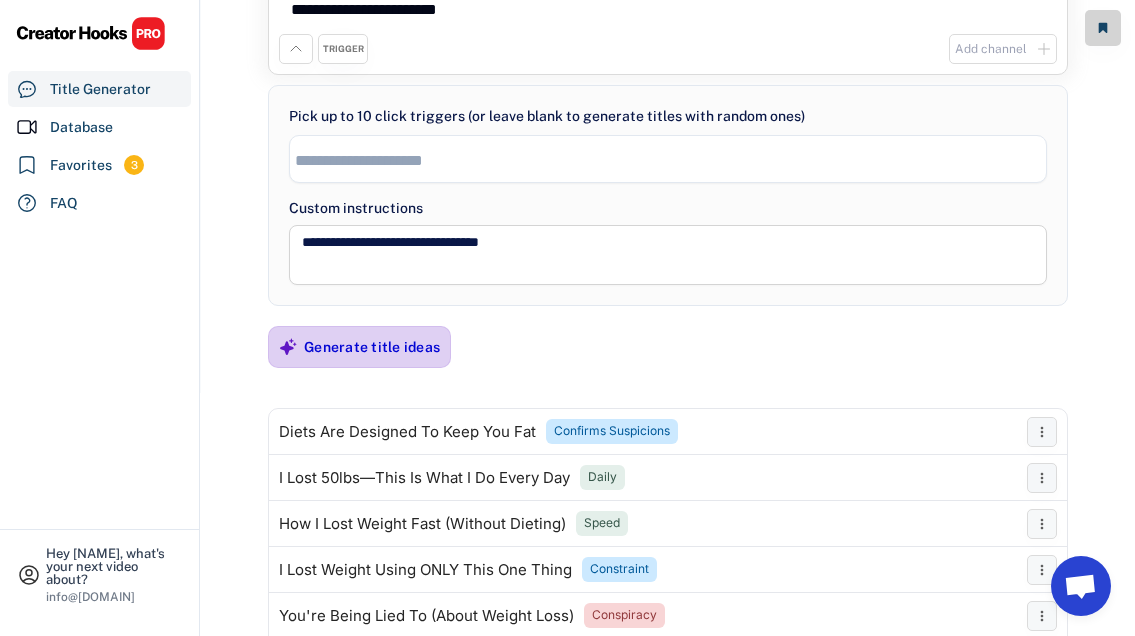 click on "Generate title ideas" at bounding box center (372, 347) 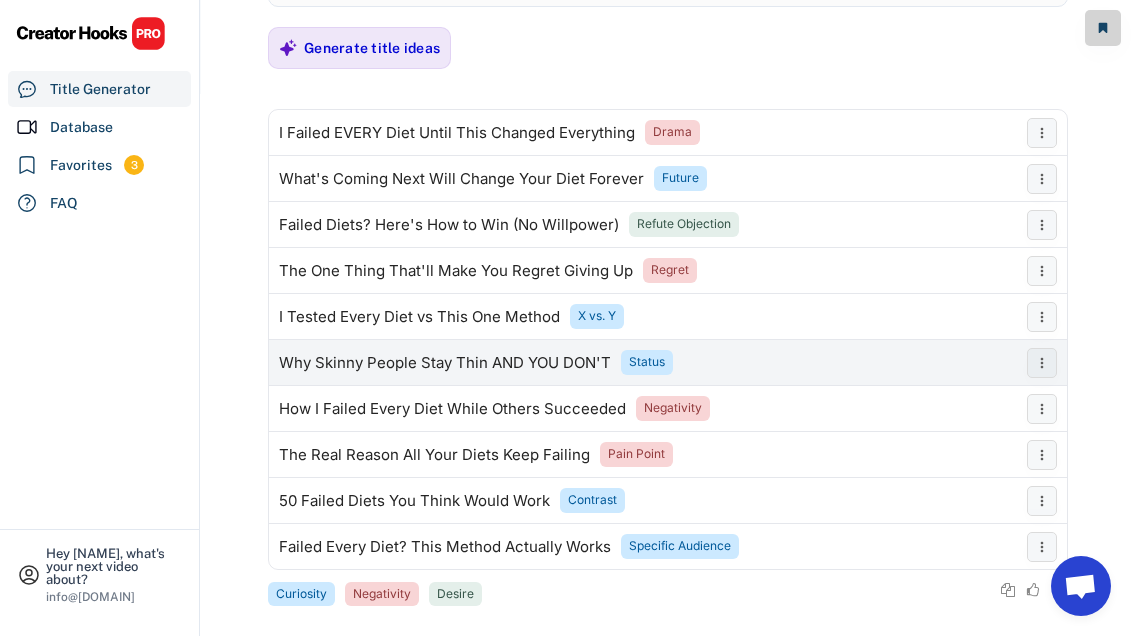 scroll, scrollTop: 695, scrollLeft: 0, axis: vertical 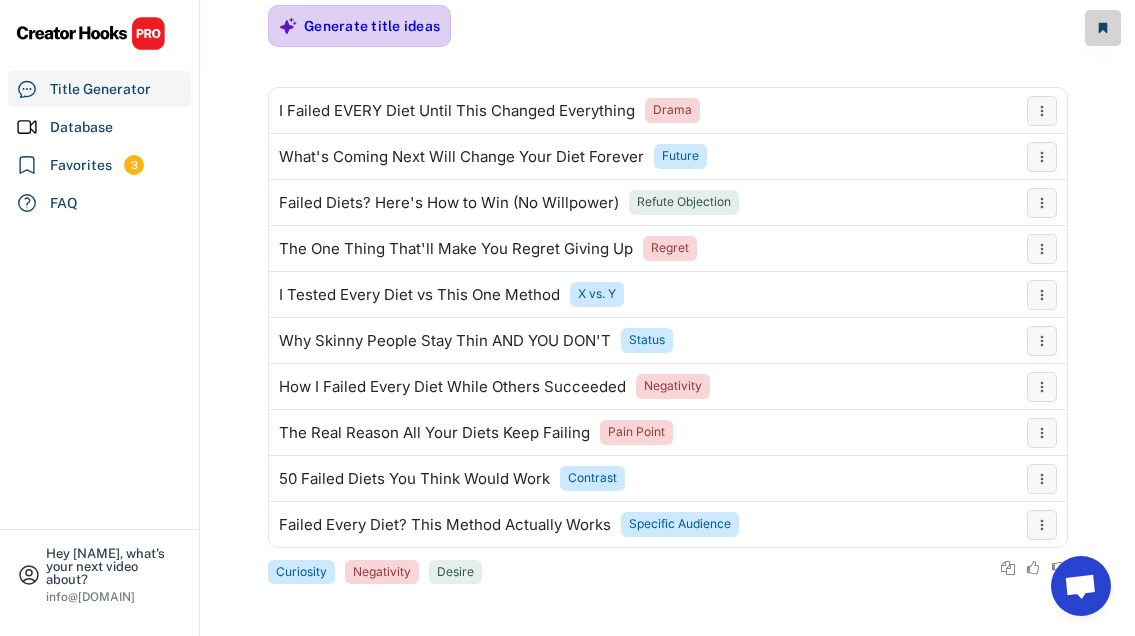 click on "Generate title ideas" at bounding box center (372, 26) 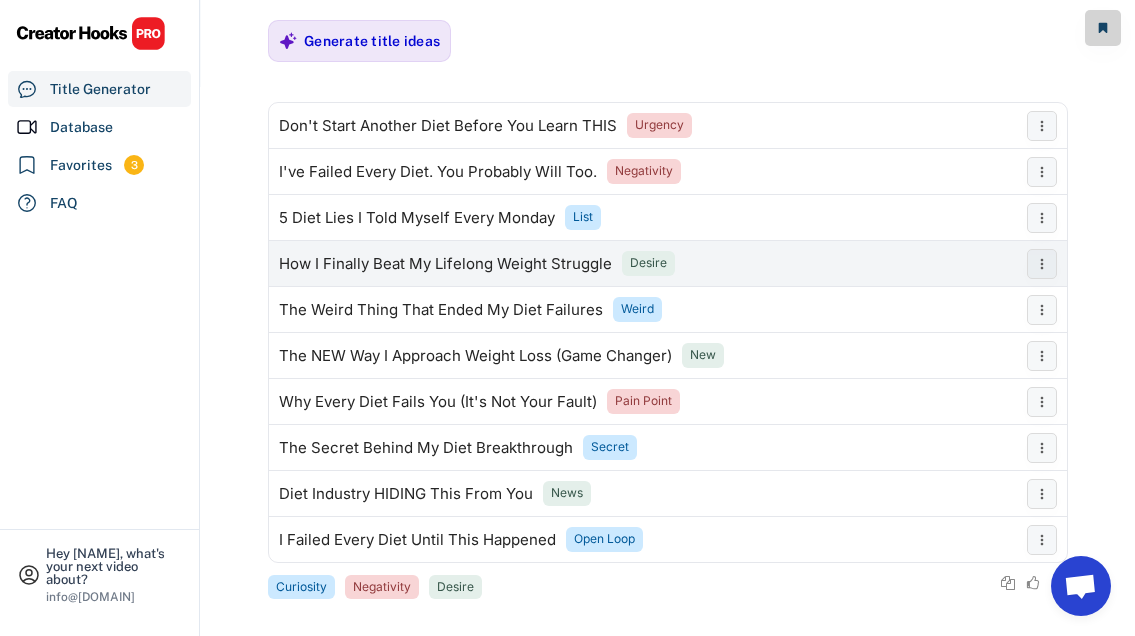 scroll, scrollTop: 695, scrollLeft: 0, axis: vertical 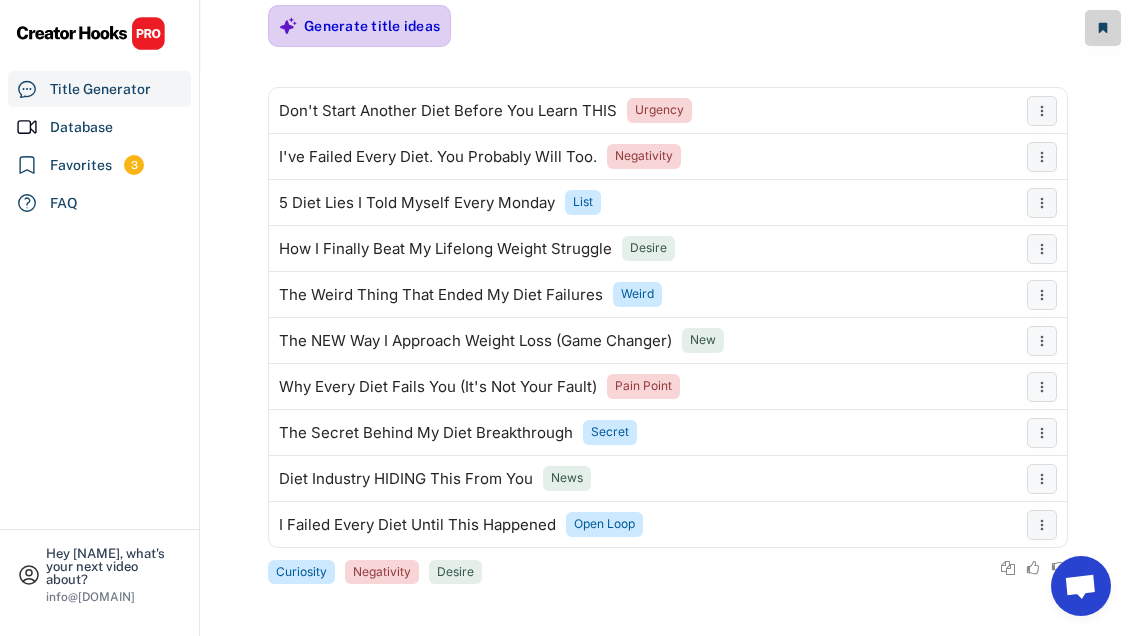 click on "Generate title ideas" at bounding box center (372, 26) 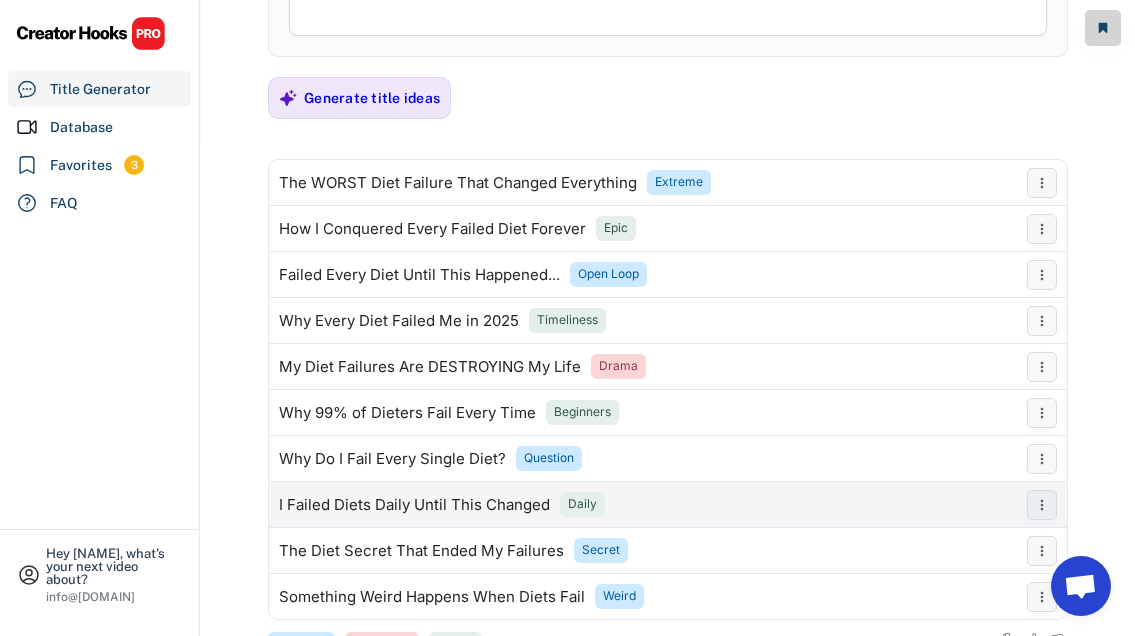 scroll, scrollTop: 589, scrollLeft: 0, axis: vertical 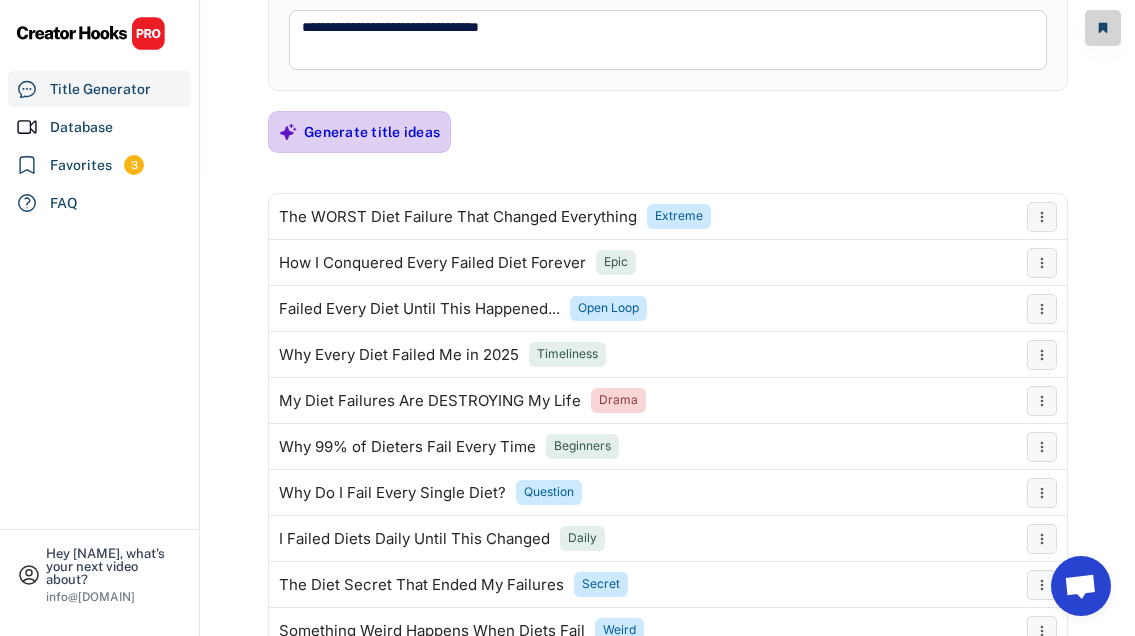 click on "Generate title ideas" at bounding box center (372, 132) 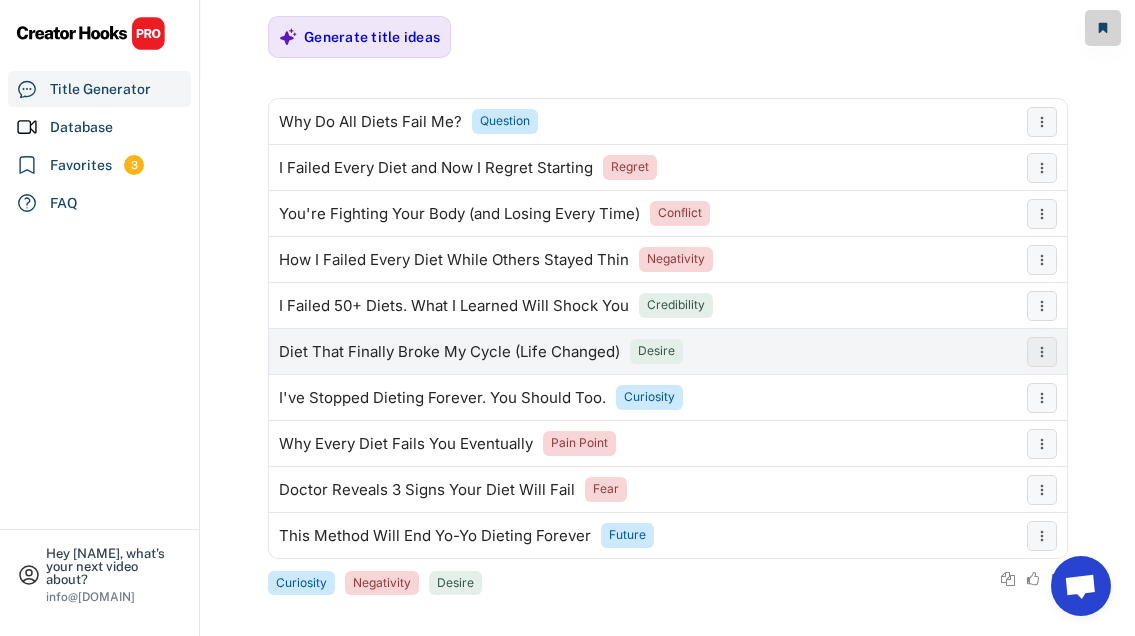 scroll, scrollTop: 695, scrollLeft: 0, axis: vertical 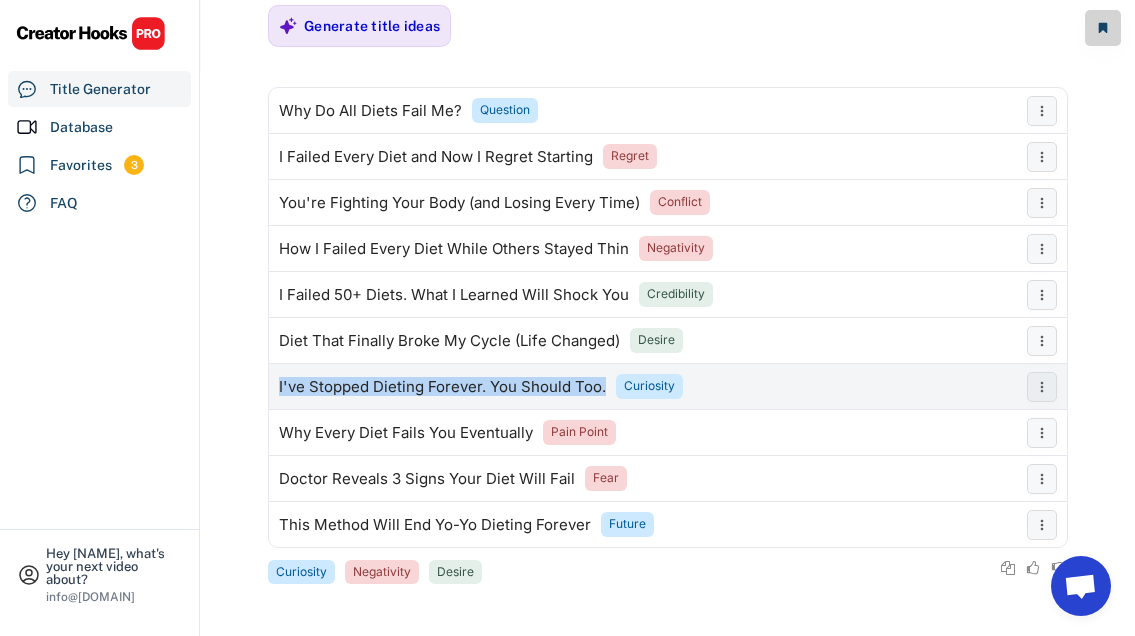 drag, startPoint x: 602, startPoint y: 384, endPoint x: 275, endPoint y: 383, distance: 327.00153 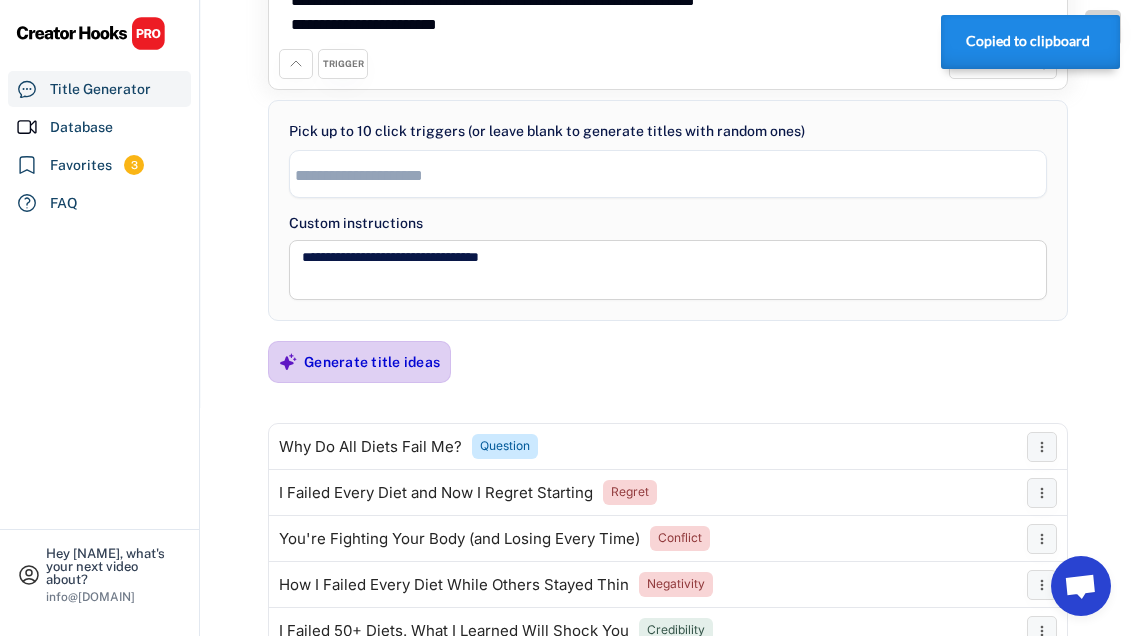 click on "Generate title ideas" at bounding box center (372, 362) 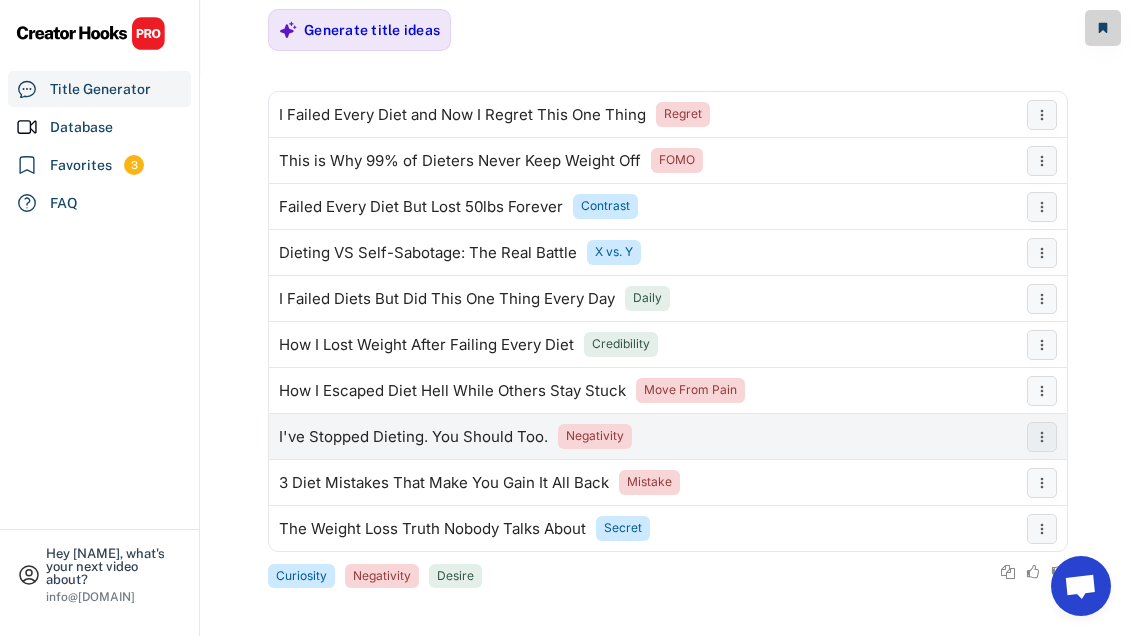 scroll, scrollTop: 695, scrollLeft: 0, axis: vertical 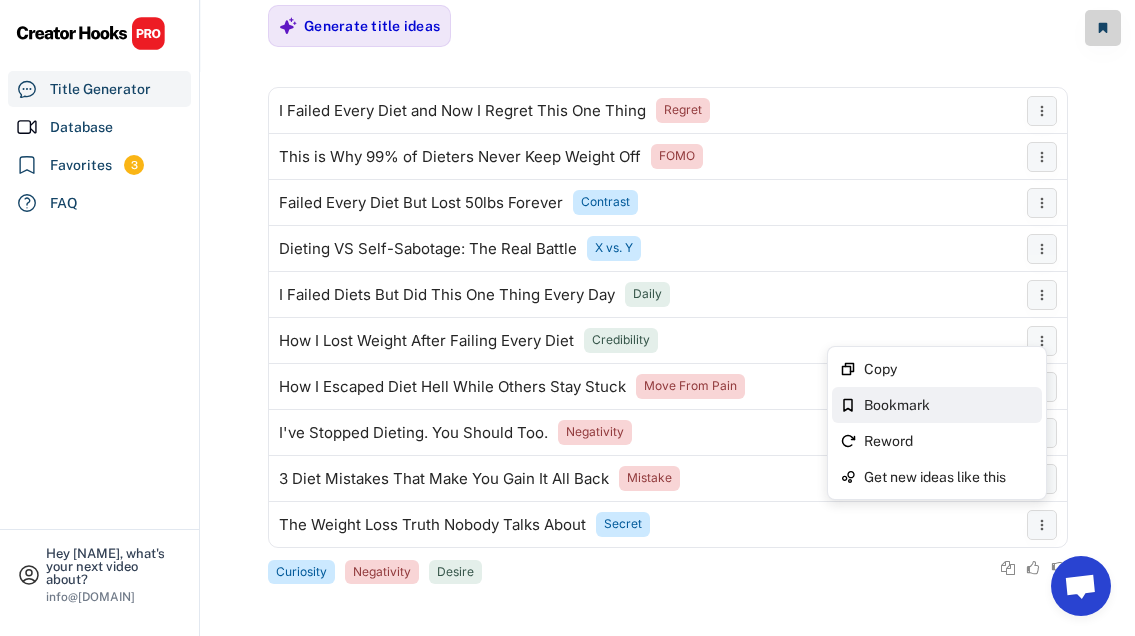 click on "Bookmark" at bounding box center (949, 405) 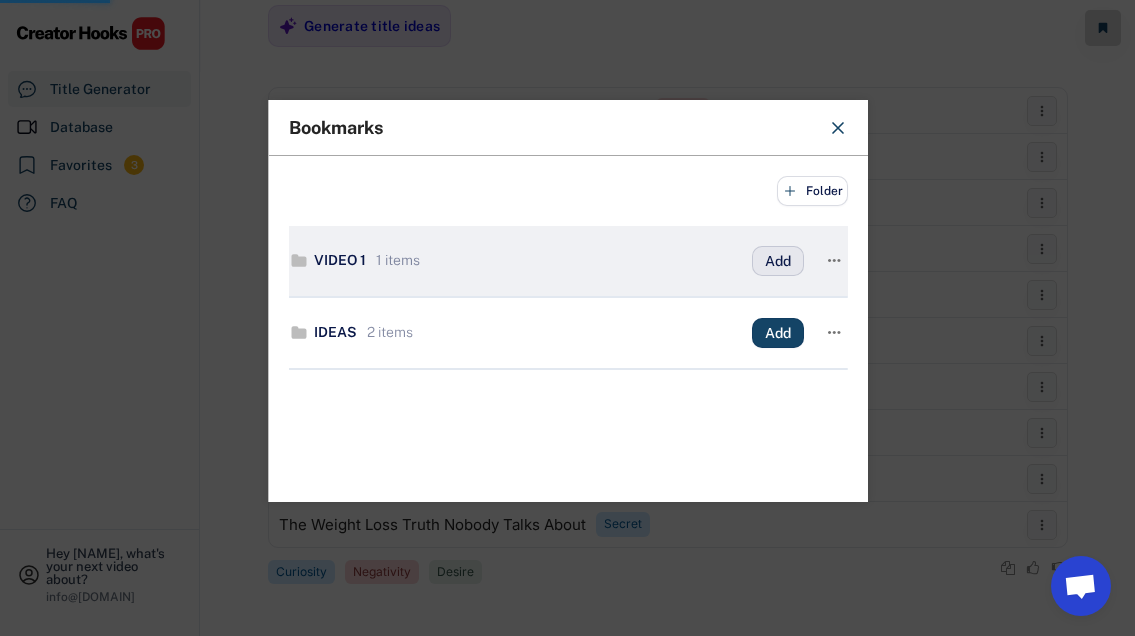 click on "Add" at bounding box center (0, 0) 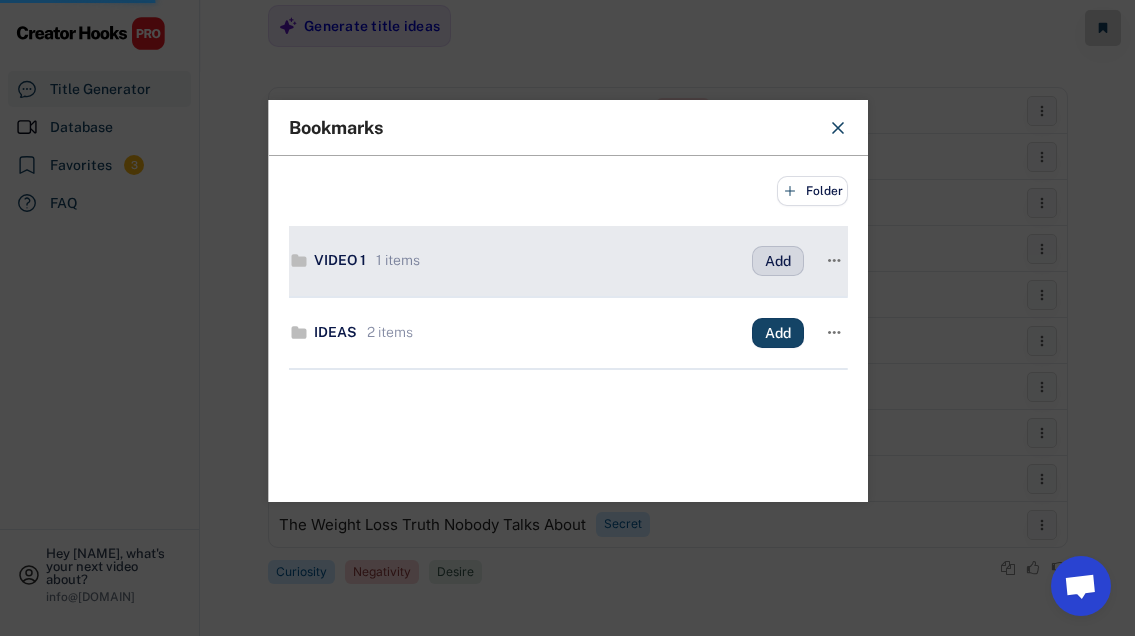 click on "Add" at bounding box center [0, 0] 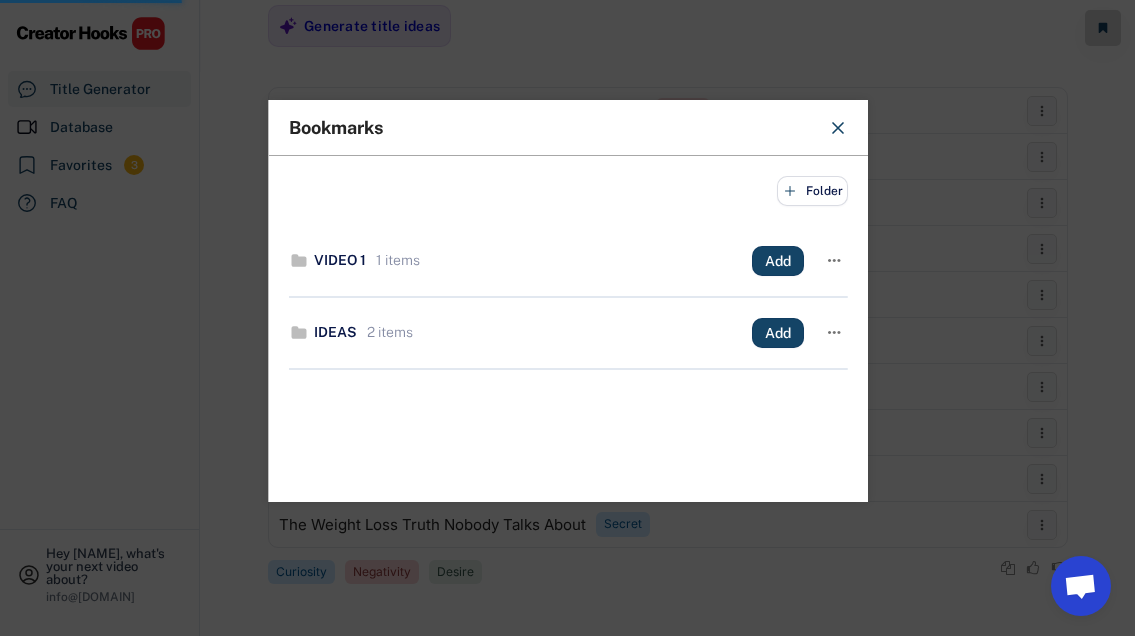 click 